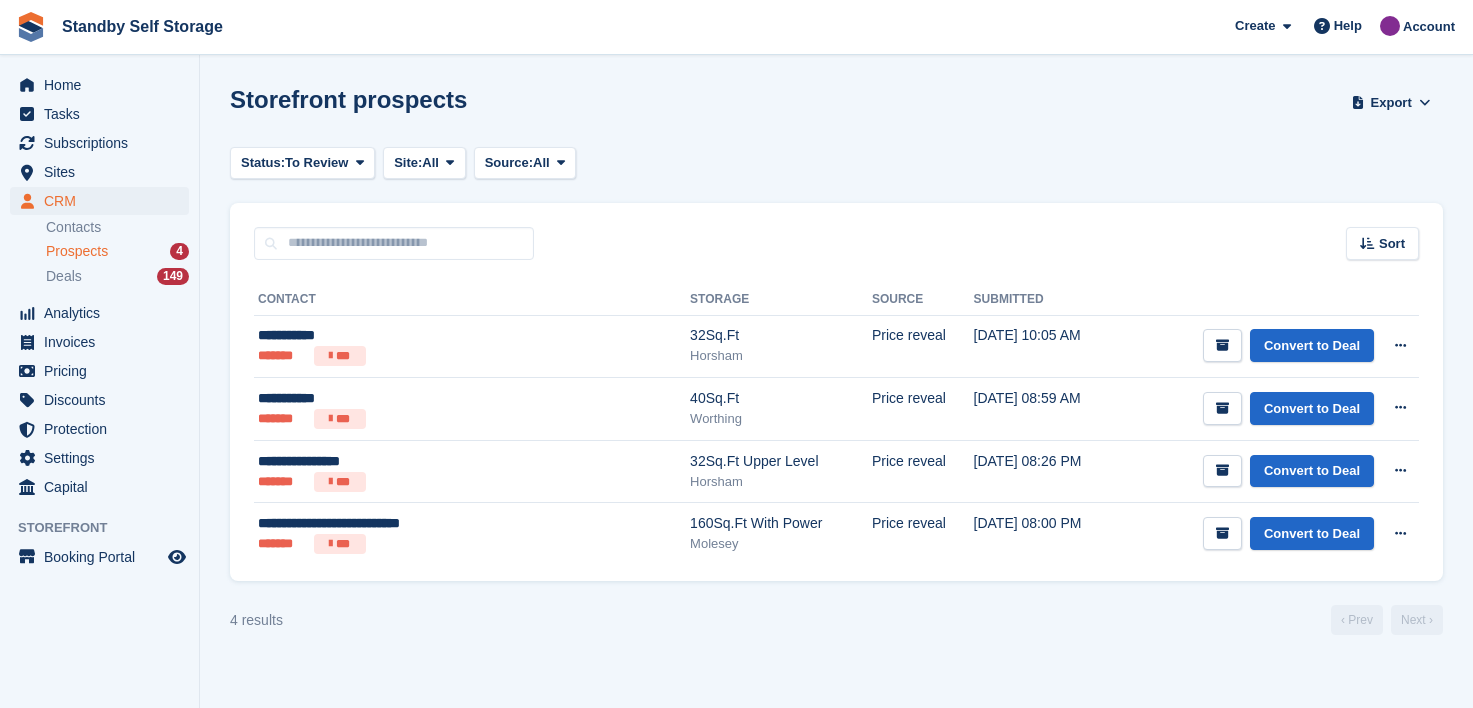 scroll, scrollTop: 0, scrollLeft: 0, axis: both 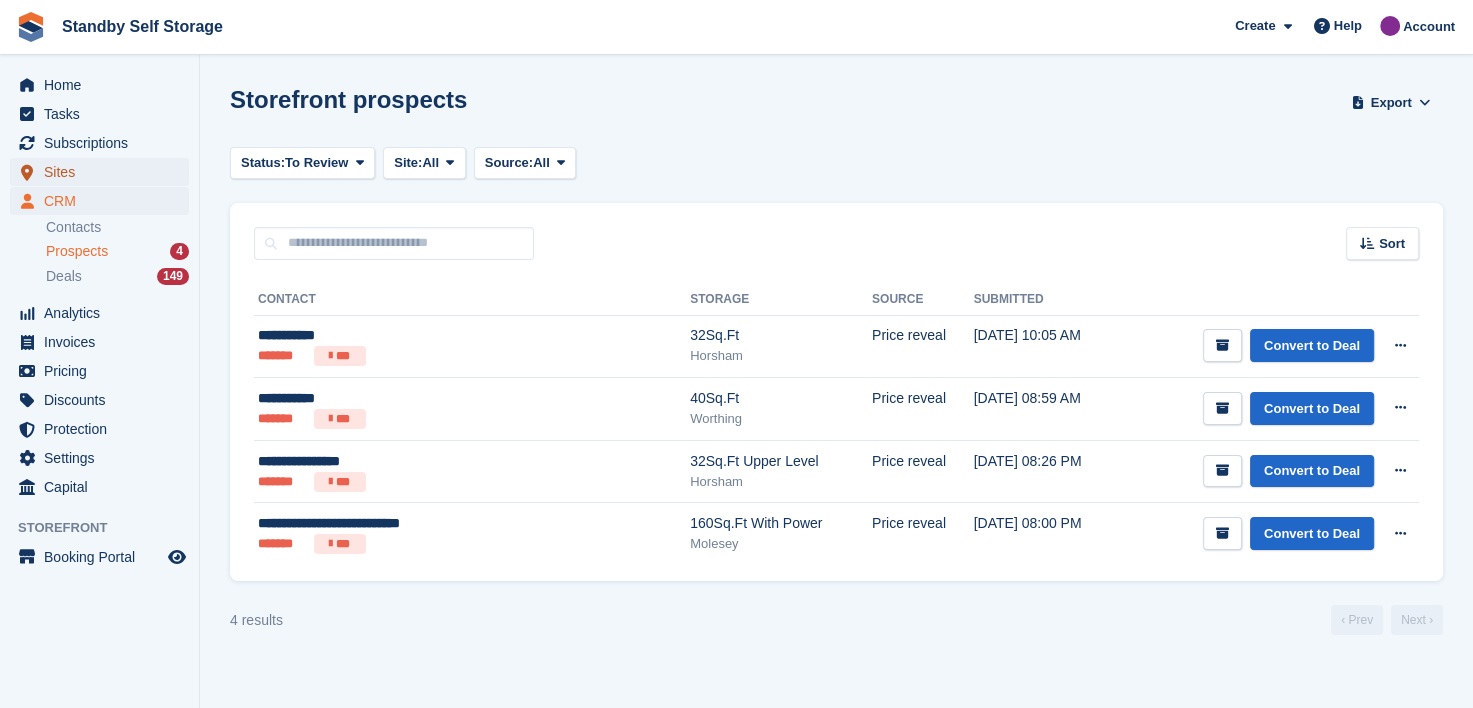 click on "Sites" at bounding box center [104, 172] 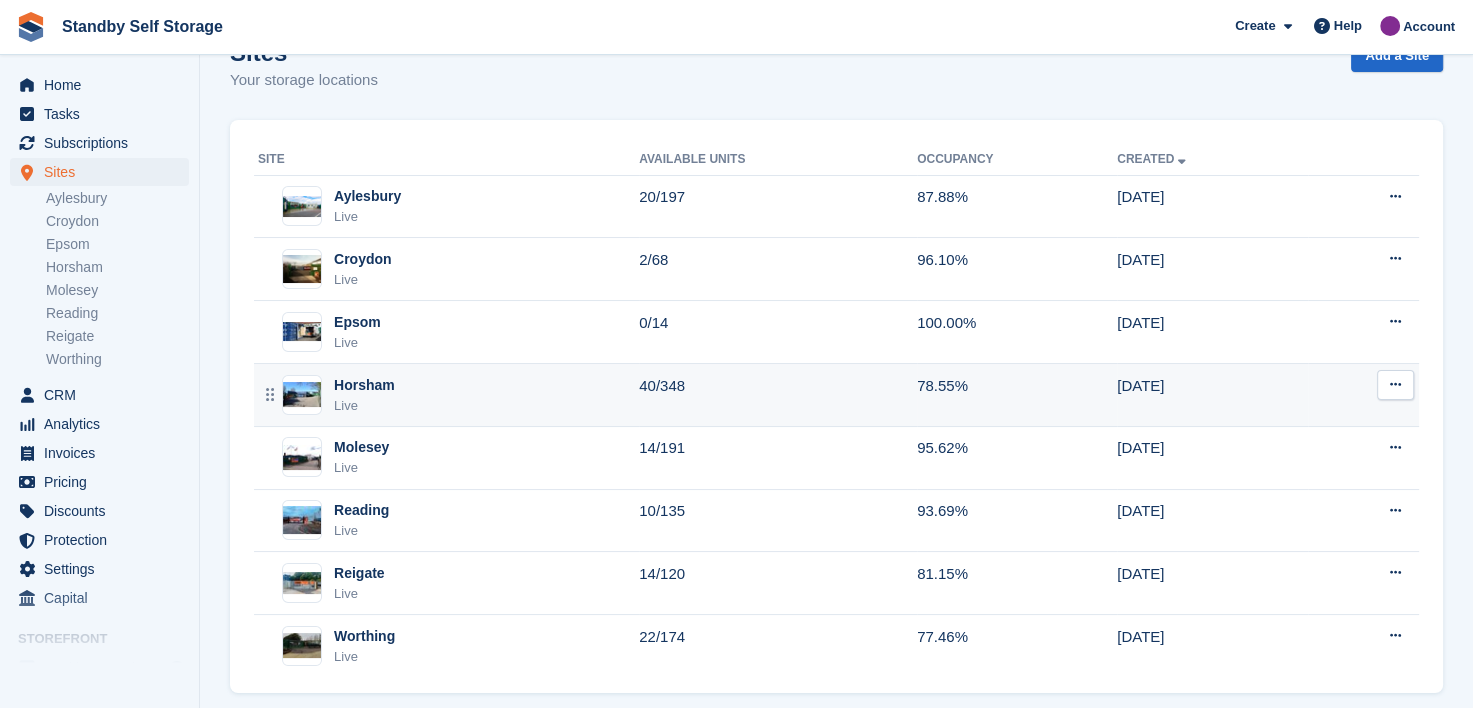 scroll, scrollTop: 72, scrollLeft: 0, axis: vertical 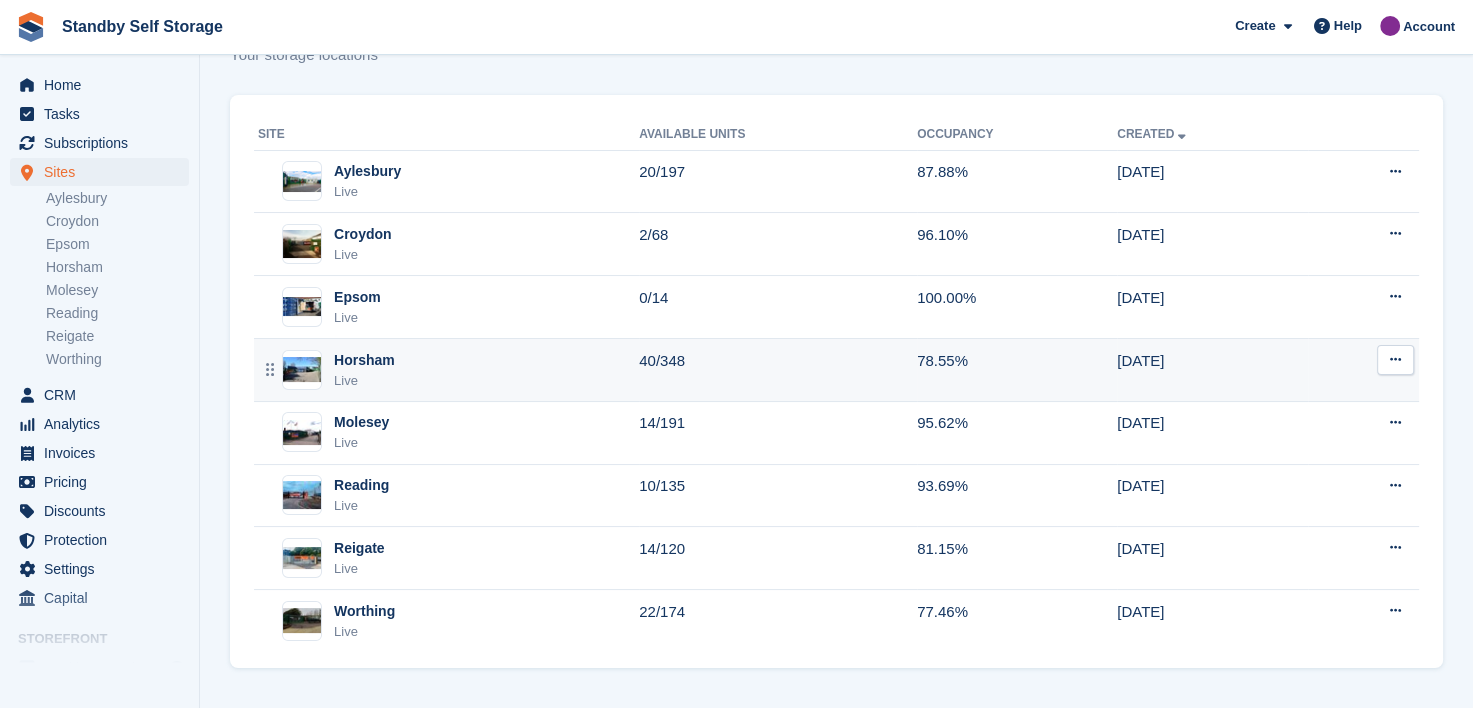 click on "Horsham" at bounding box center (364, 360) 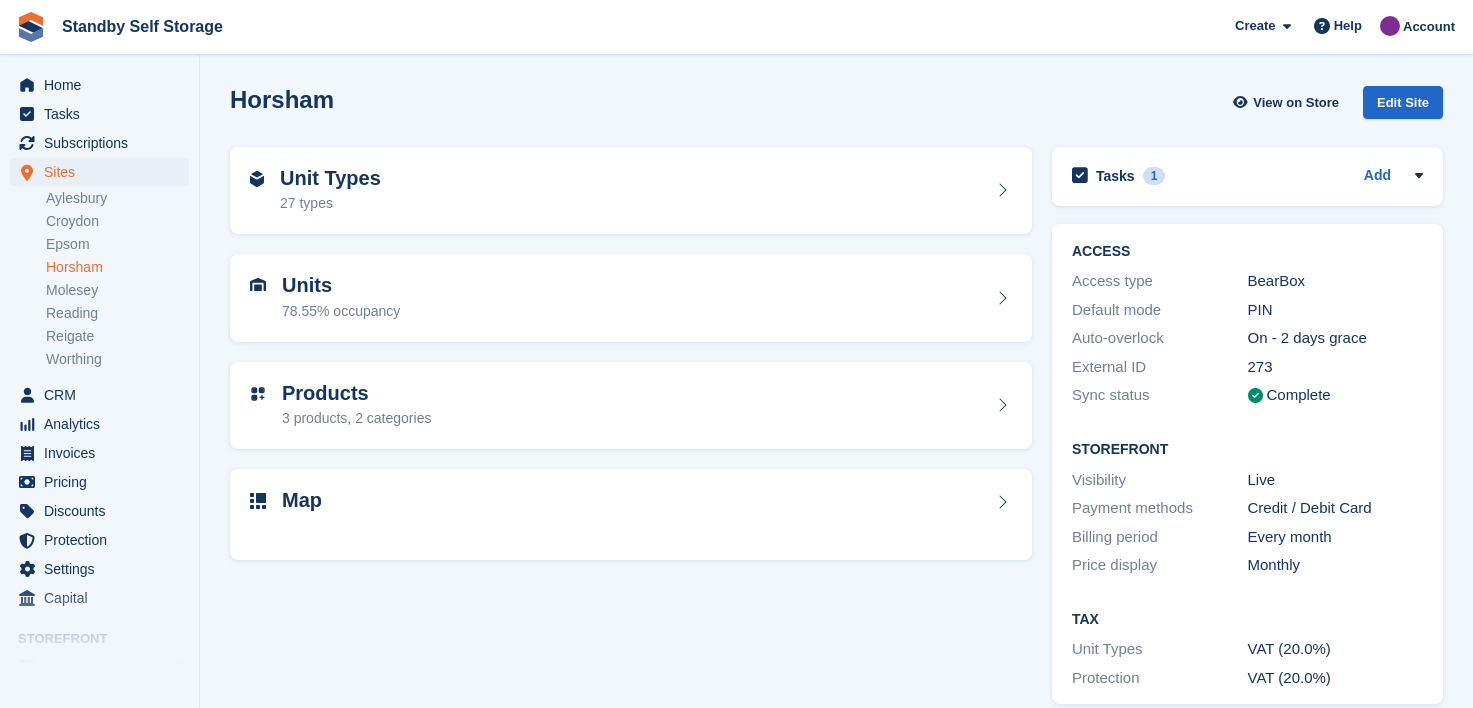 scroll, scrollTop: 0, scrollLeft: 0, axis: both 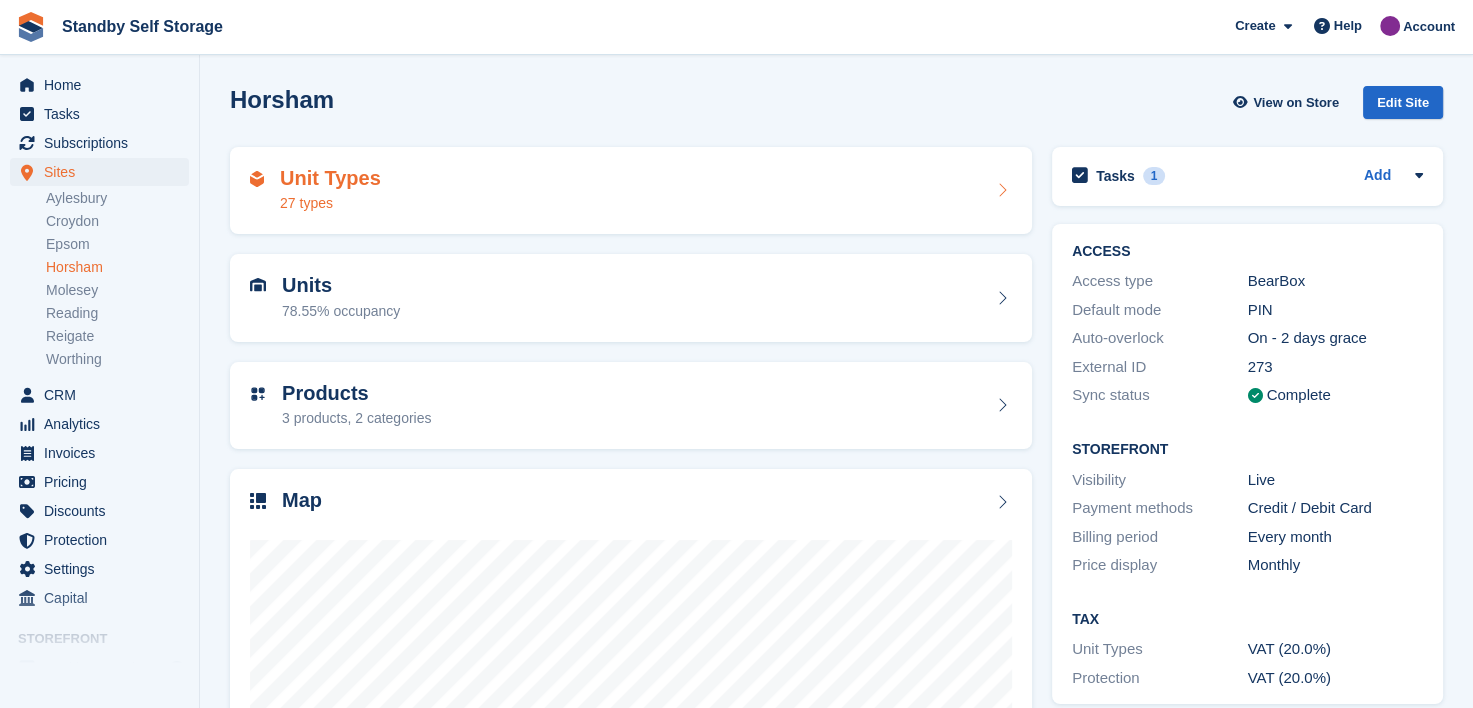 click on "Unit Types
27 types" at bounding box center [631, 191] 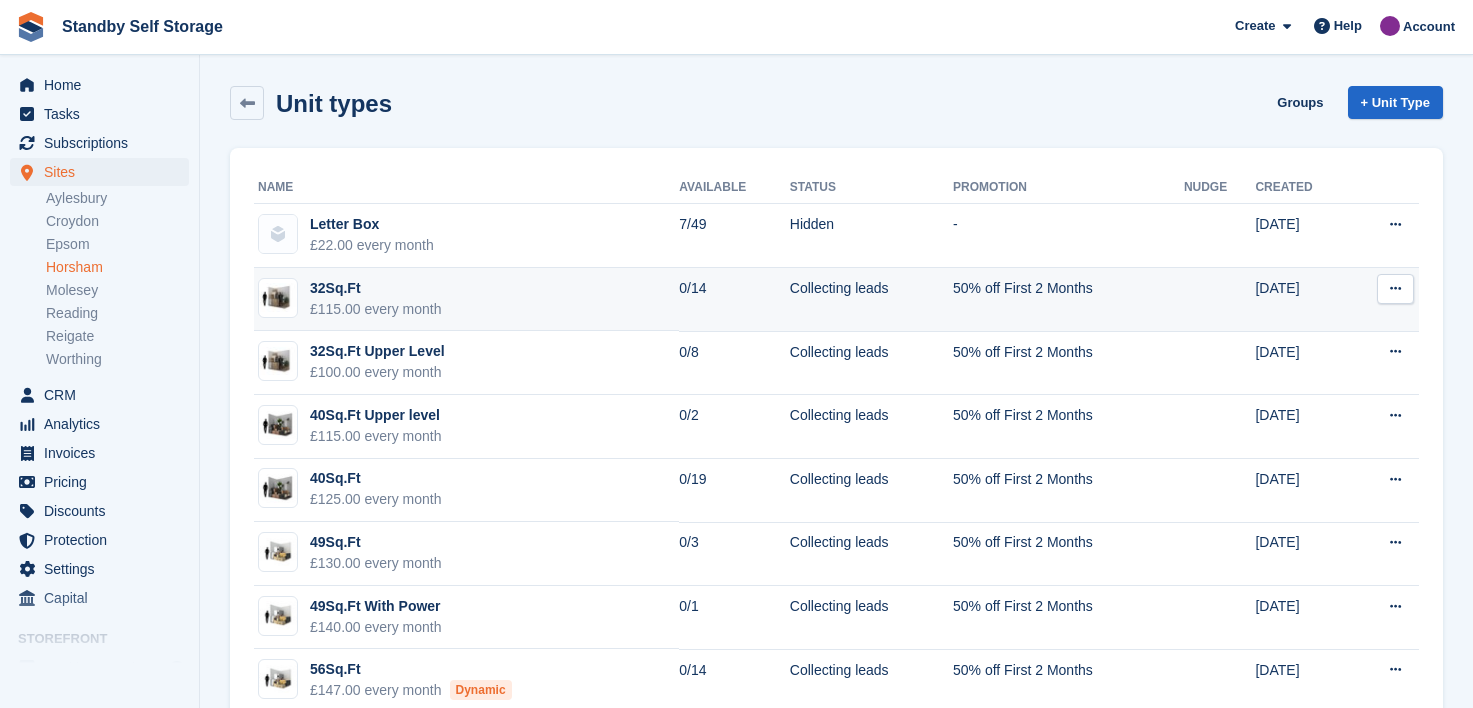scroll, scrollTop: 0, scrollLeft: 0, axis: both 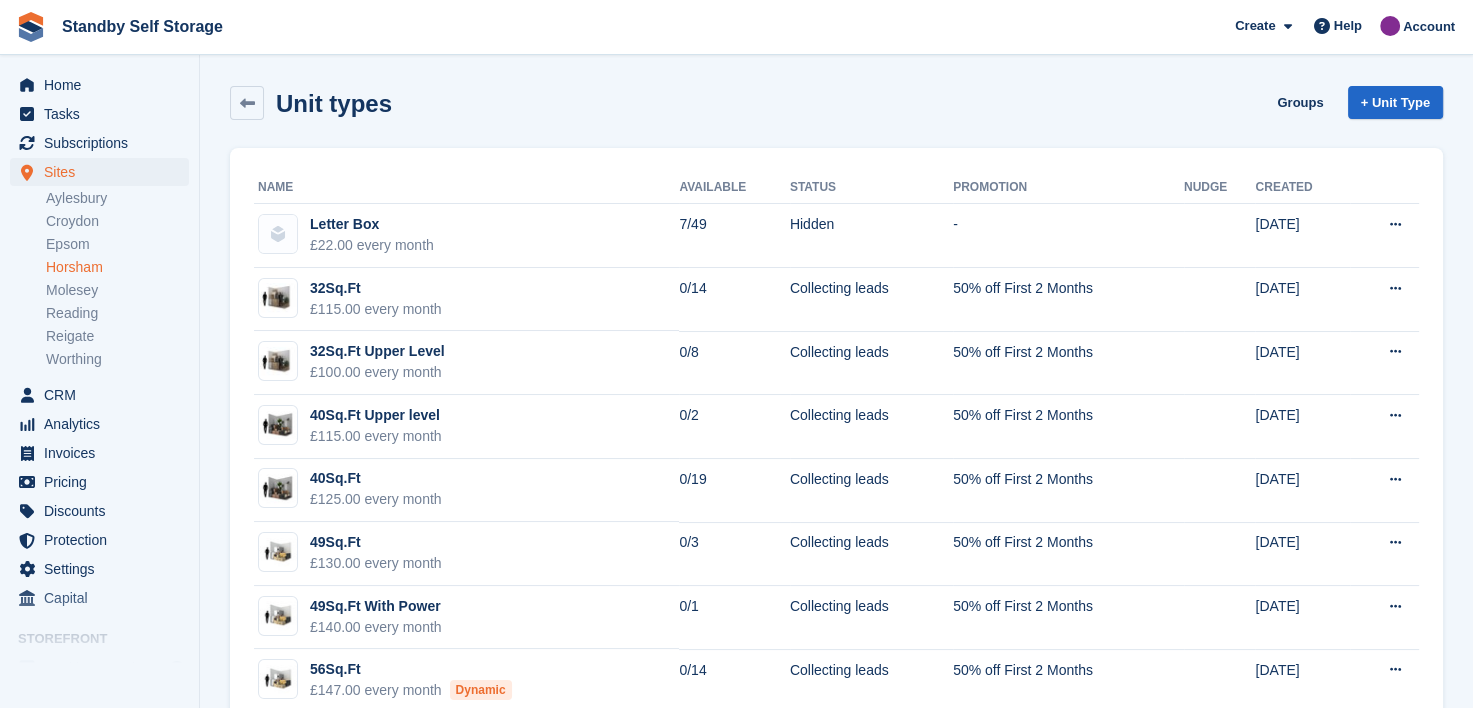 click on "Horsham" at bounding box center [117, 267] 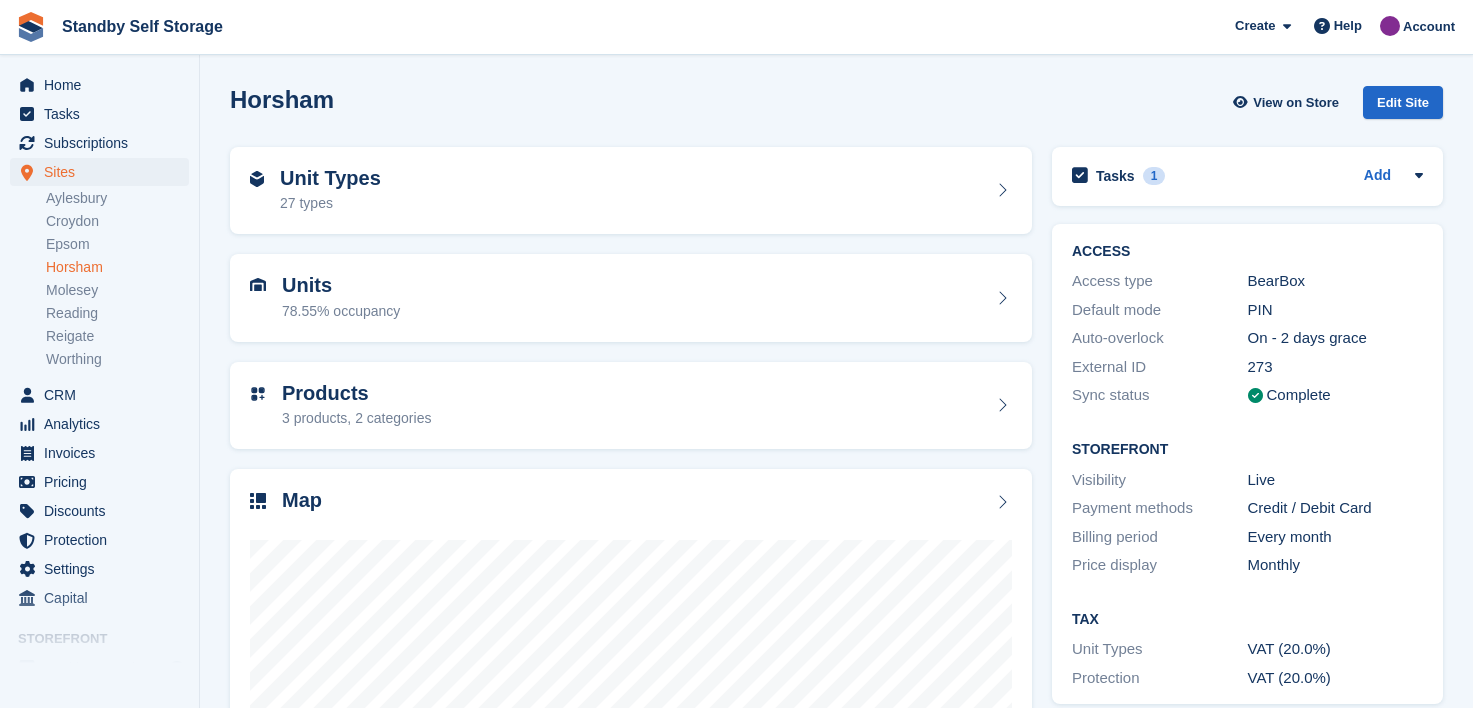 scroll, scrollTop: 252, scrollLeft: 0, axis: vertical 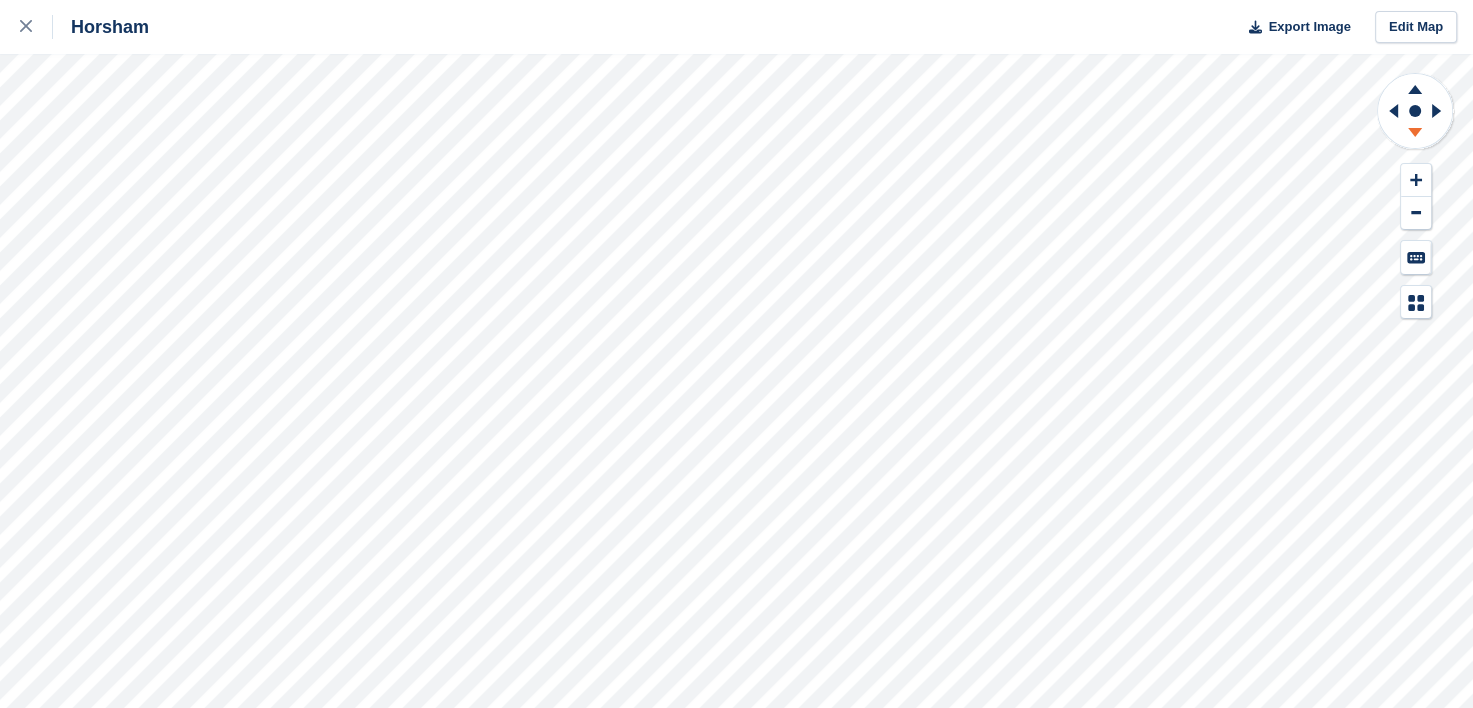 click 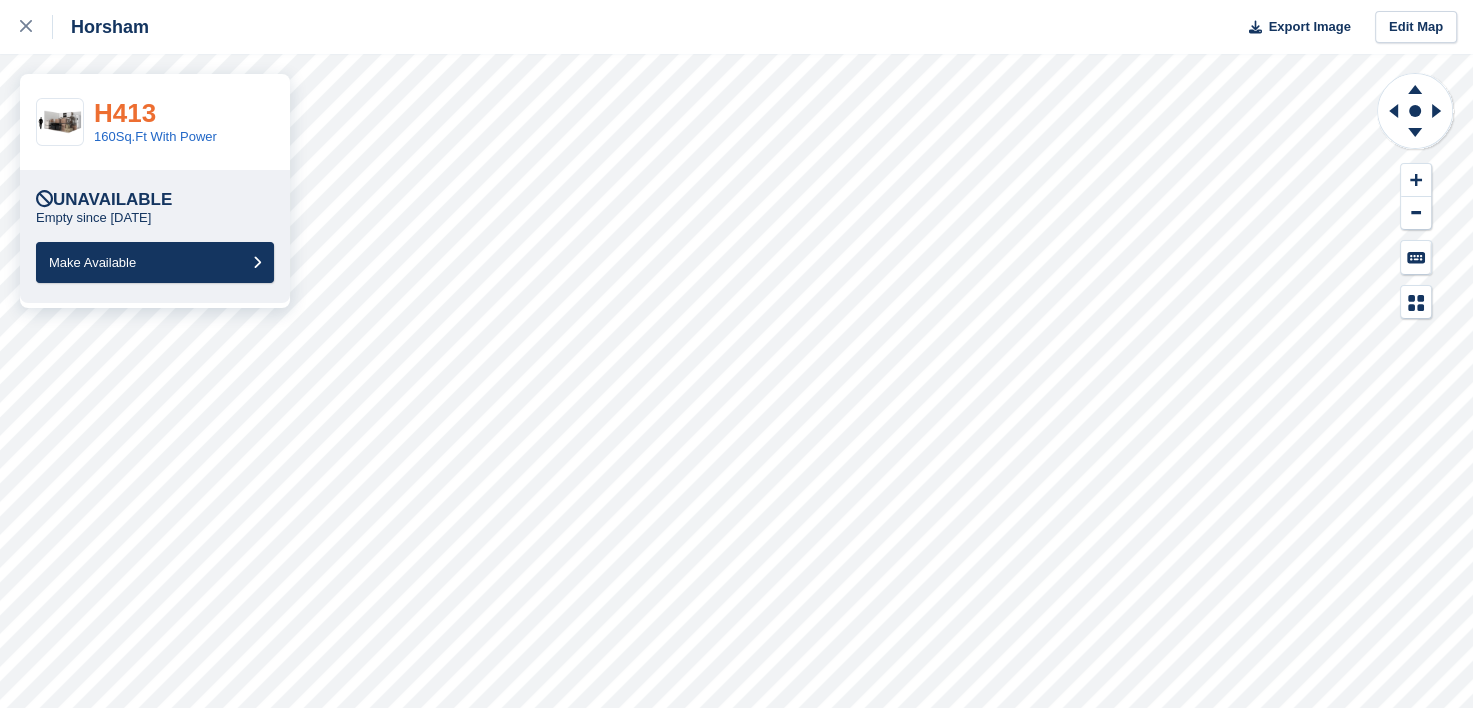 click on "H413" at bounding box center (125, 113) 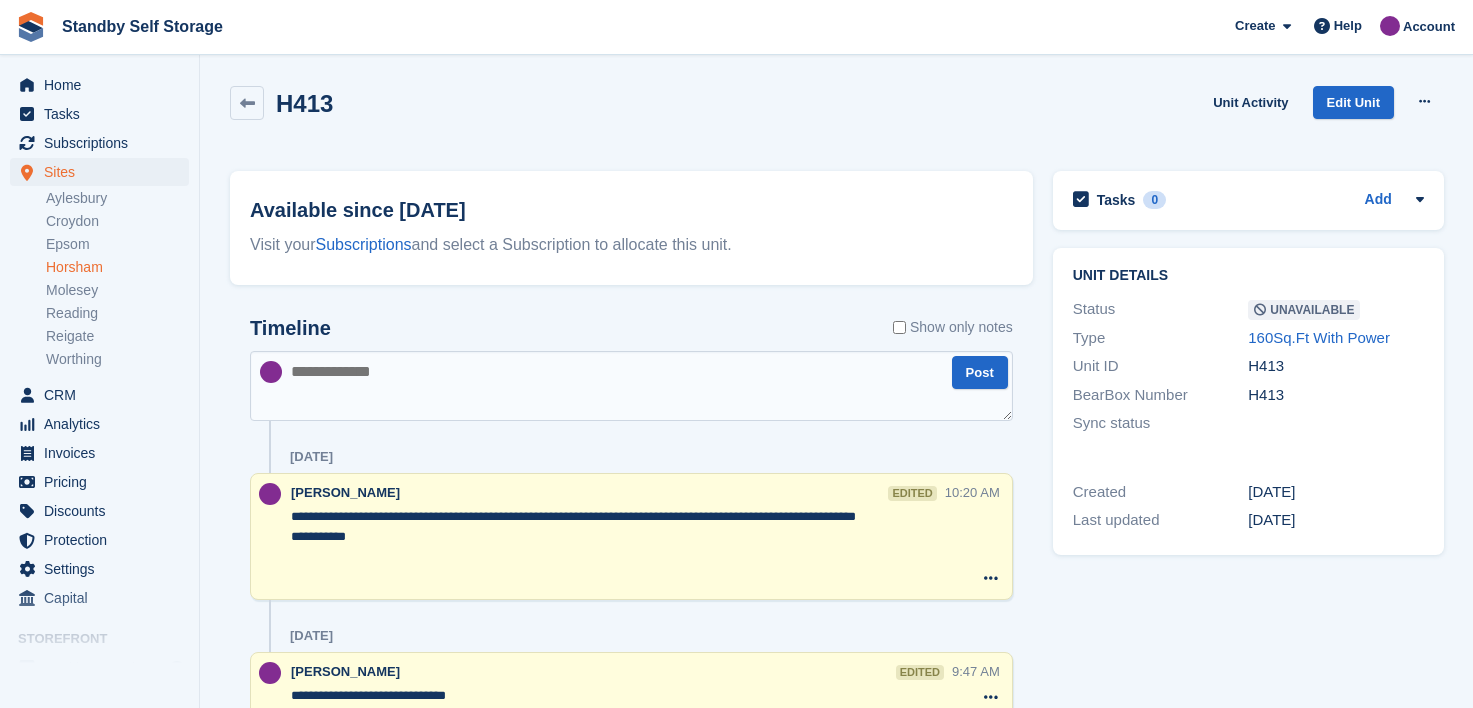 scroll, scrollTop: 0, scrollLeft: 0, axis: both 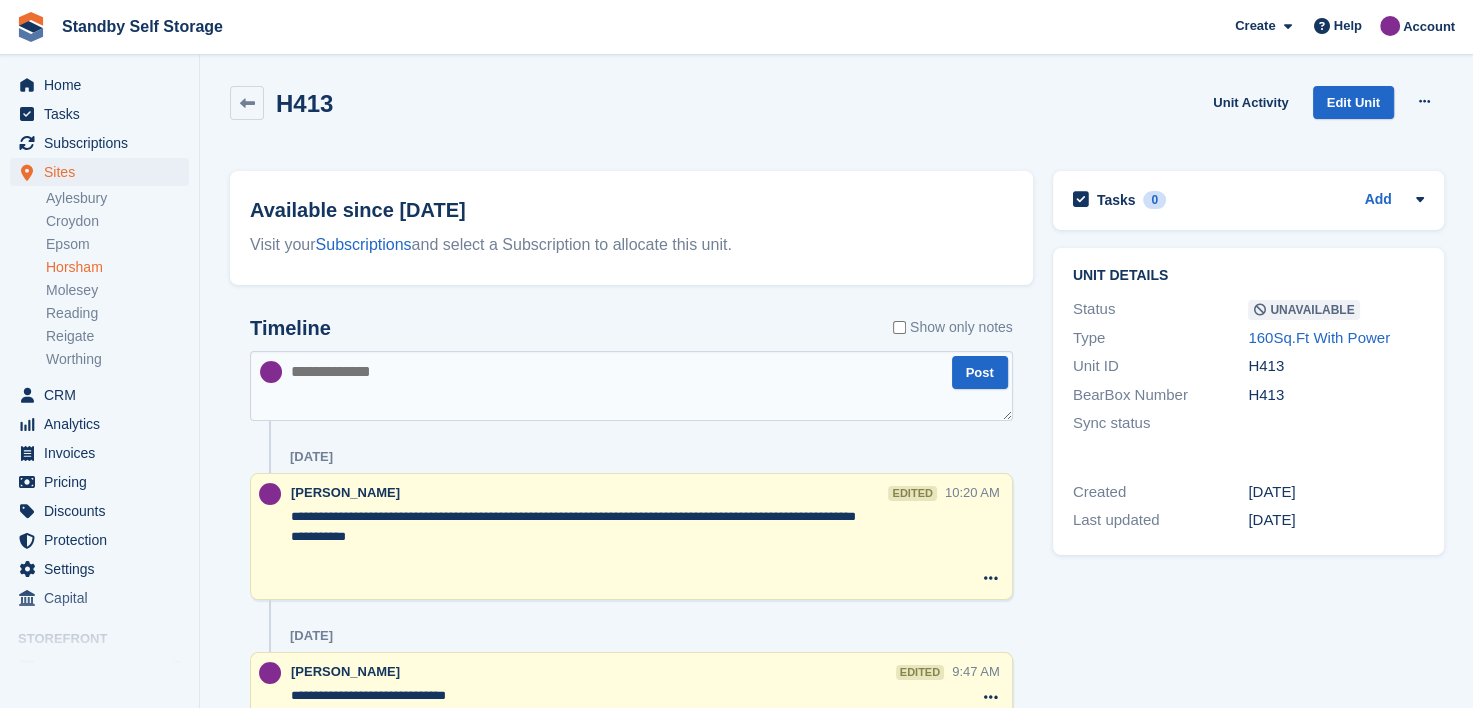click at bounding box center (631, 386) 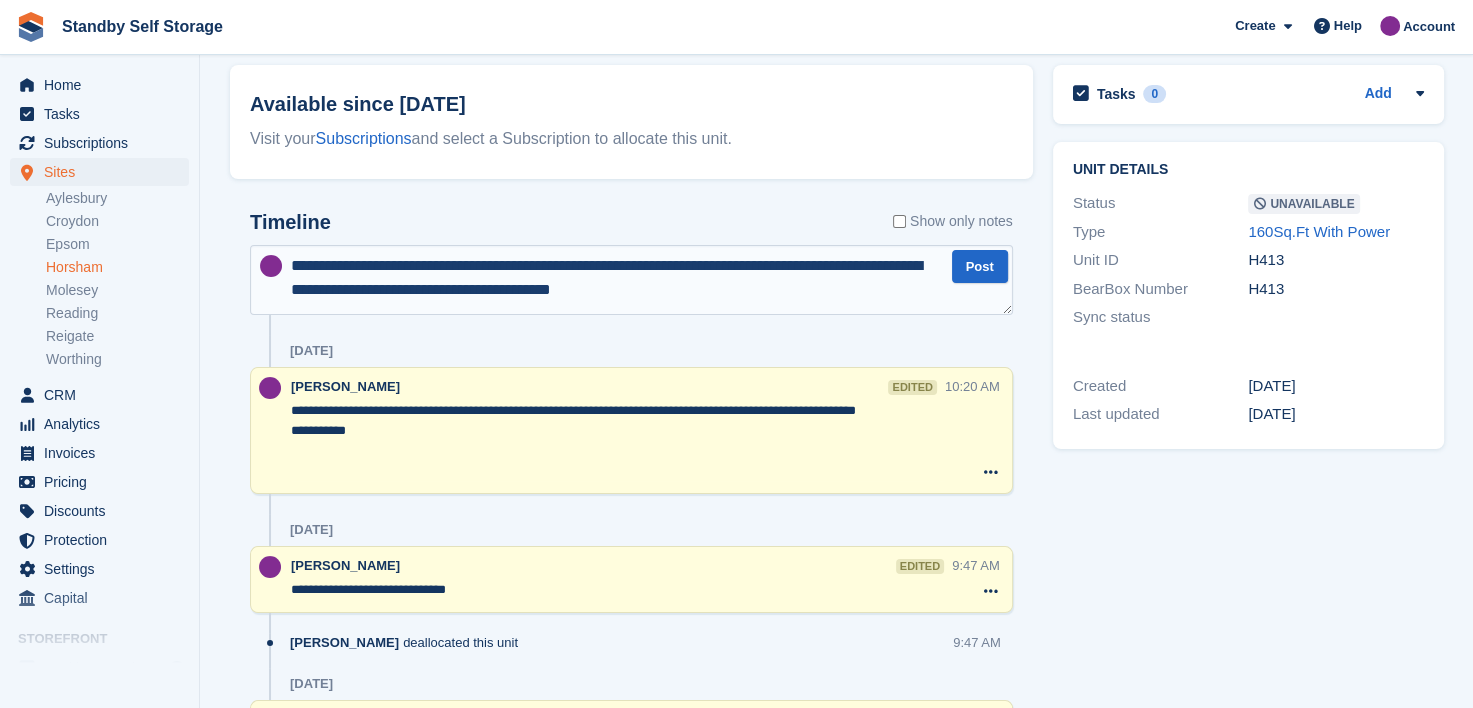 scroll, scrollTop: 0, scrollLeft: 0, axis: both 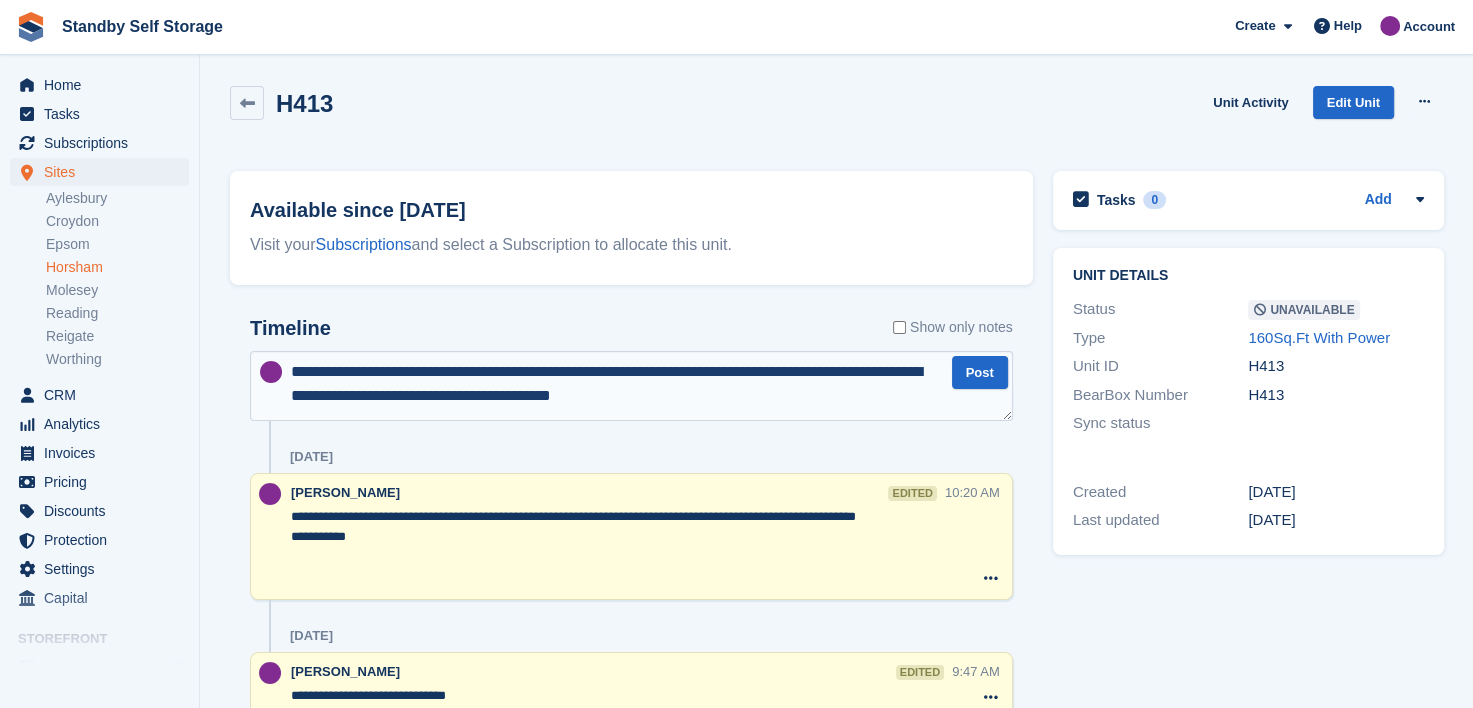 click on "**********" at bounding box center (631, 386) 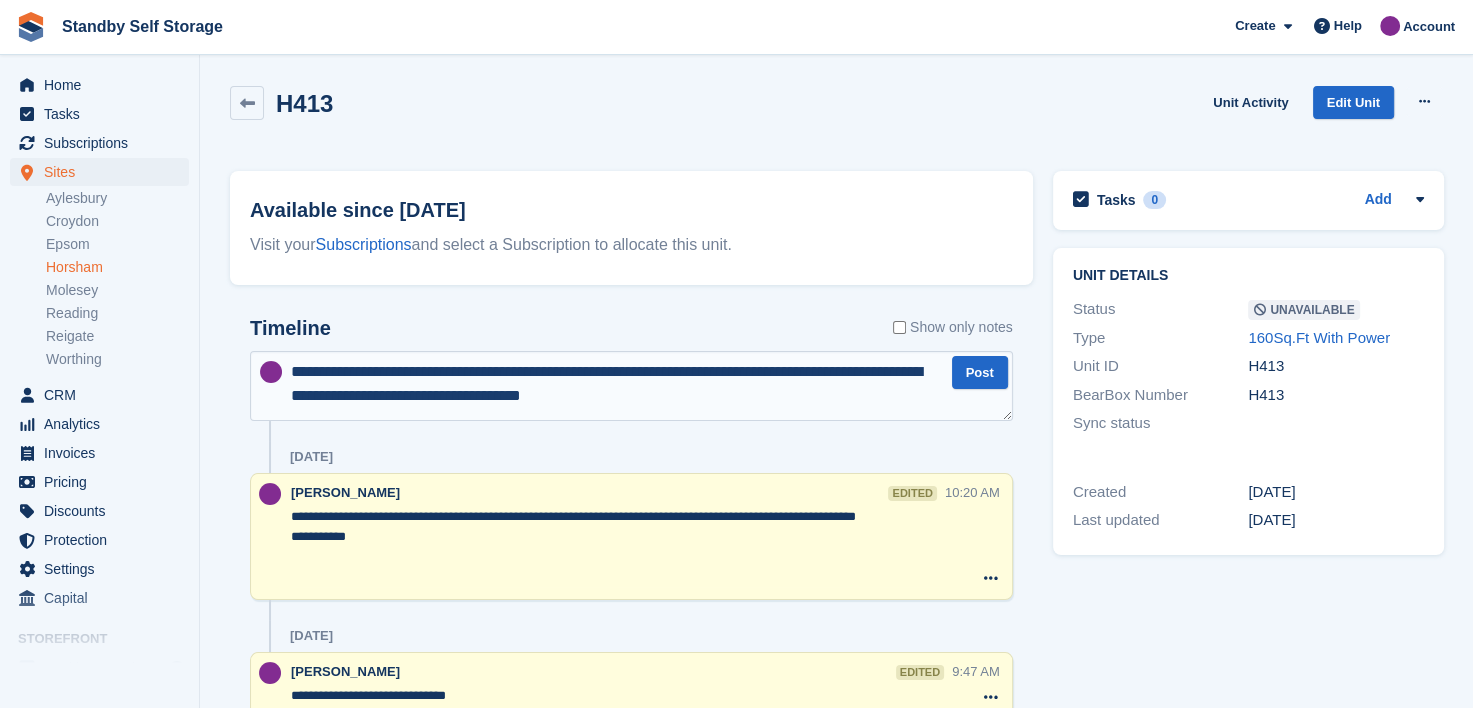 type on "**********" 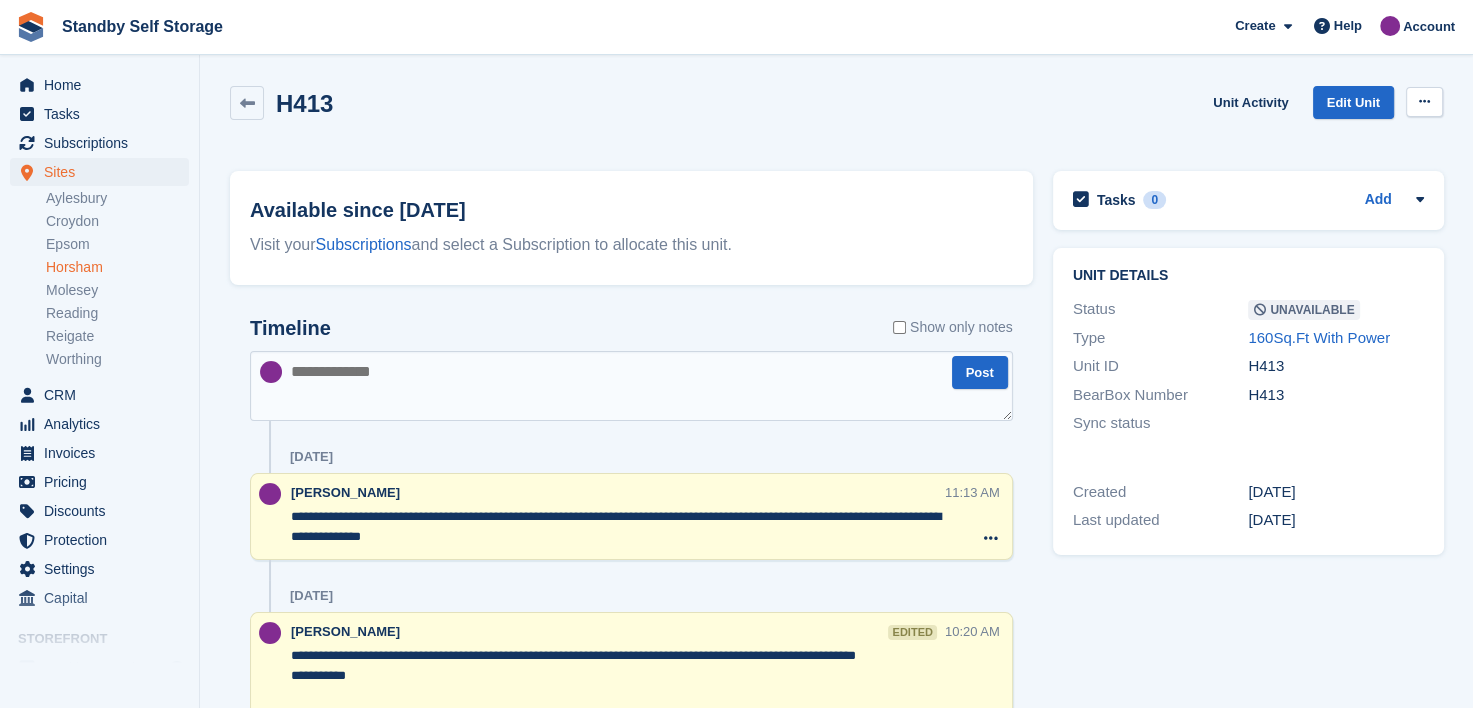 click at bounding box center [1424, 102] 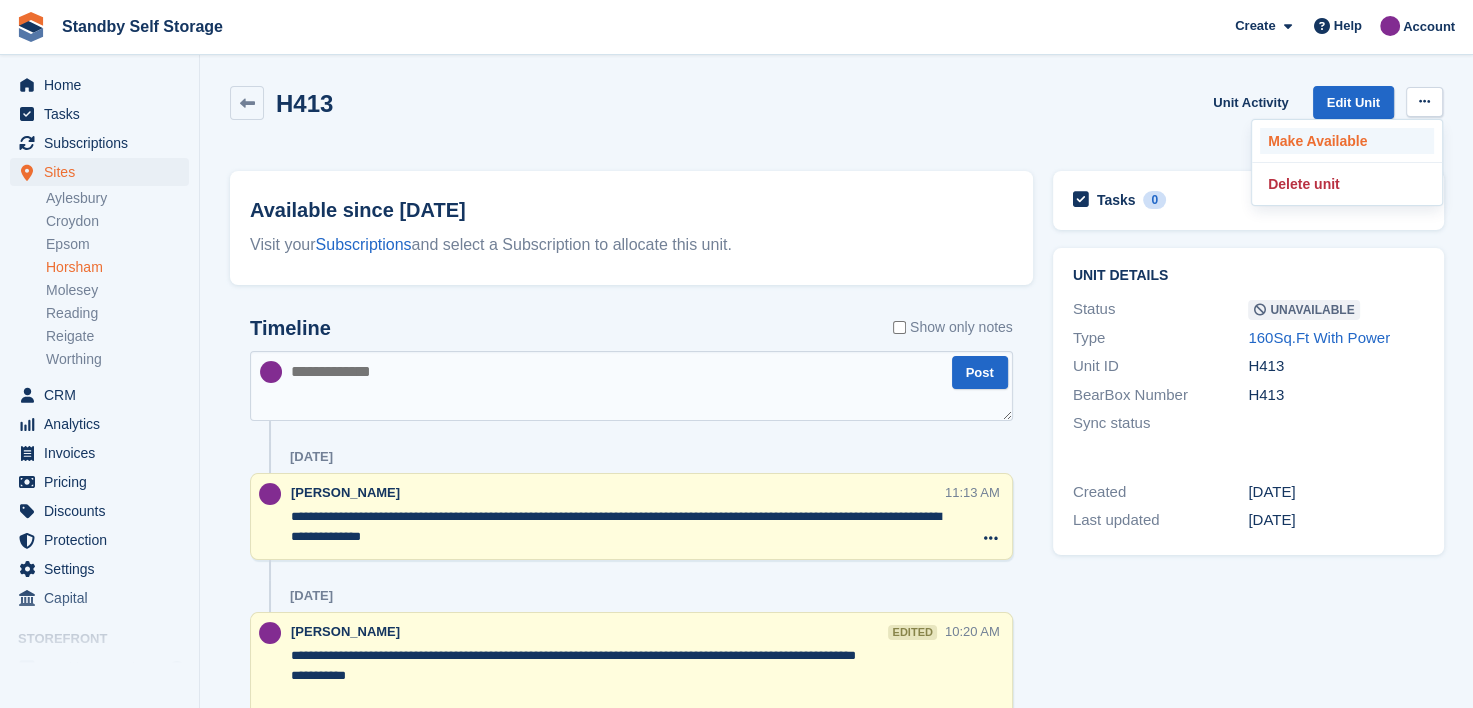 click on "Make Available" at bounding box center [1347, 141] 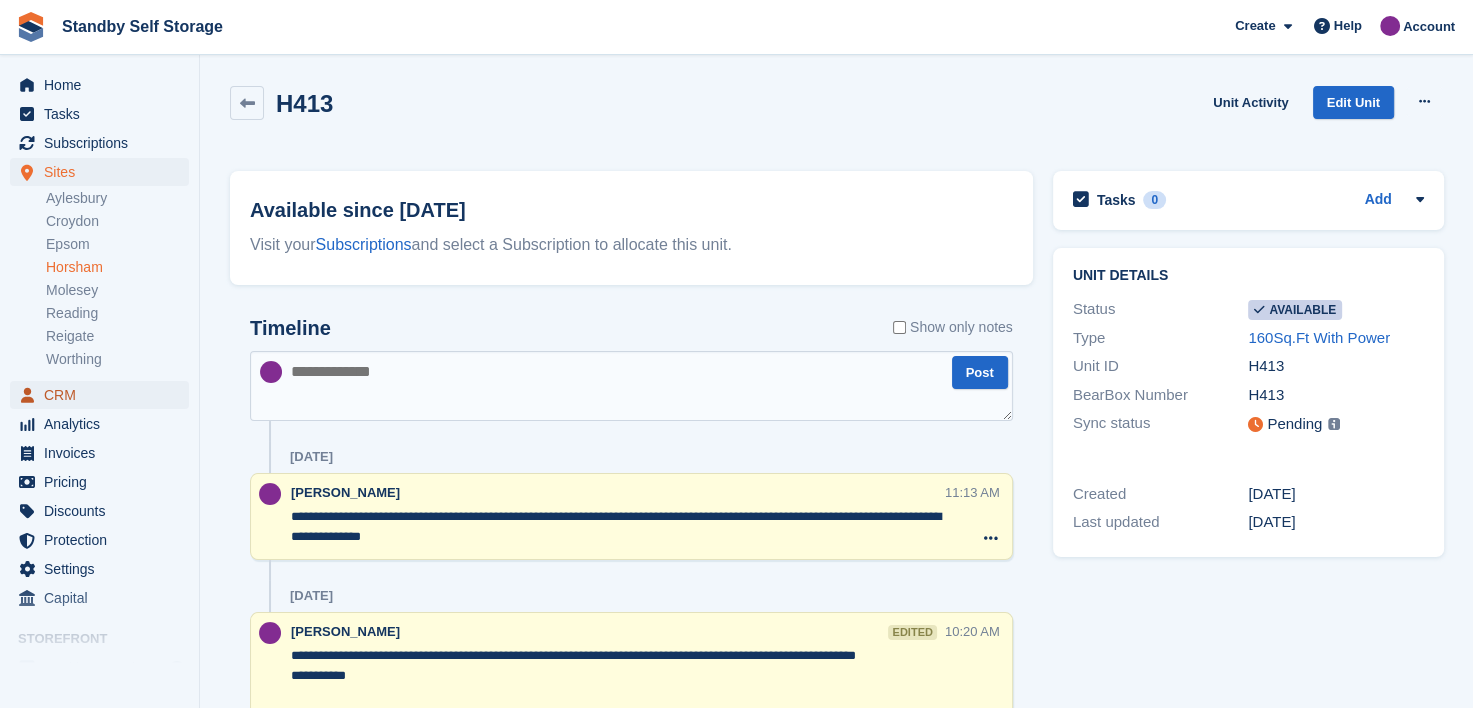 click on "CRM" at bounding box center (104, 395) 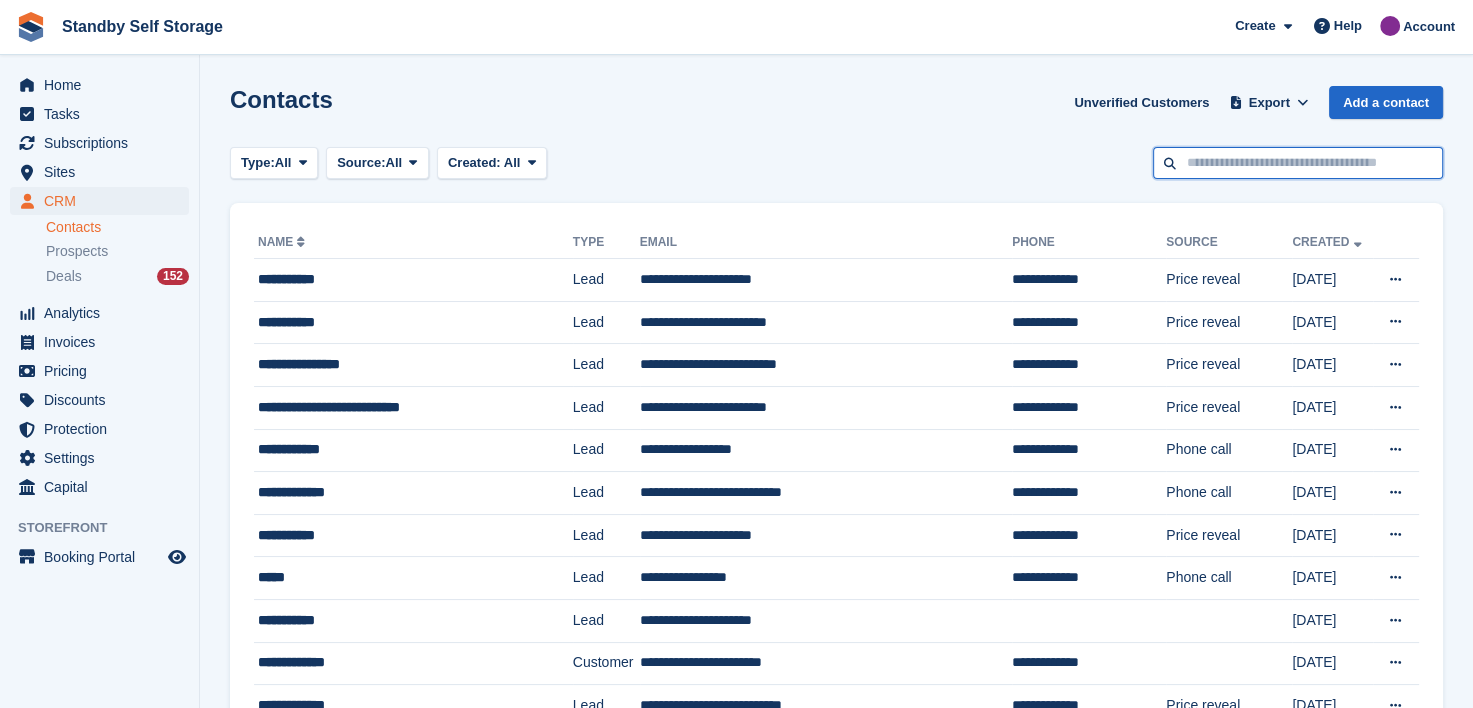click at bounding box center [1298, 163] 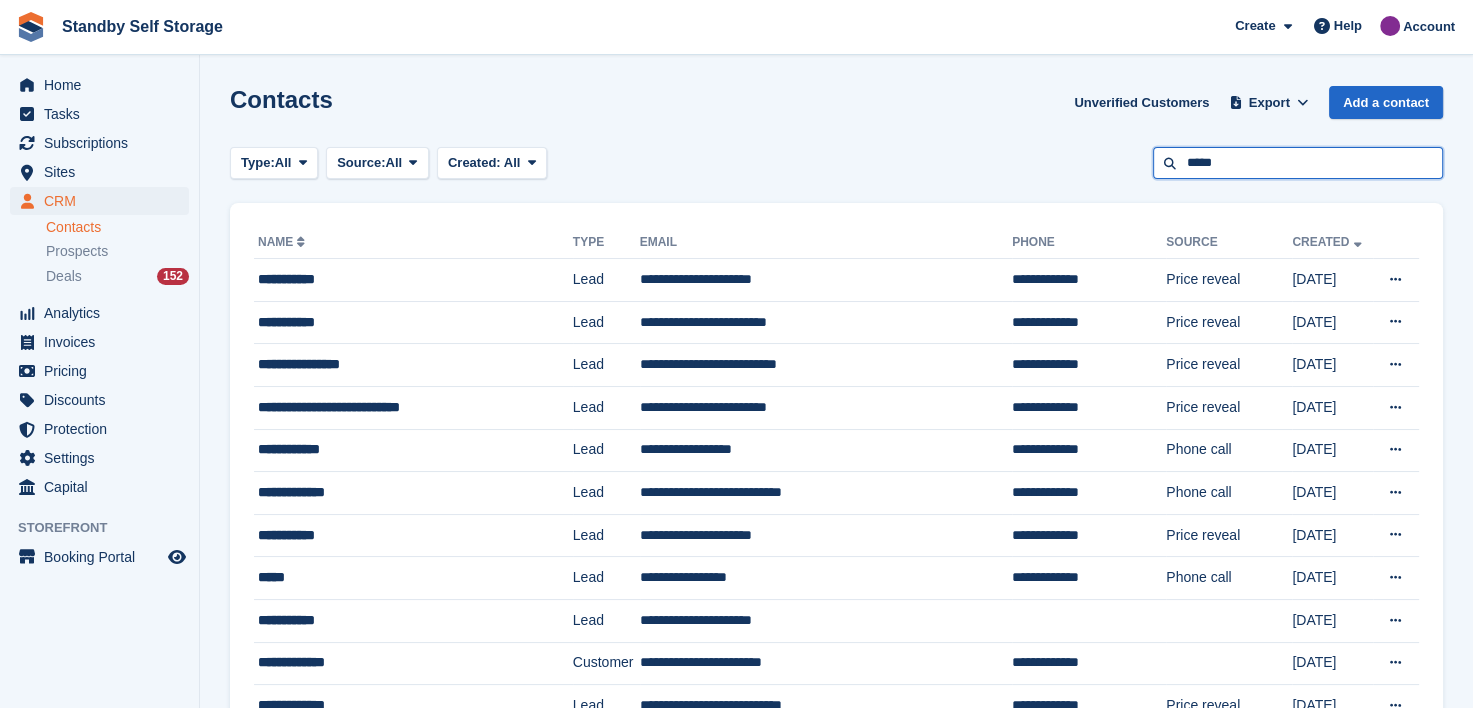 type on "*****" 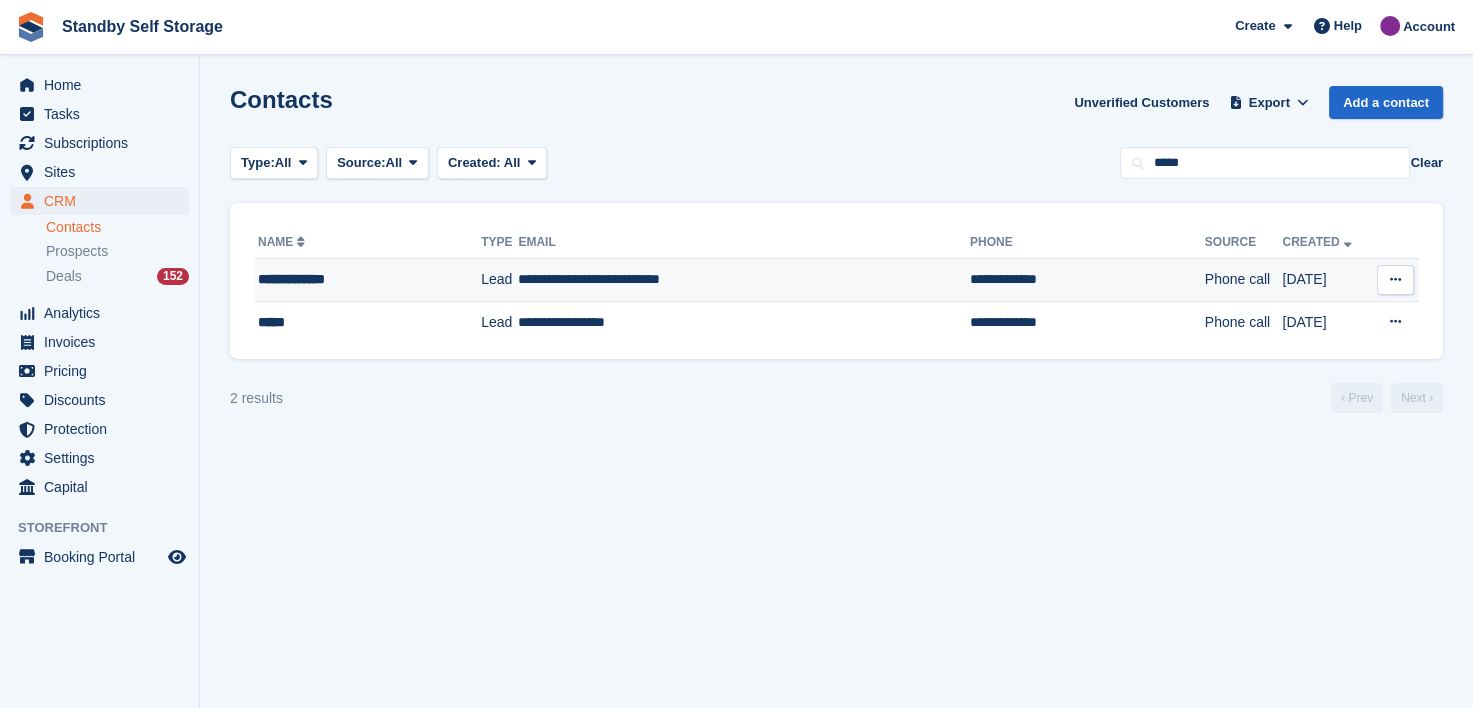 click on "**********" at bounding box center (351, 279) 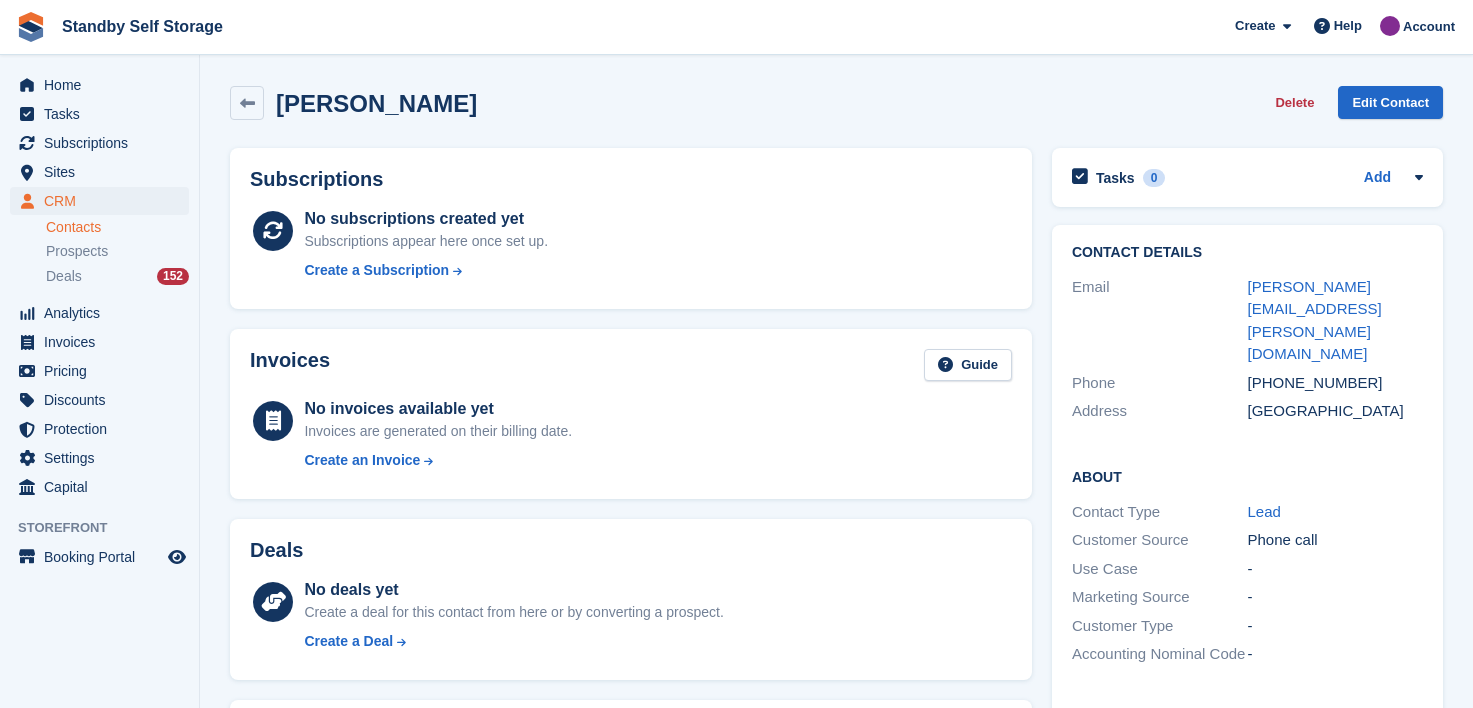 scroll, scrollTop: 0, scrollLeft: 0, axis: both 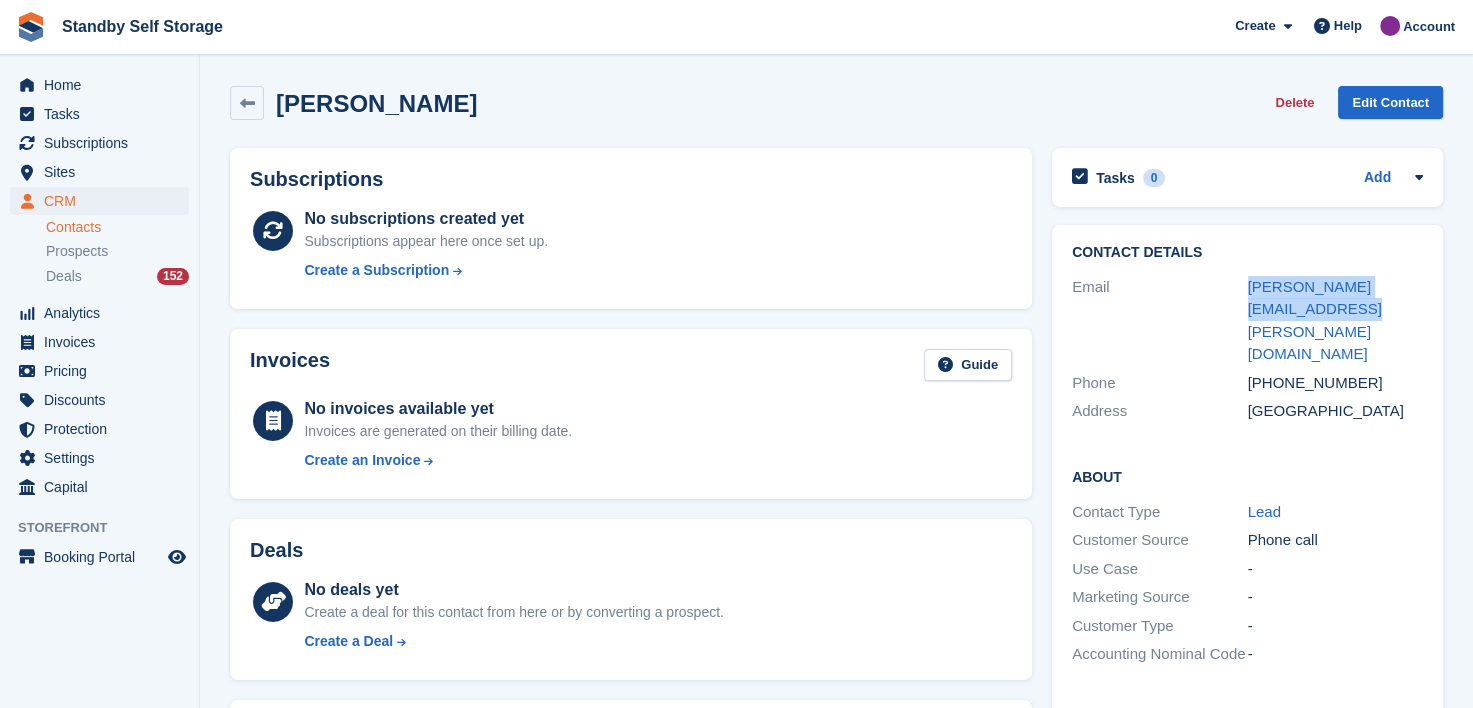 drag, startPoint x: 1289, startPoint y: 313, endPoint x: 1234, endPoint y: 295, distance: 57.870544 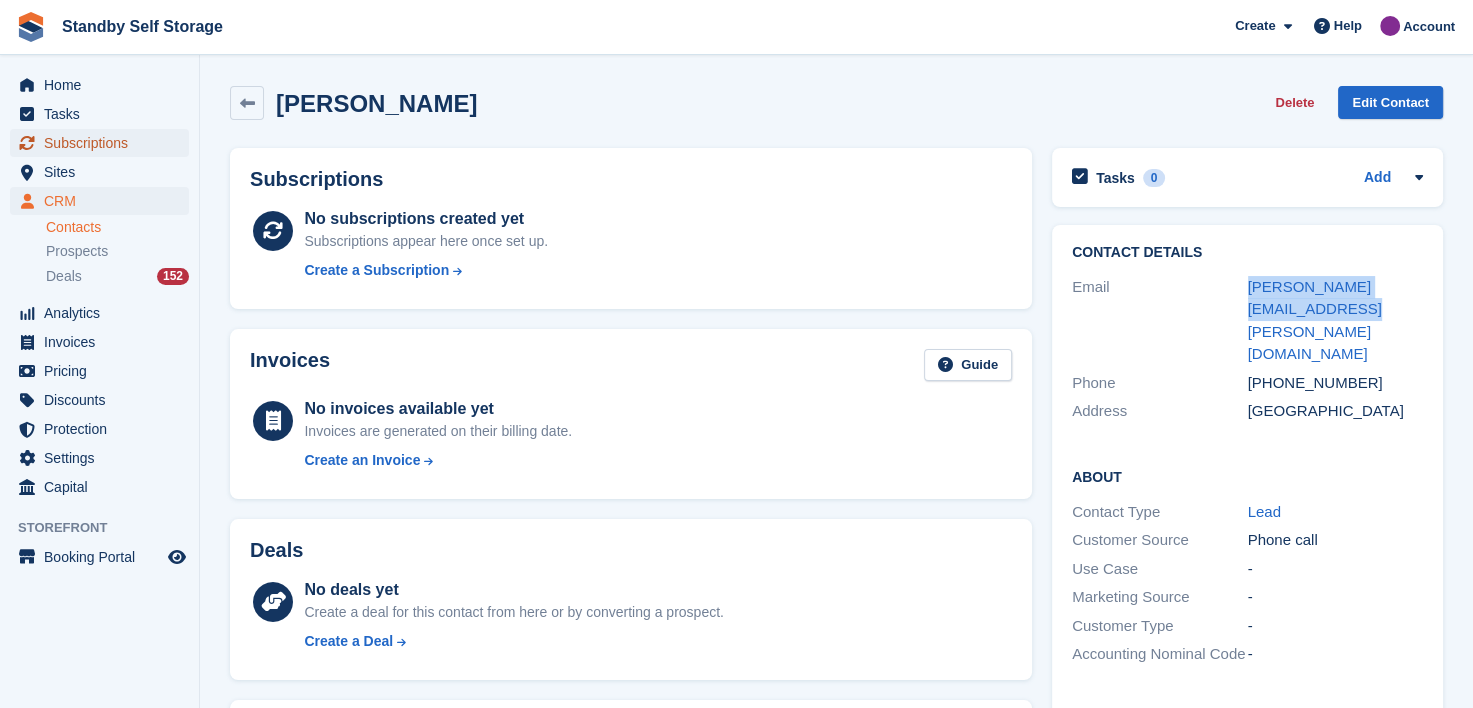 click on "Subscriptions" at bounding box center [104, 143] 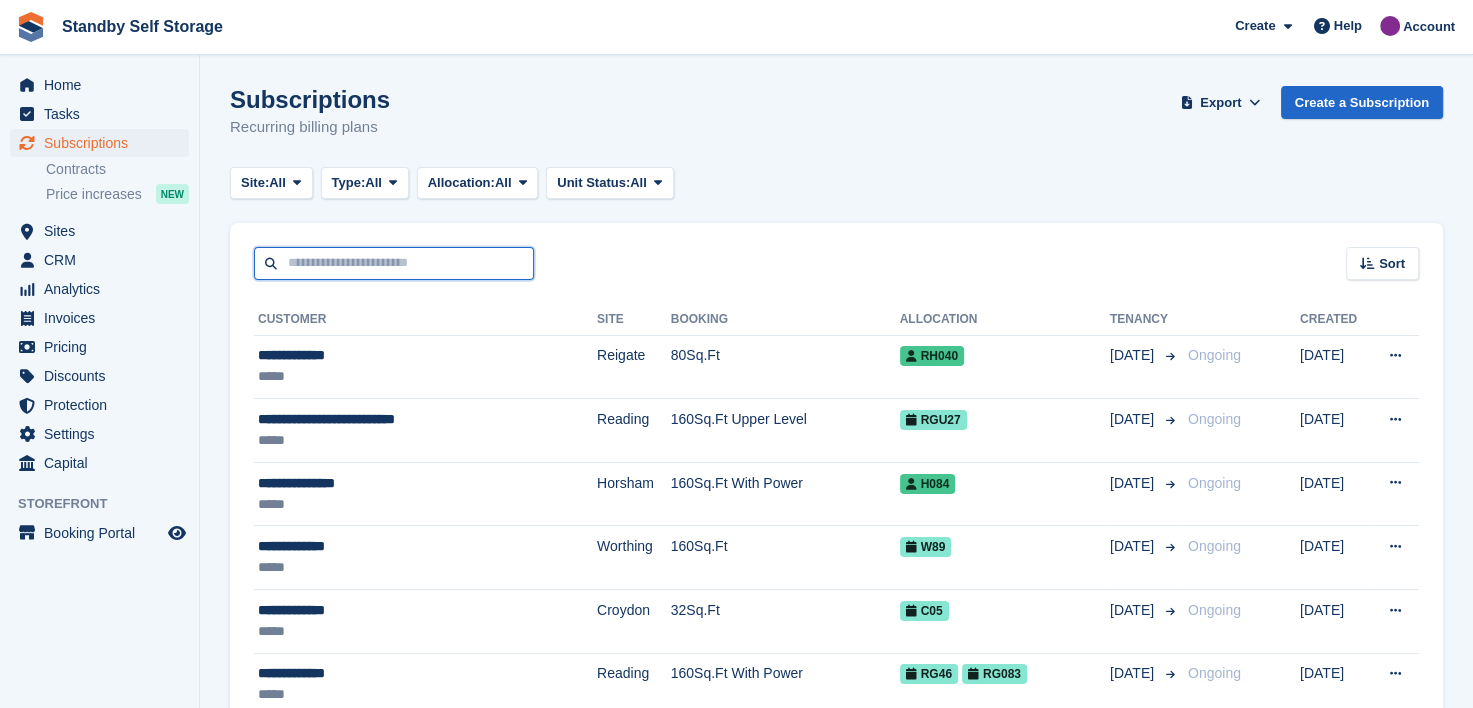 click at bounding box center (394, 263) 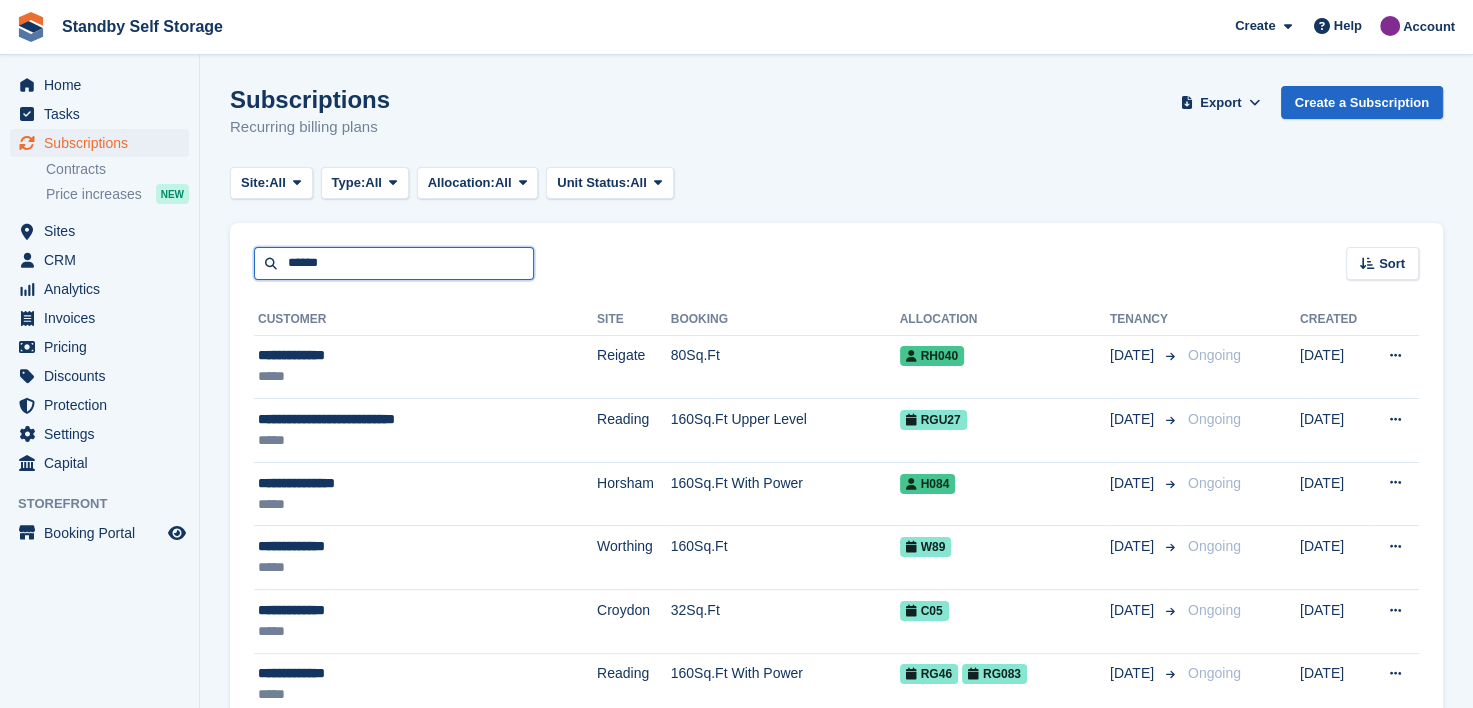 type on "******" 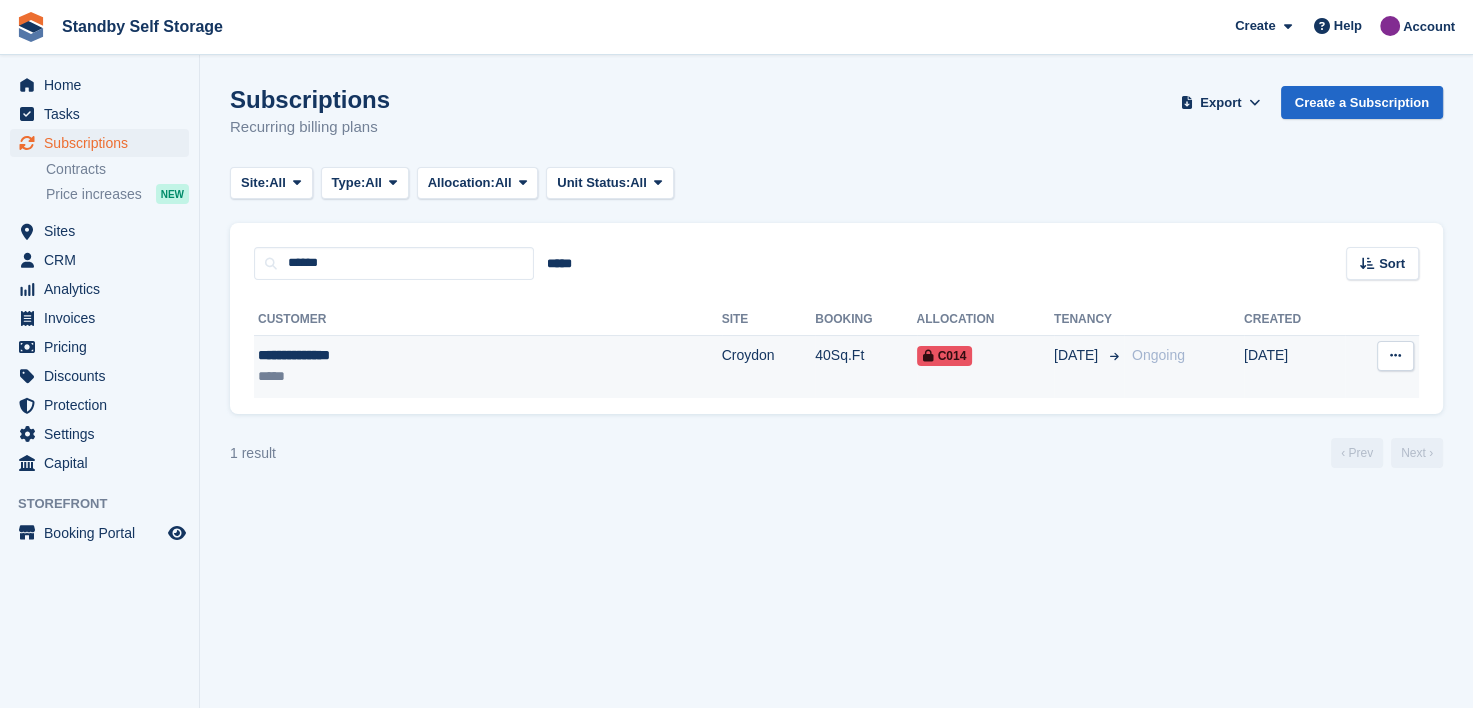 click on "**********" at bounding box center (388, 355) 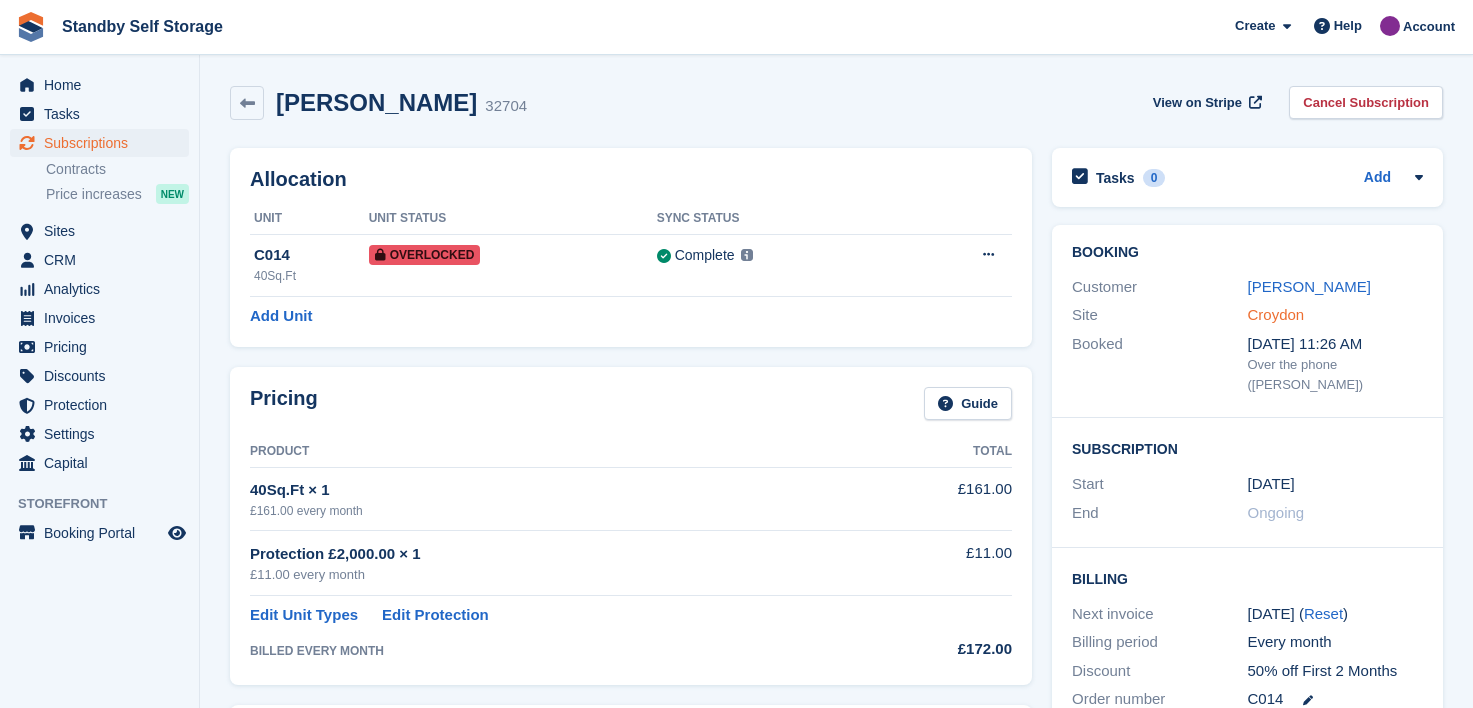 scroll, scrollTop: 0, scrollLeft: 0, axis: both 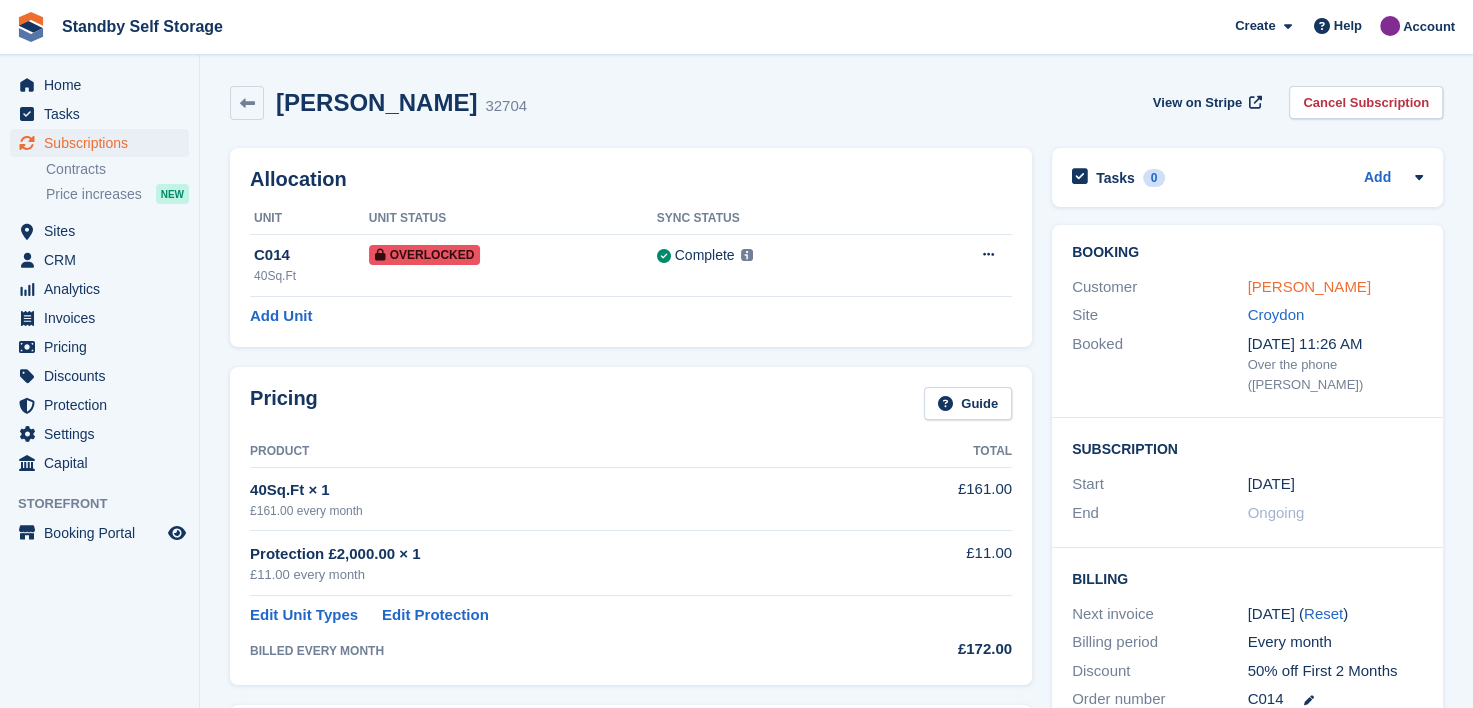 click on "[PERSON_NAME]" at bounding box center (1309, 286) 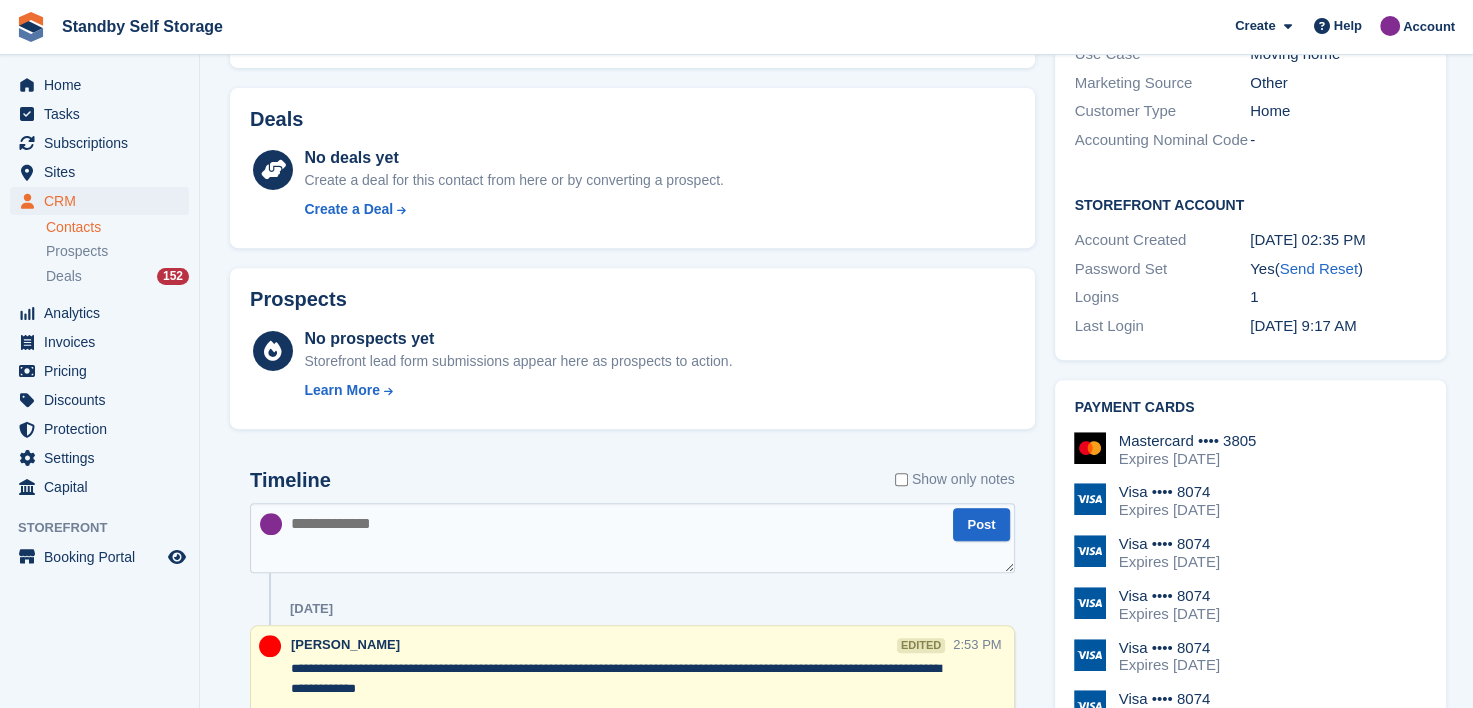 scroll, scrollTop: 900, scrollLeft: 0, axis: vertical 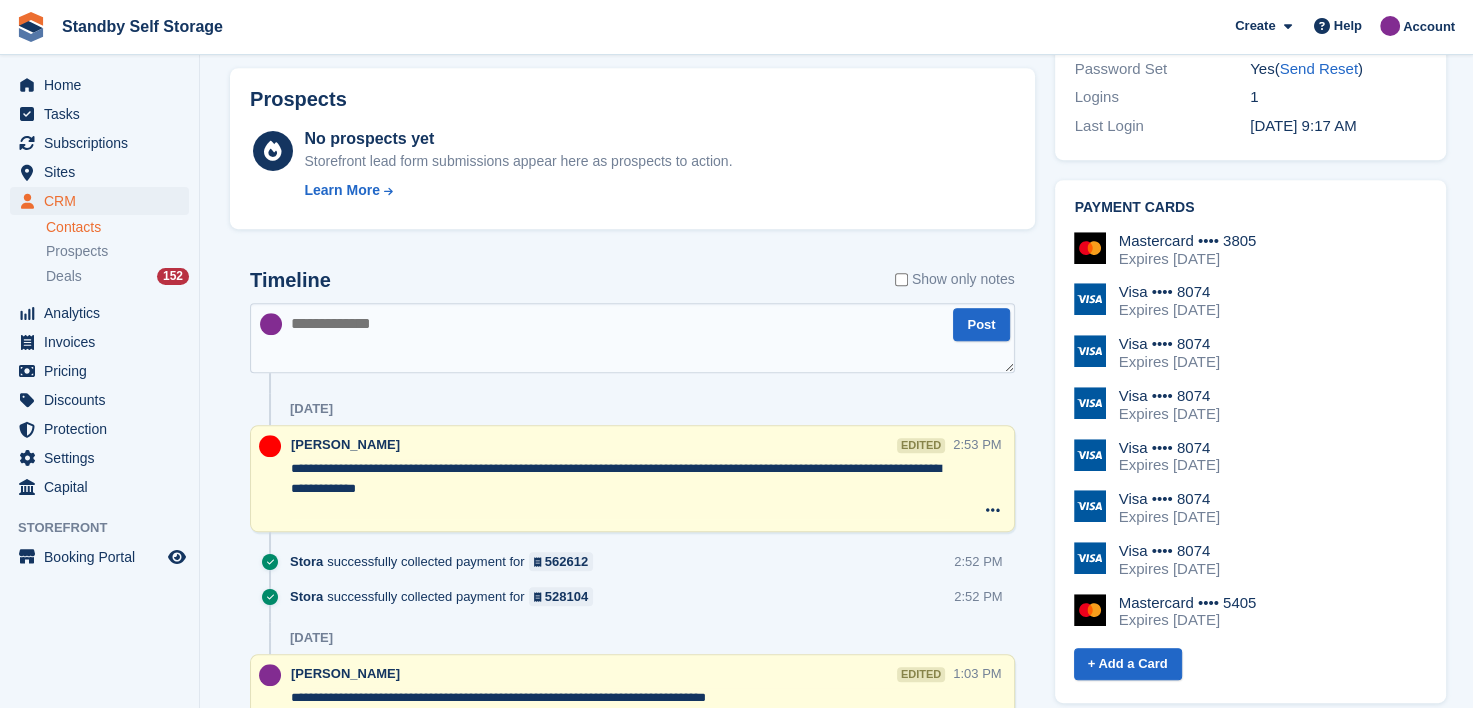 click at bounding box center [632, 338] 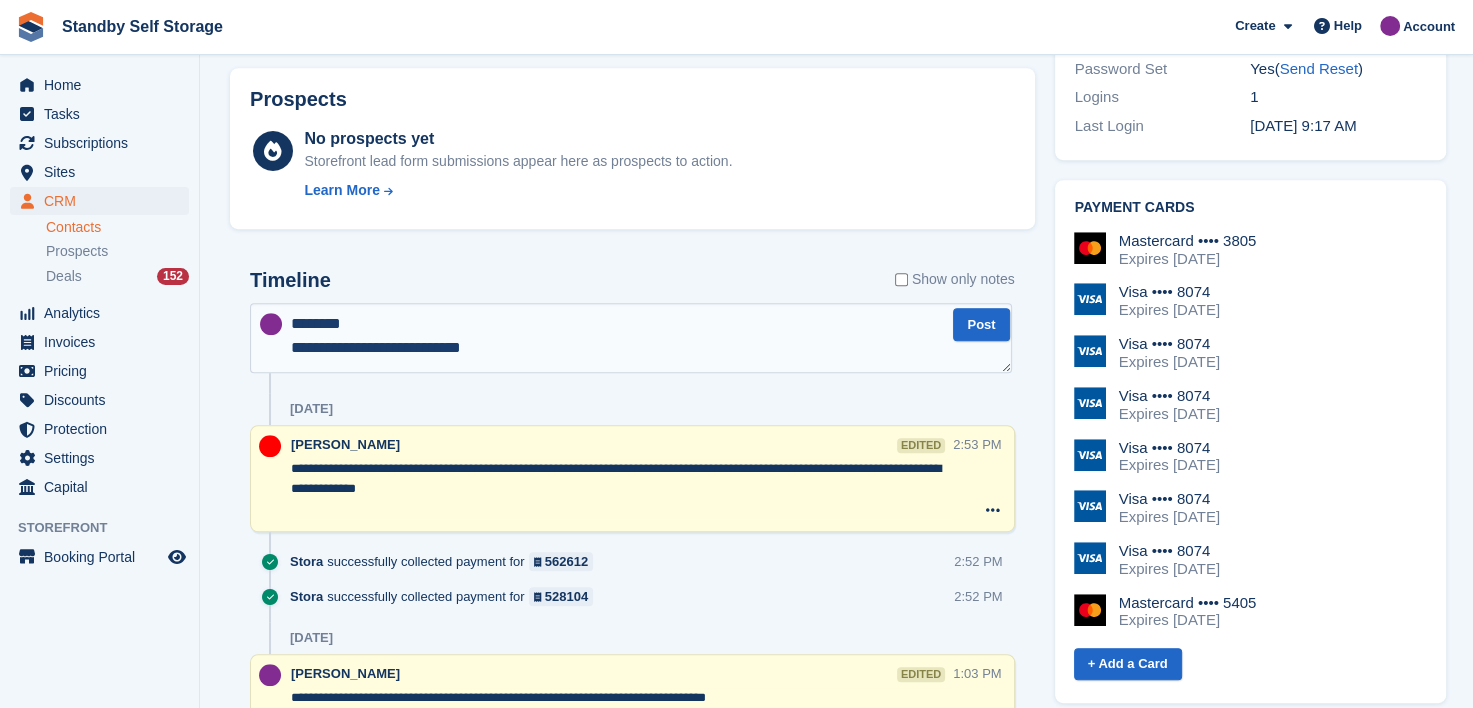 scroll, scrollTop: 0, scrollLeft: 0, axis: both 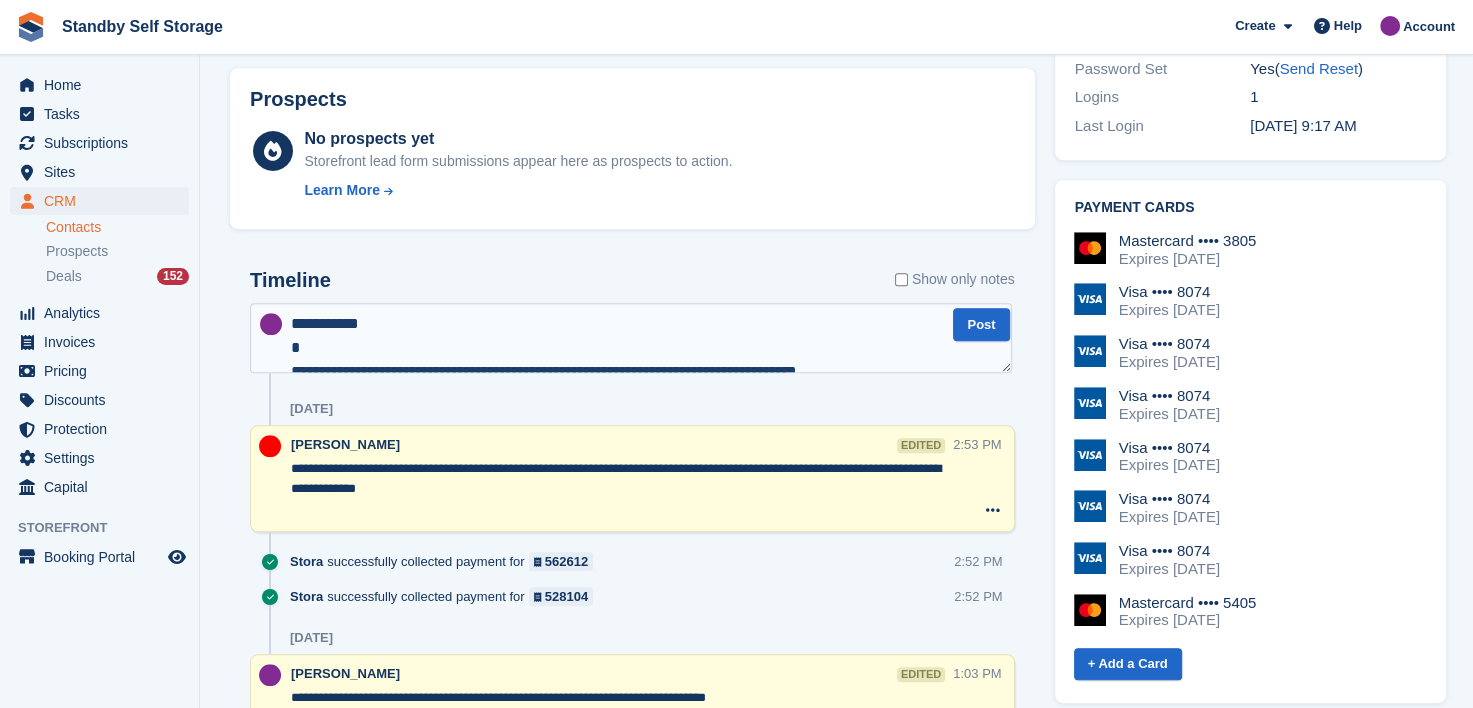 type 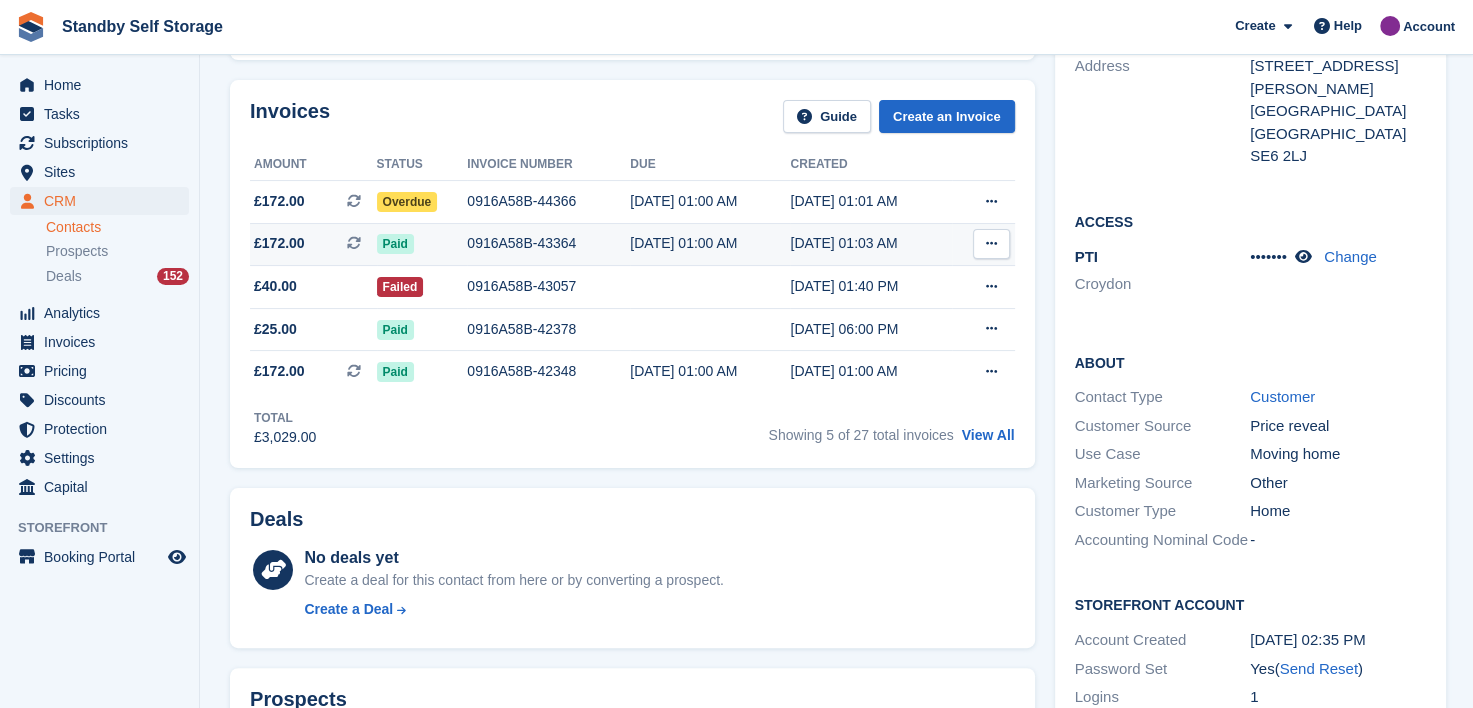scroll, scrollTop: 200, scrollLeft: 0, axis: vertical 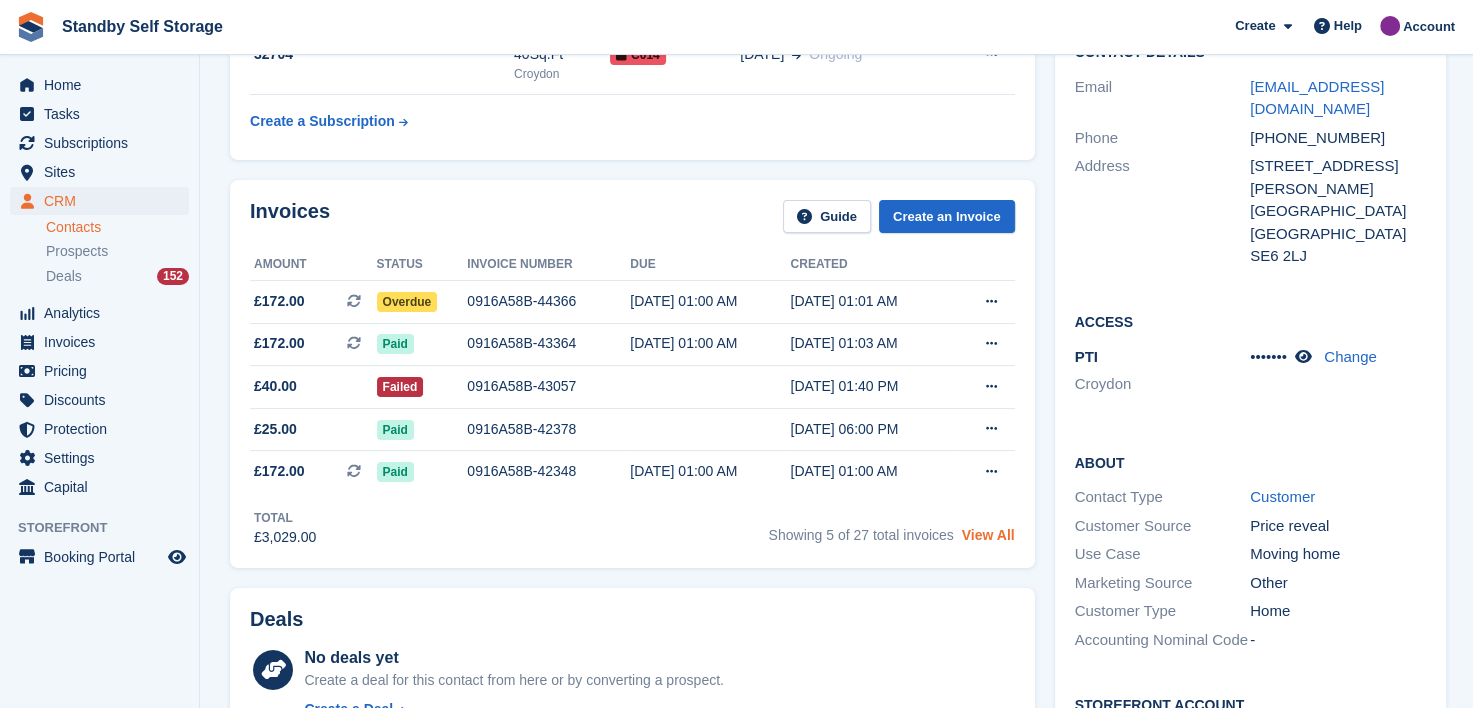 click on "View All" at bounding box center (988, 535) 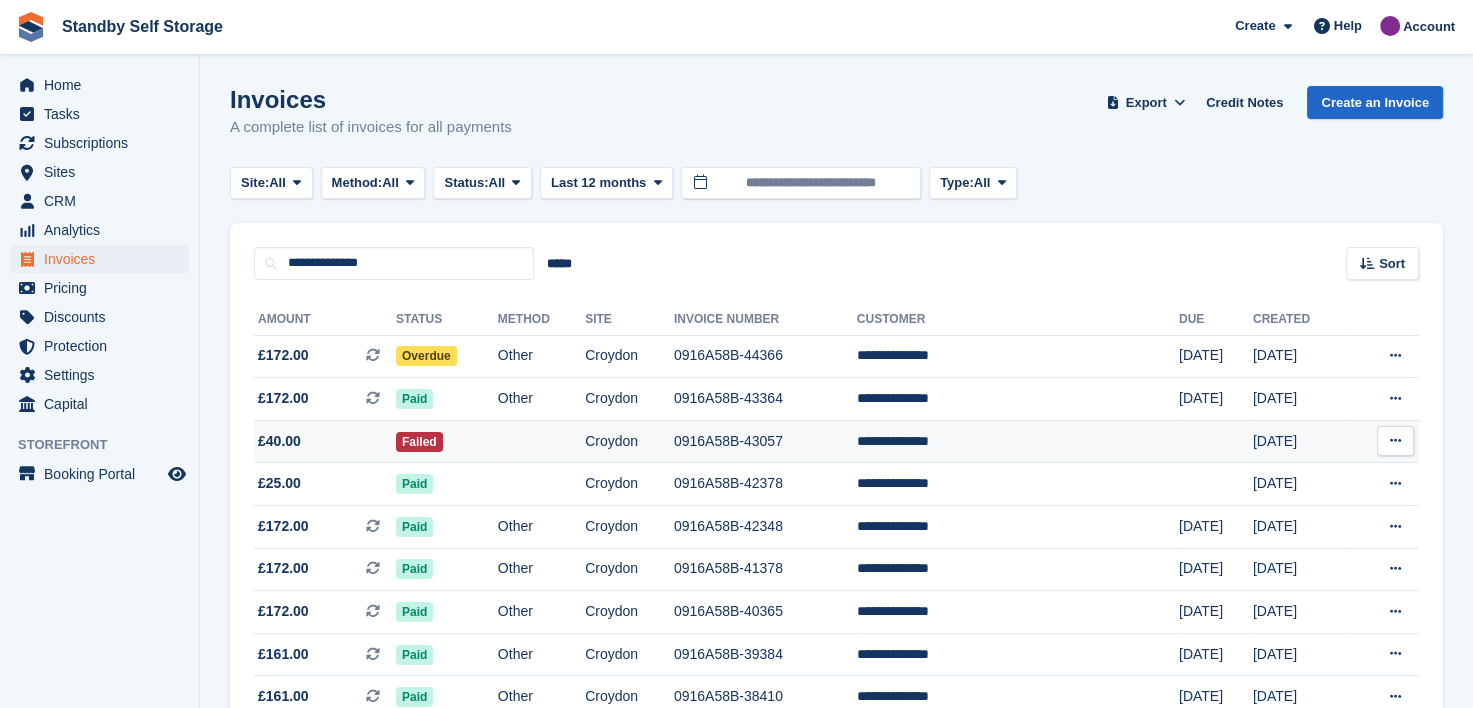scroll, scrollTop: 0, scrollLeft: 0, axis: both 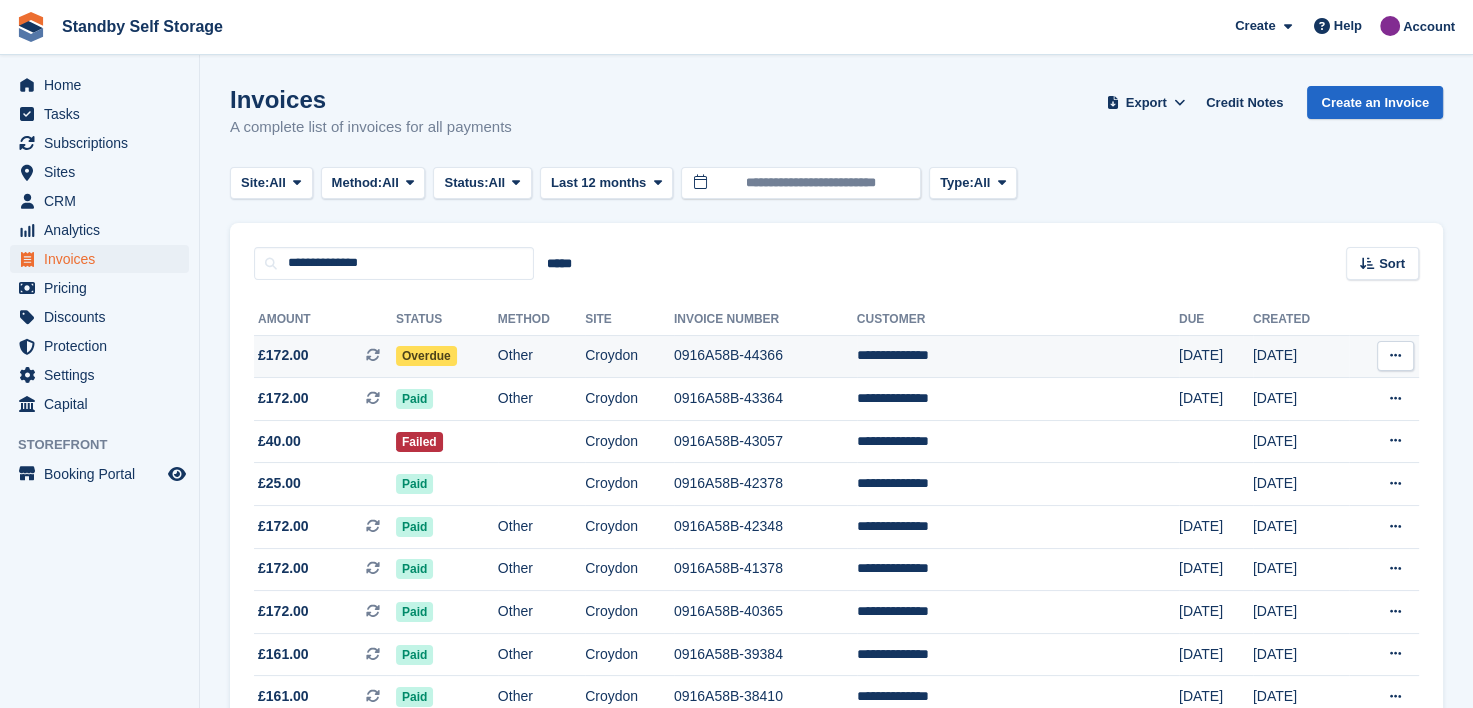 click on "**********" at bounding box center (1018, 356) 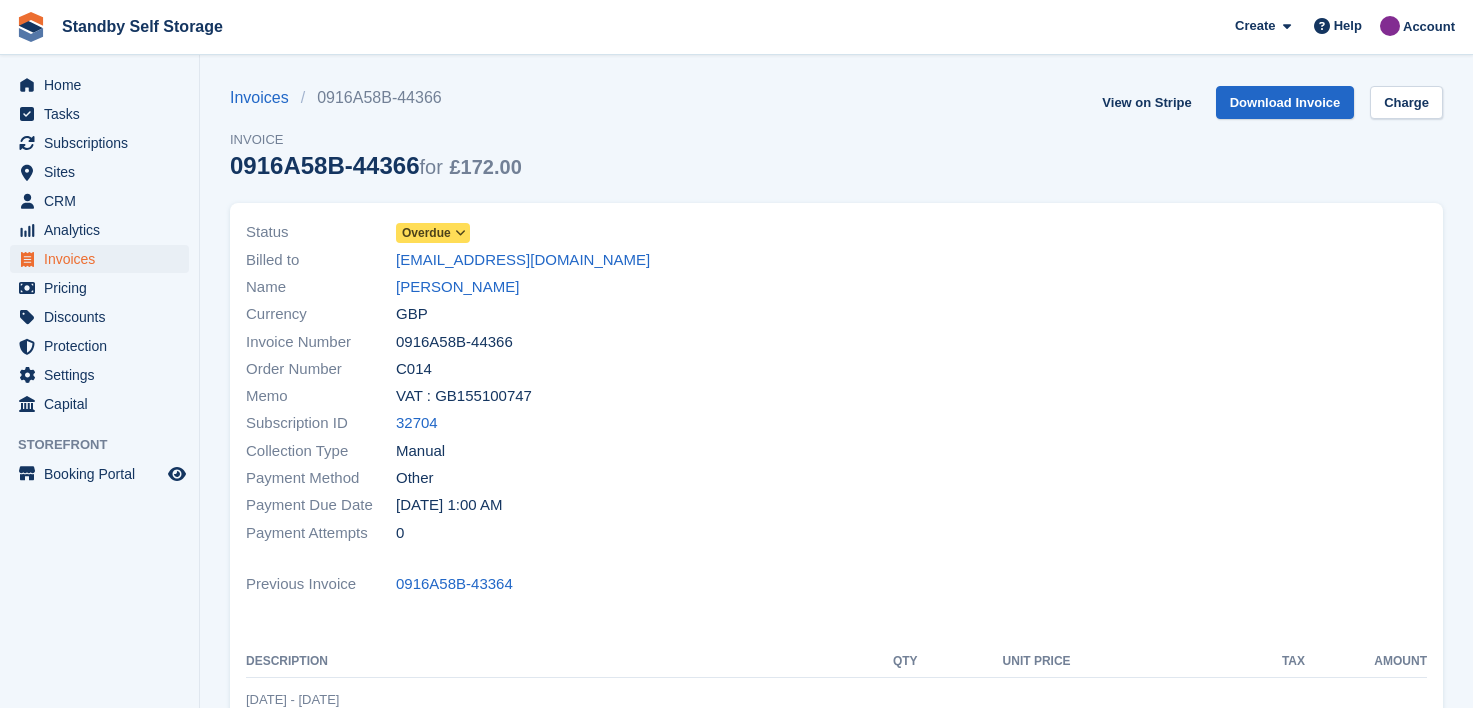 scroll, scrollTop: 0, scrollLeft: 0, axis: both 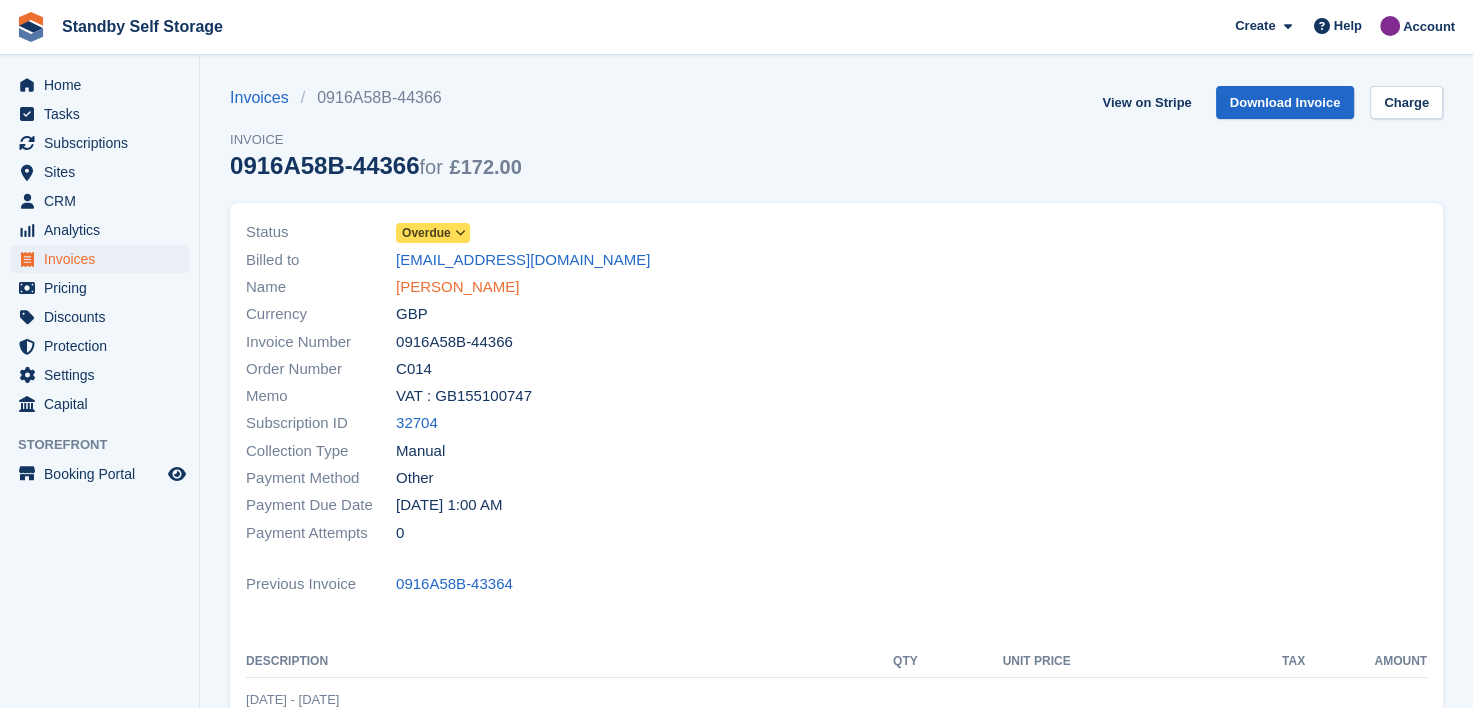 click on "[PERSON_NAME]" at bounding box center (457, 287) 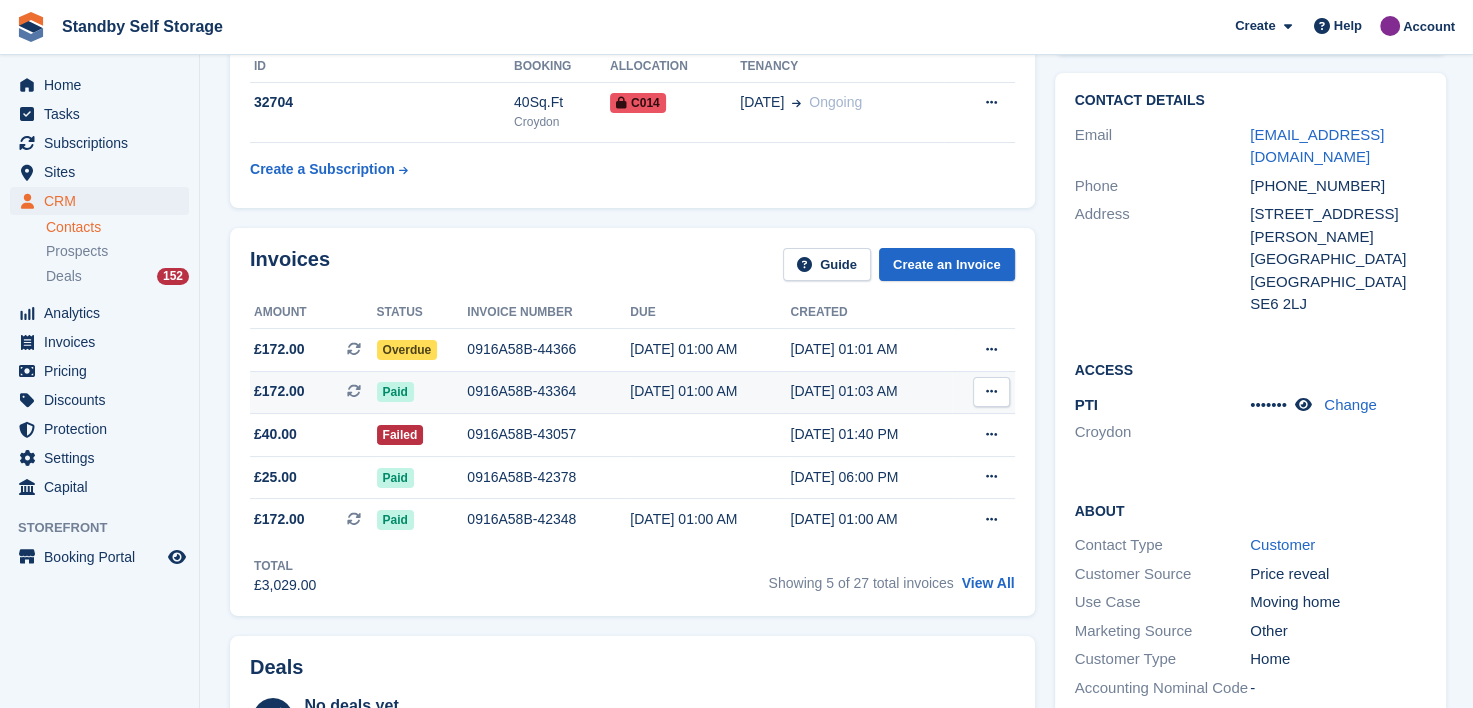 scroll, scrollTop: 300, scrollLeft: 0, axis: vertical 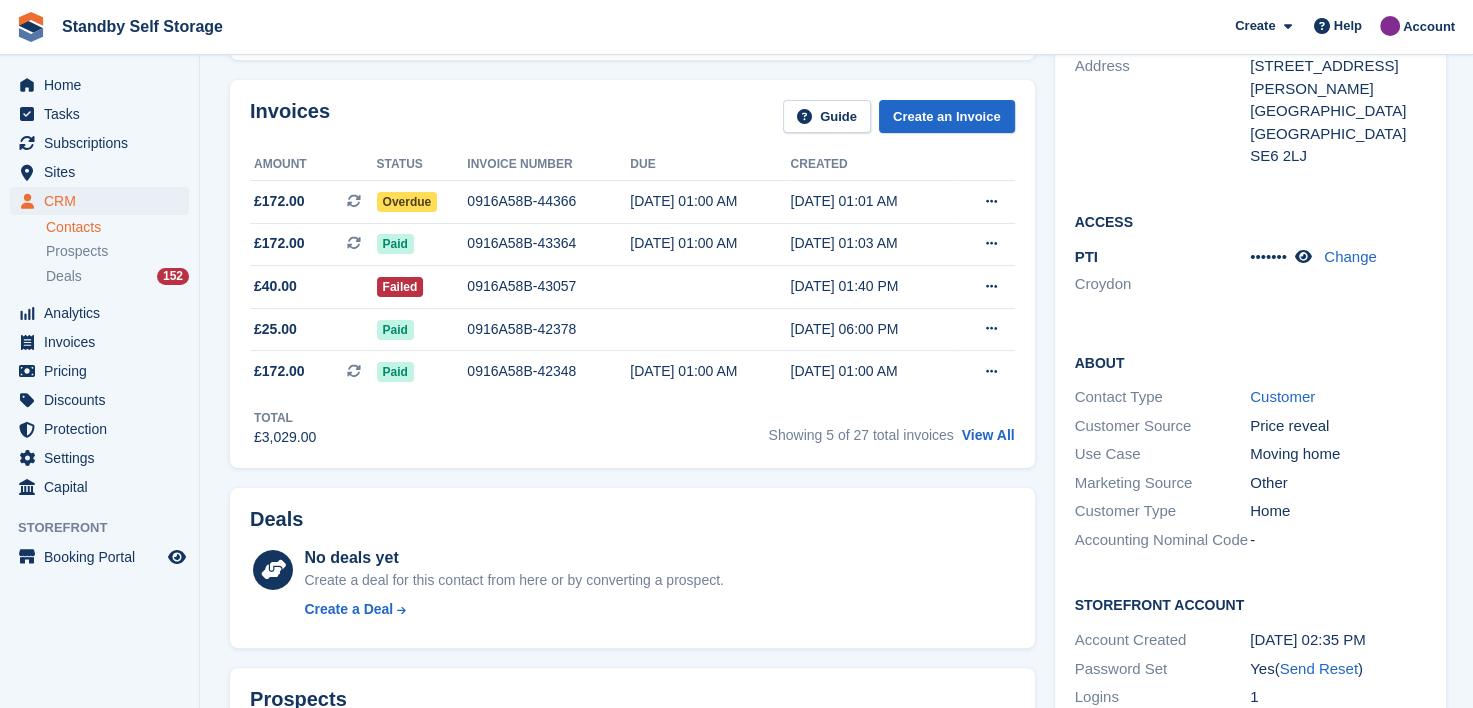 drag, startPoint x: 992, startPoint y: 435, endPoint x: 952, endPoint y: 440, distance: 40.311287 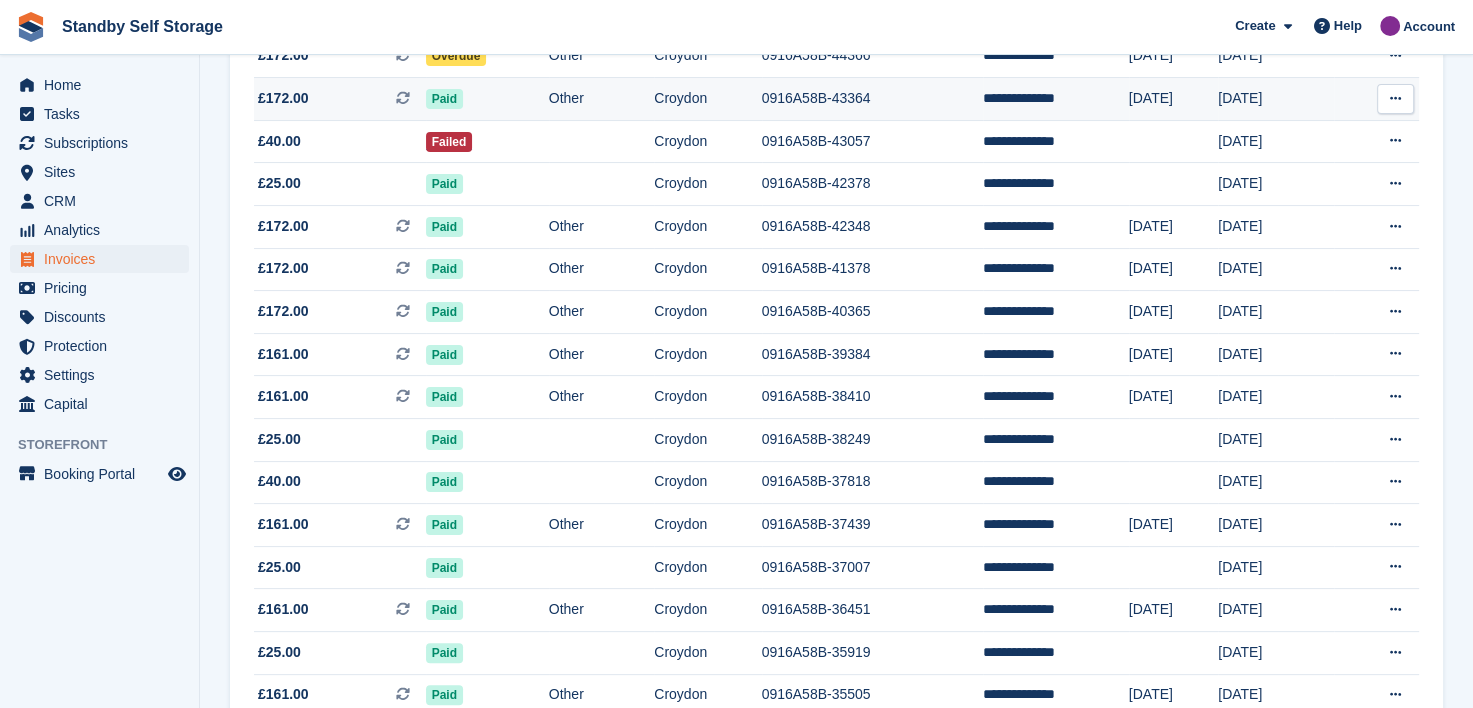 scroll, scrollTop: 0, scrollLeft: 0, axis: both 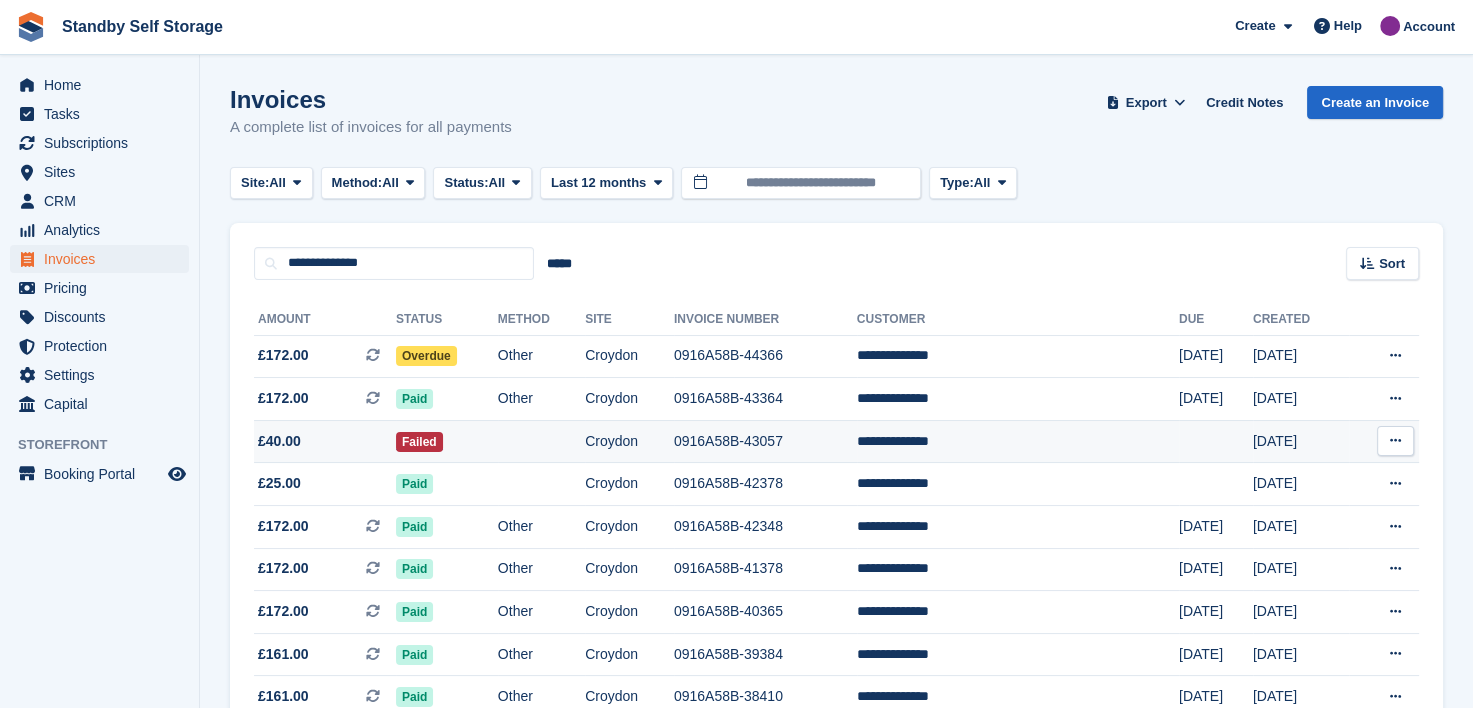 click on "**********" at bounding box center [1018, 441] 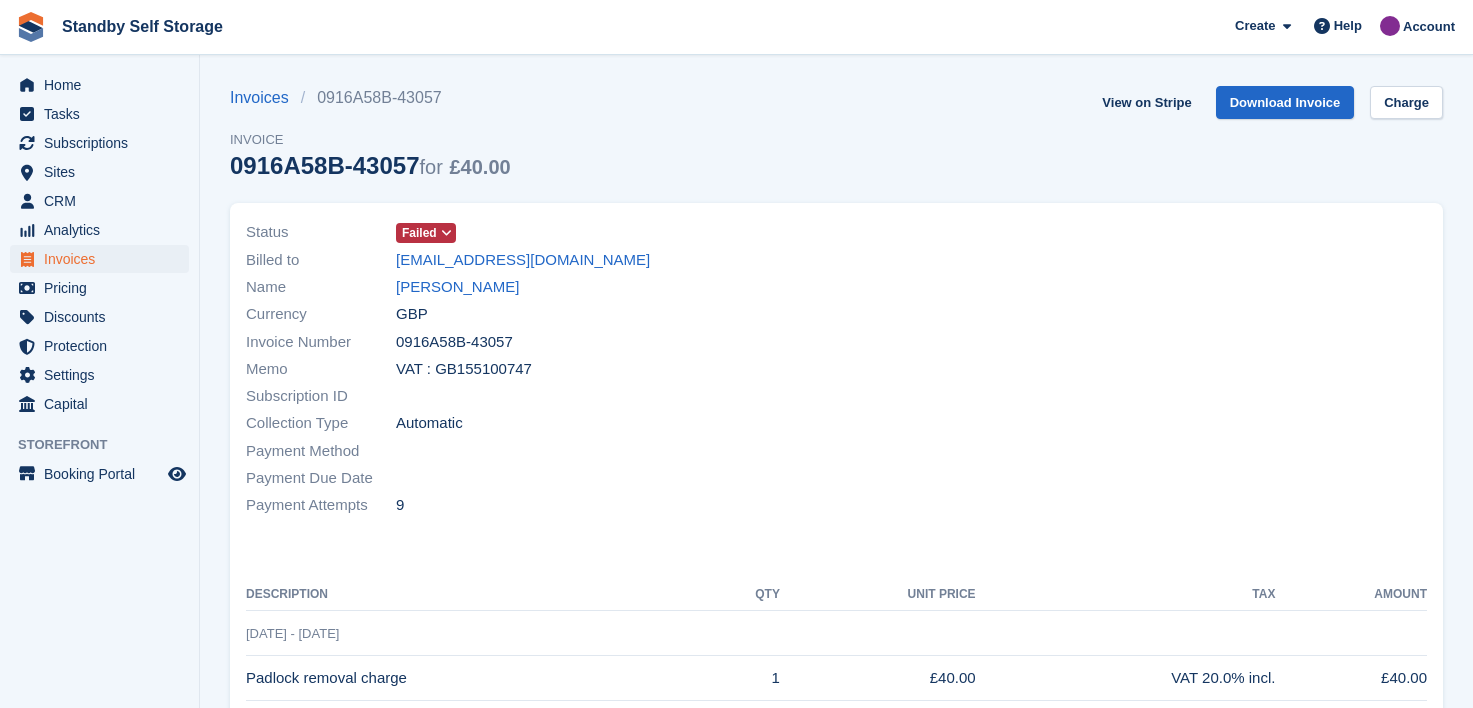 scroll, scrollTop: 0, scrollLeft: 0, axis: both 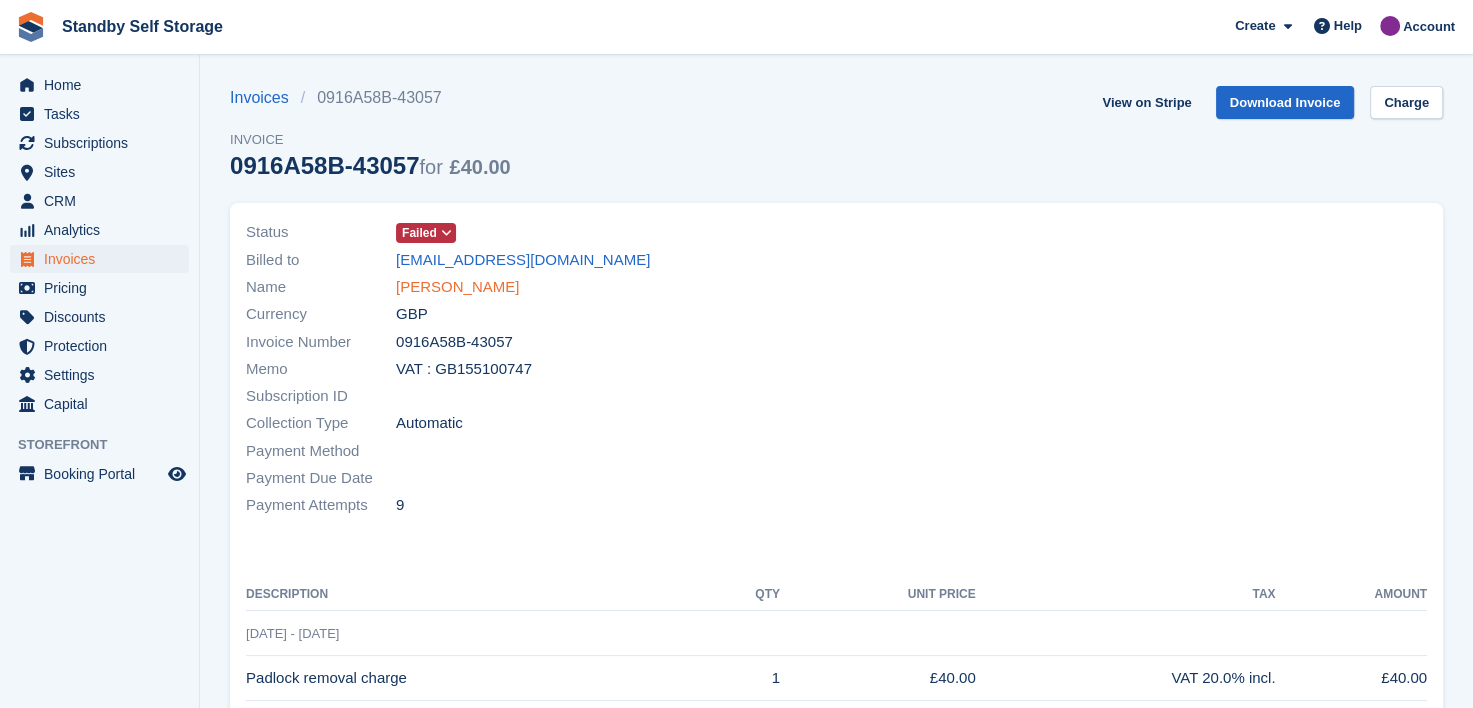 click on "[PERSON_NAME]" at bounding box center (457, 287) 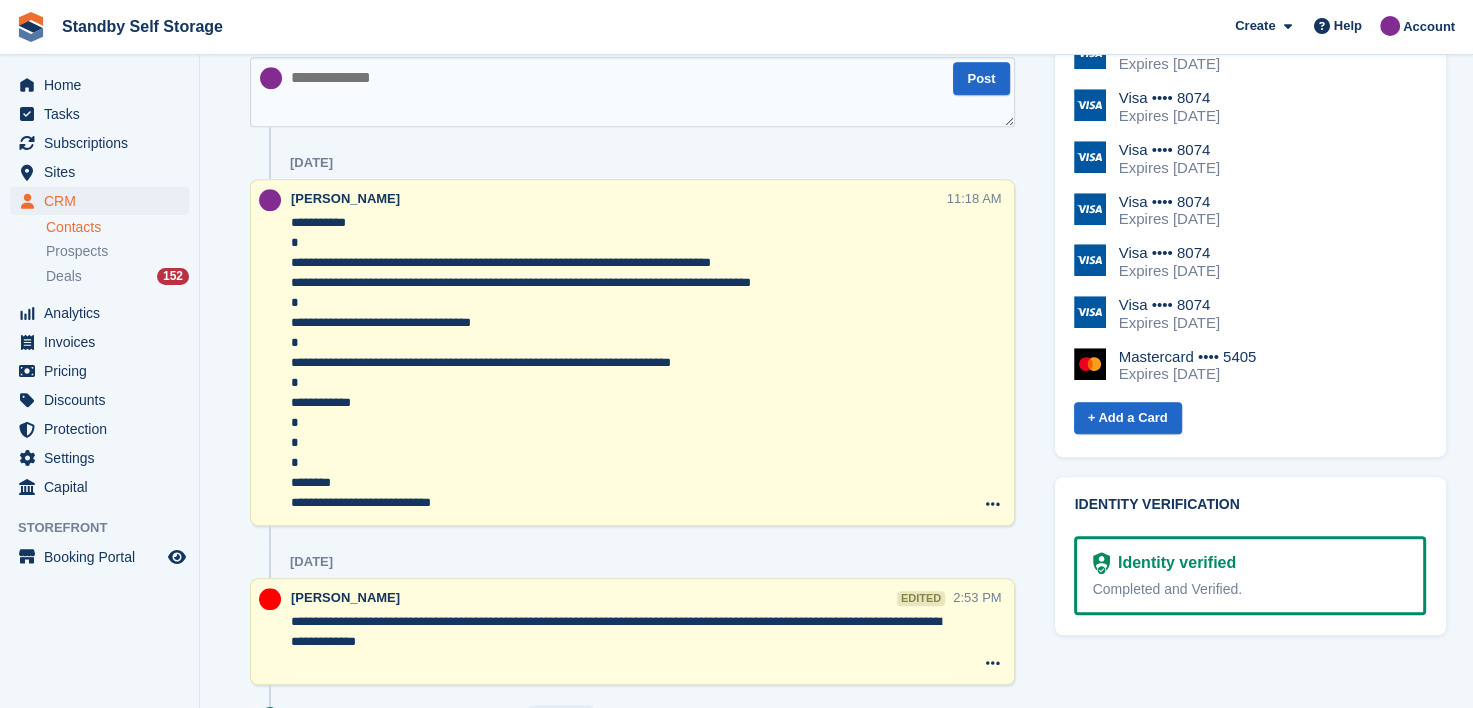 scroll, scrollTop: 1500, scrollLeft: 0, axis: vertical 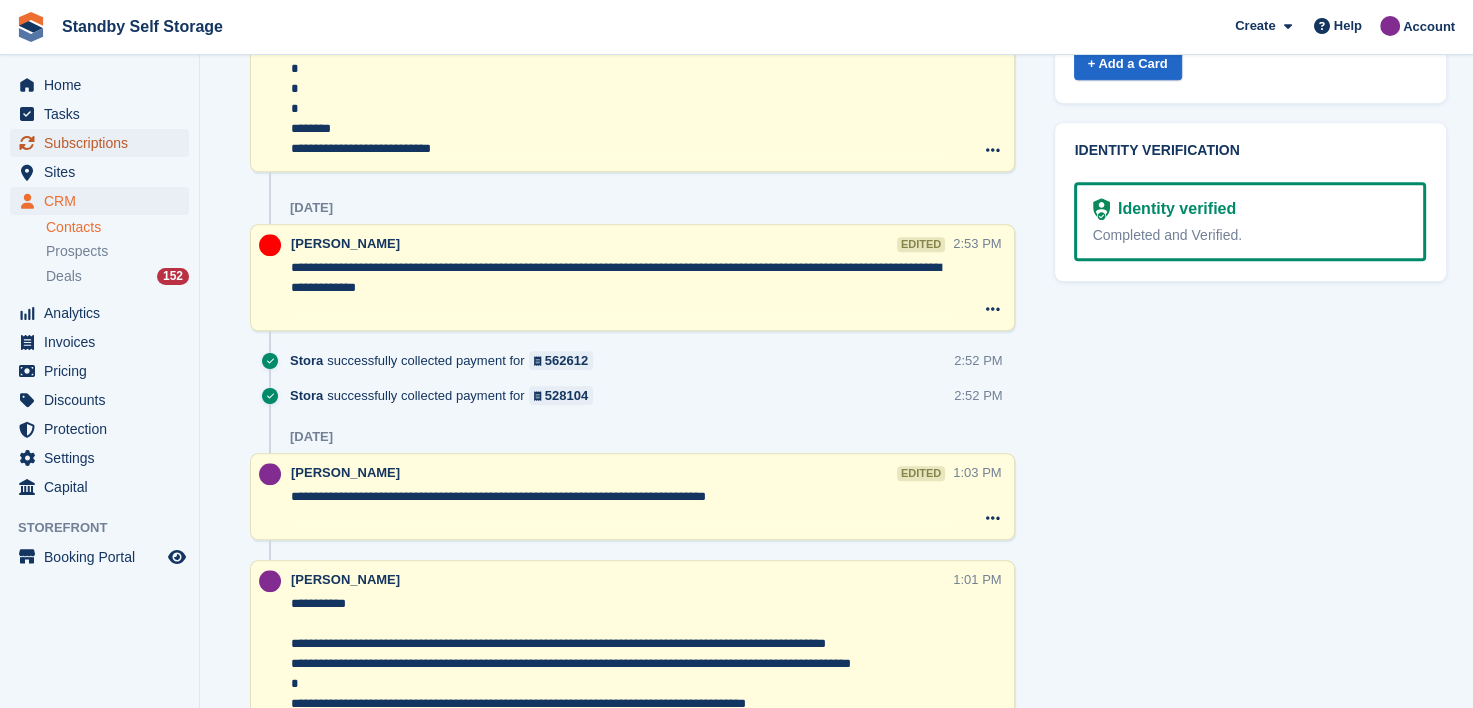 drag, startPoint x: 56, startPoint y: 143, endPoint x: 402, endPoint y: 119, distance: 346.83136 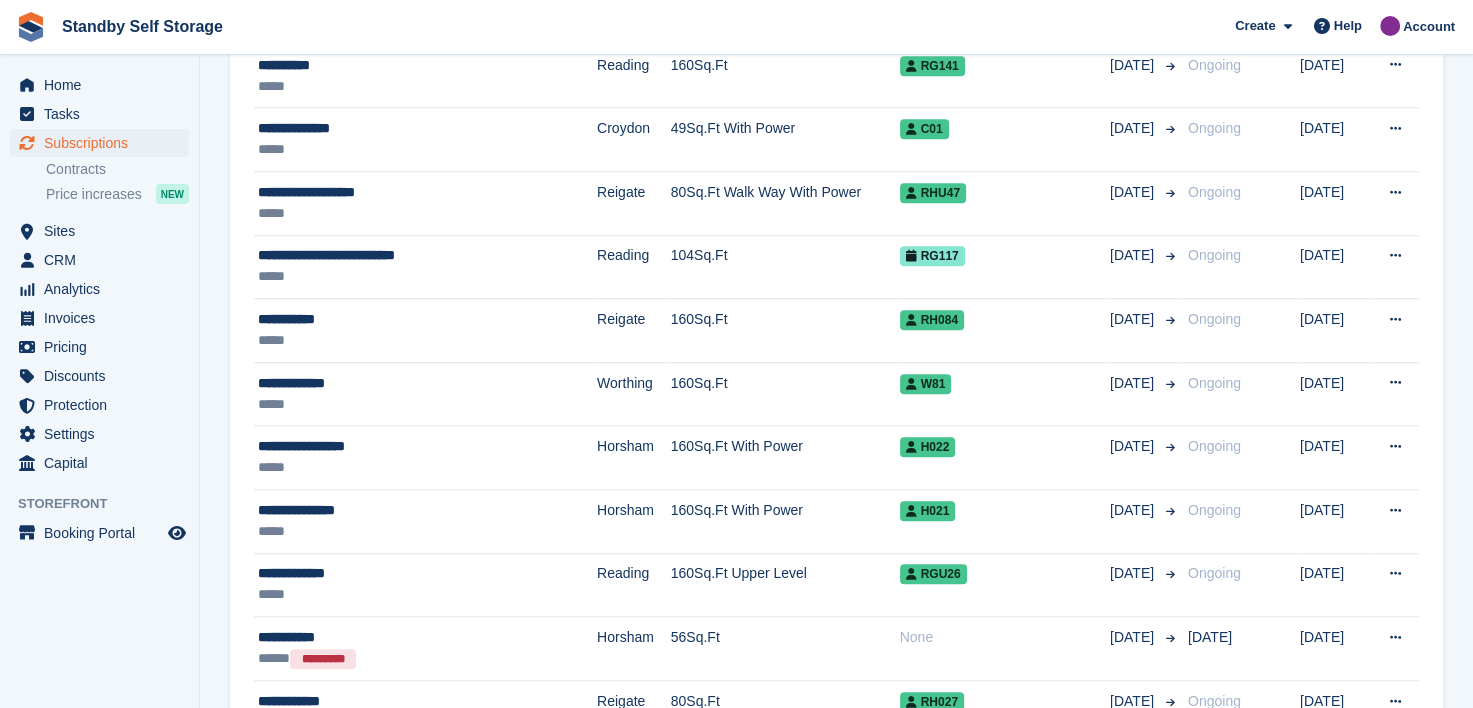 scroll, scrollTop: 0, scrollLeft: 0, axis: both 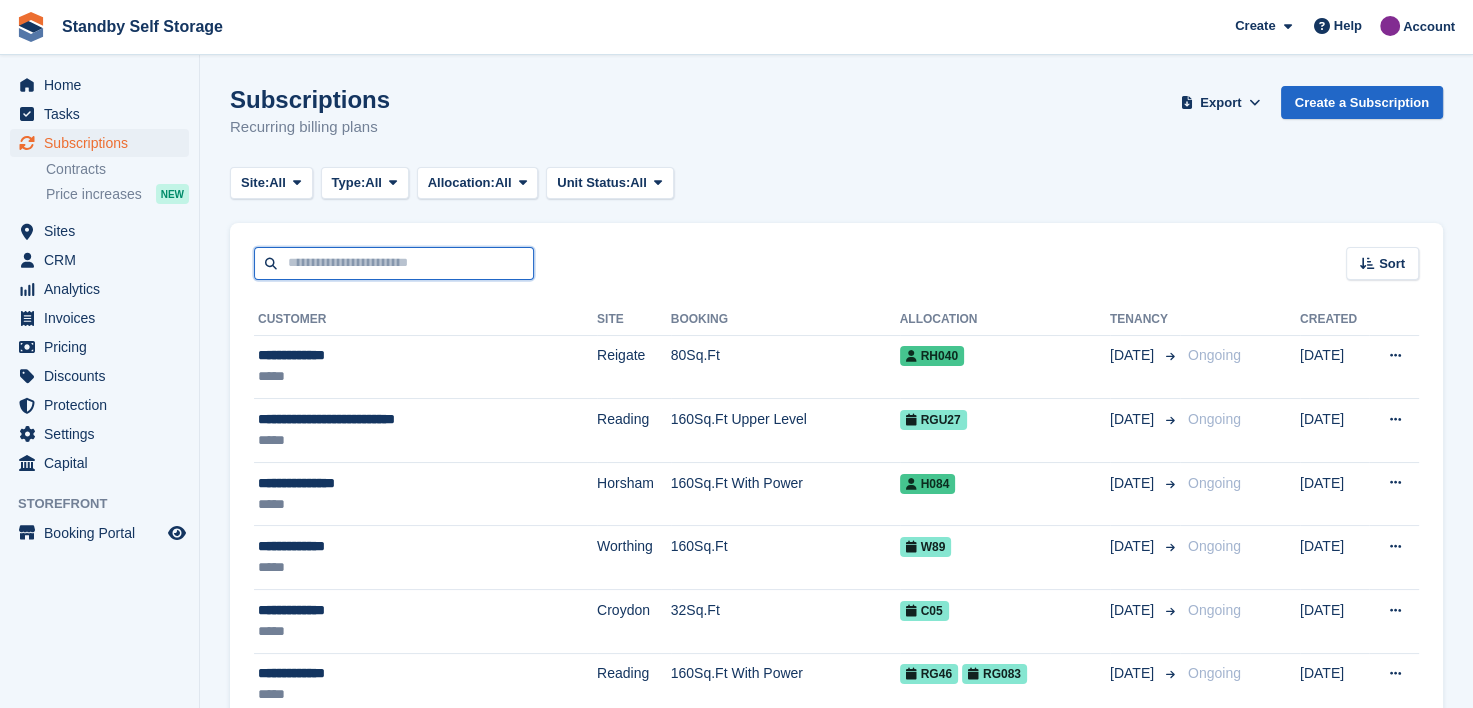 click at bounding box center (394, 263) 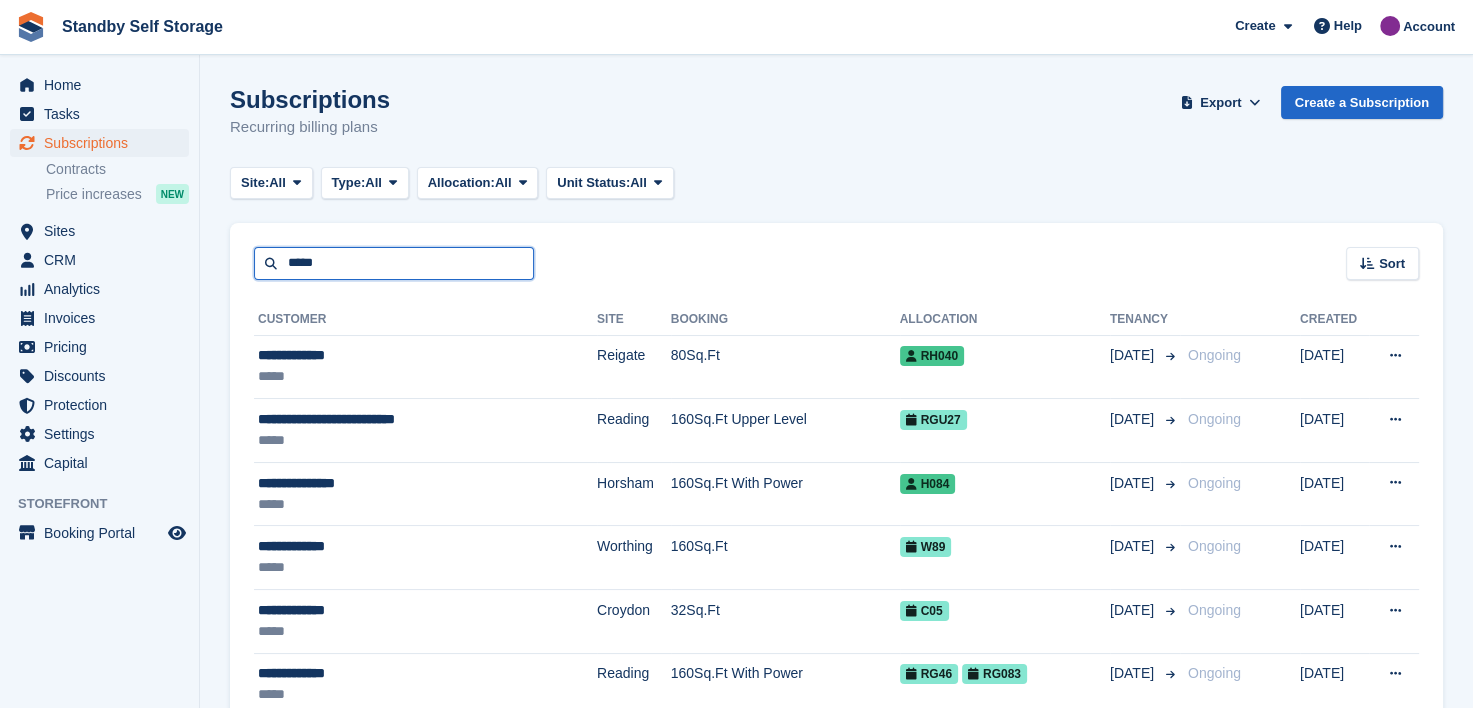 type on "*****" 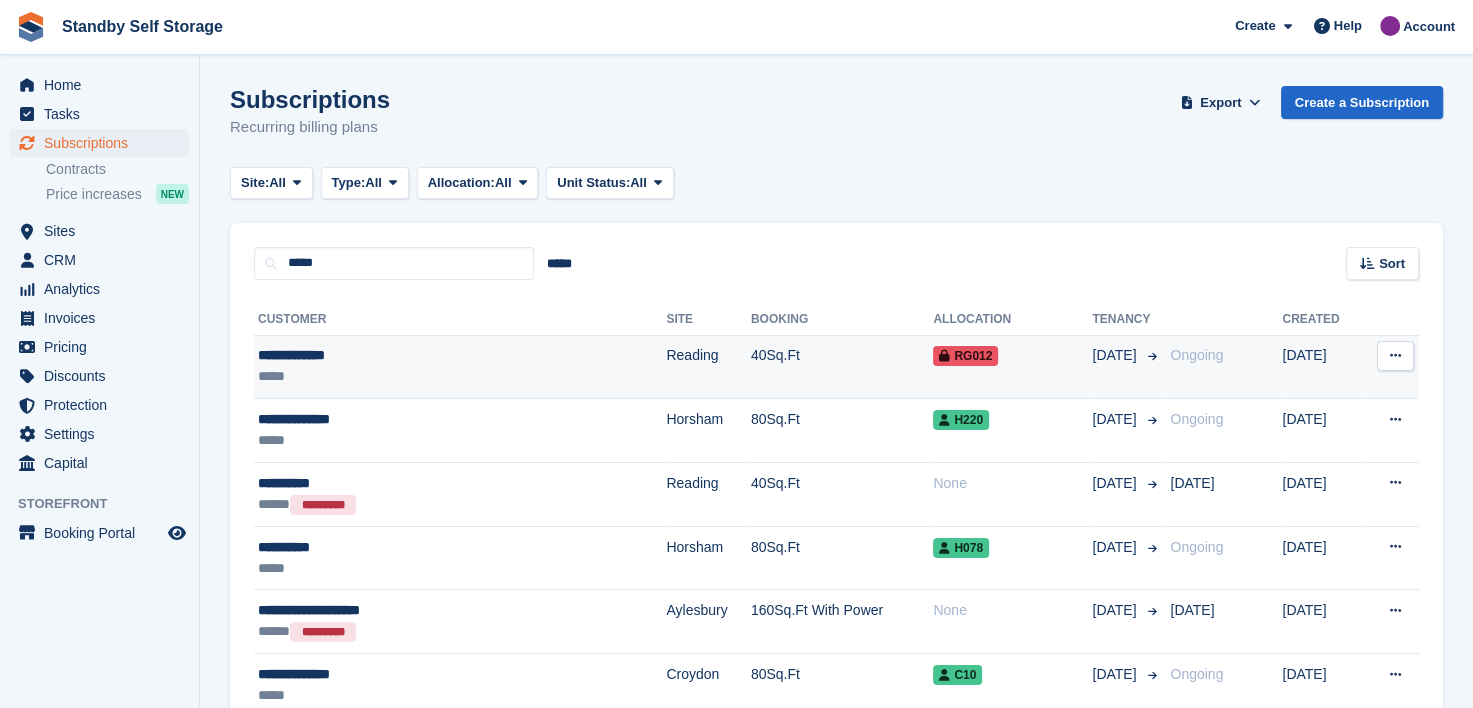 click on "**********" at bounding box center [405, 355] 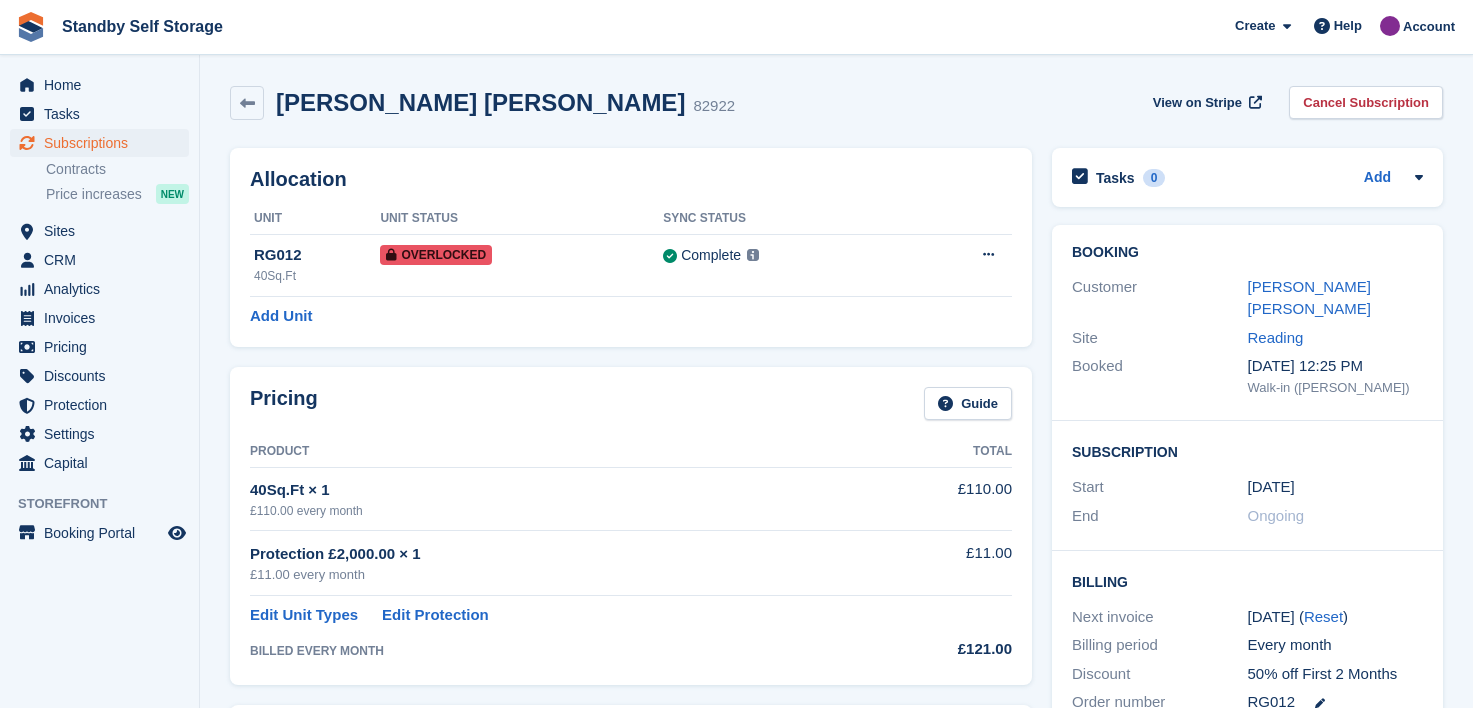scroll, scrollTop: 0, scrollLeft: 0, axis: both 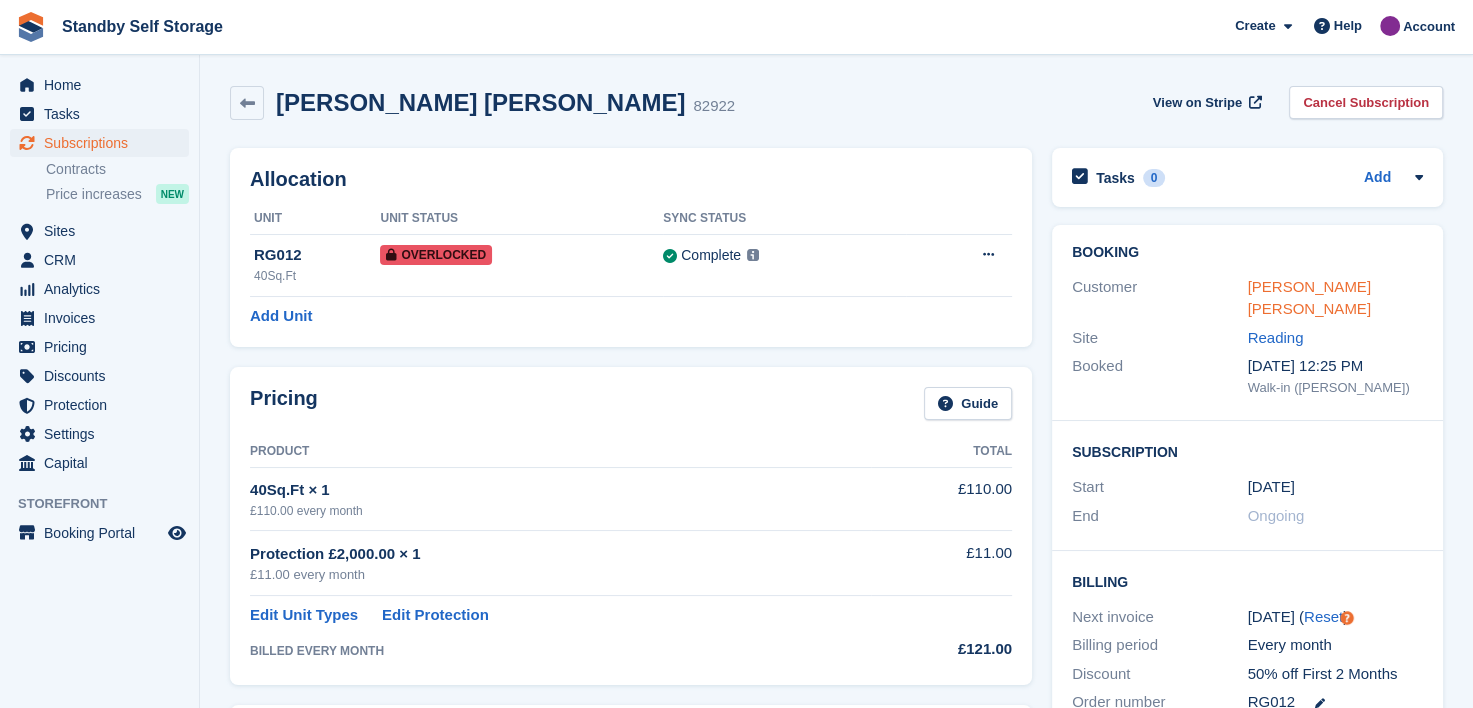 click on "[PERSON_NAME] [PERSON_NAME]" at bounding box center [1309, 298] 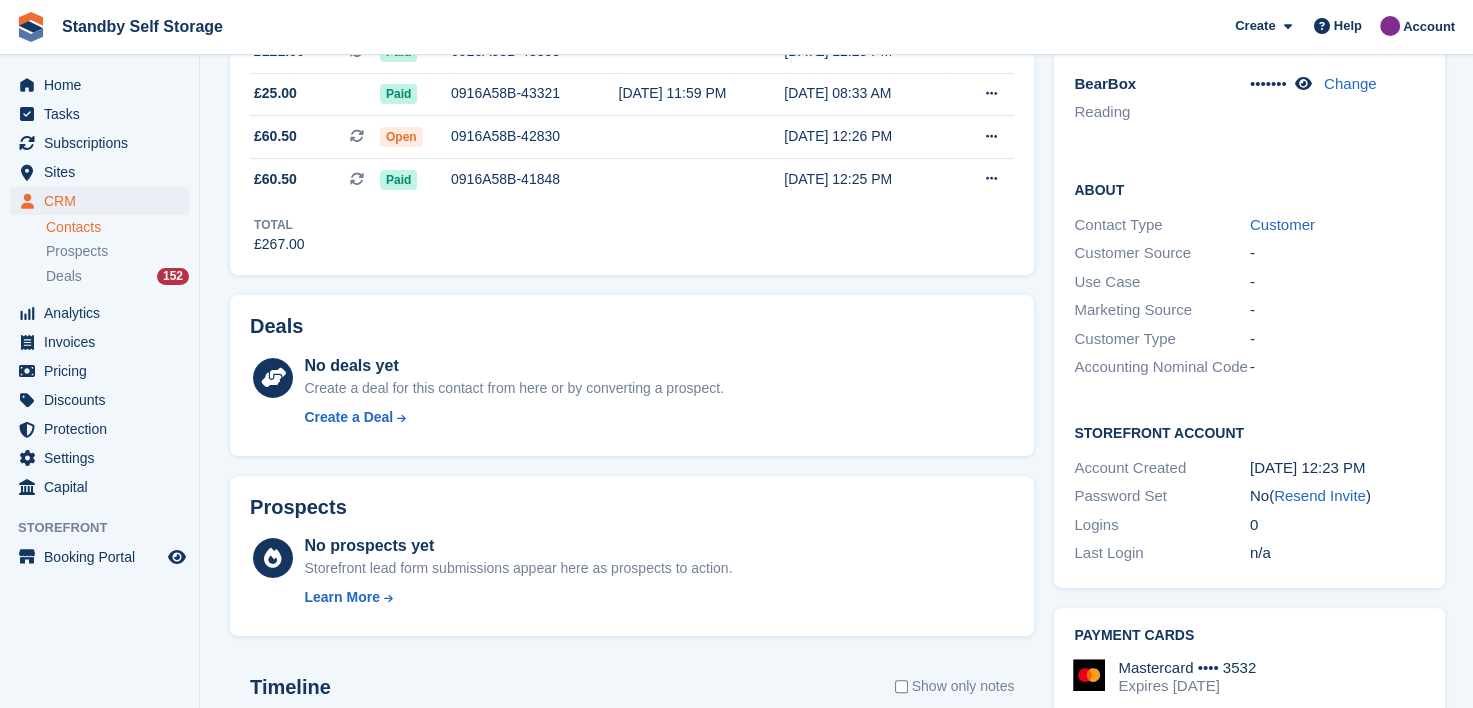 scroll, scrollTop: 400, scrollLeft: 0, axis: vertical 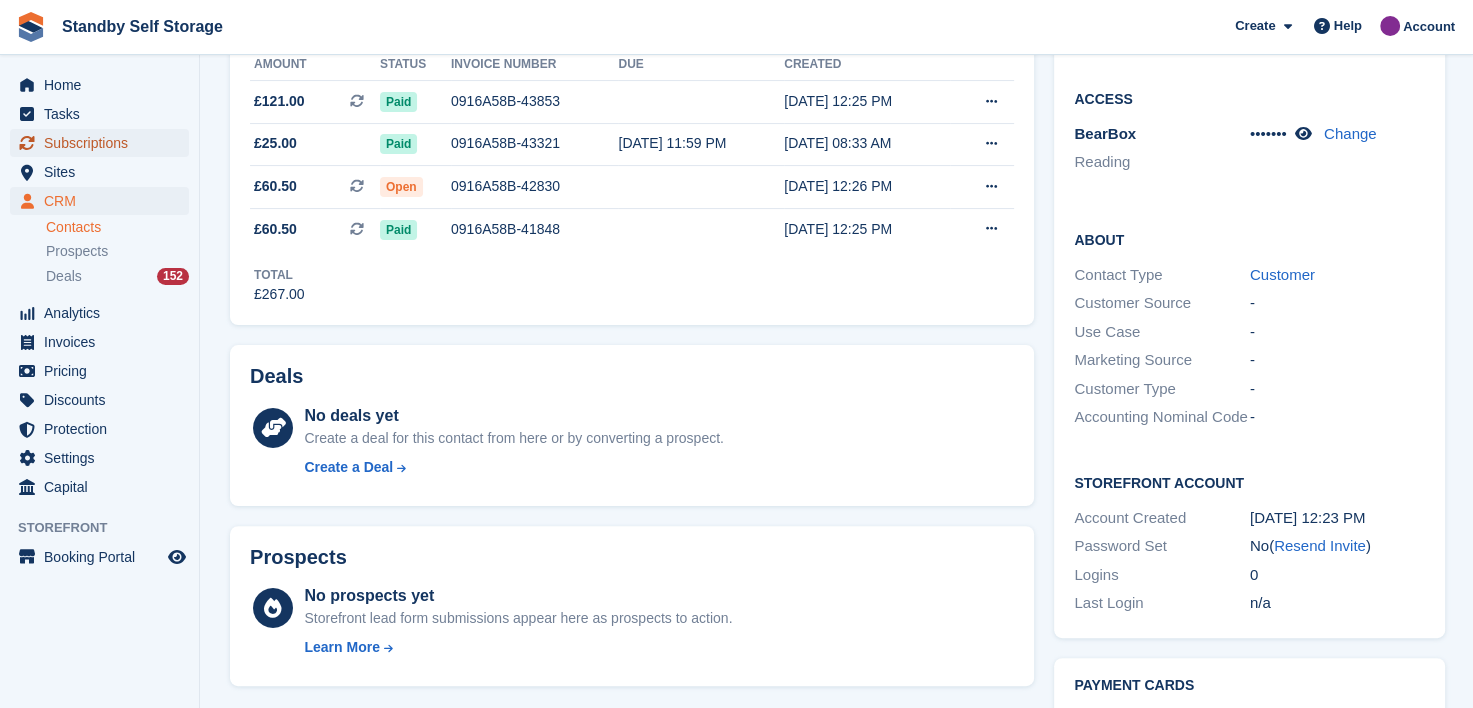 click on "Subscriptions" at bounding box center [104, 143] 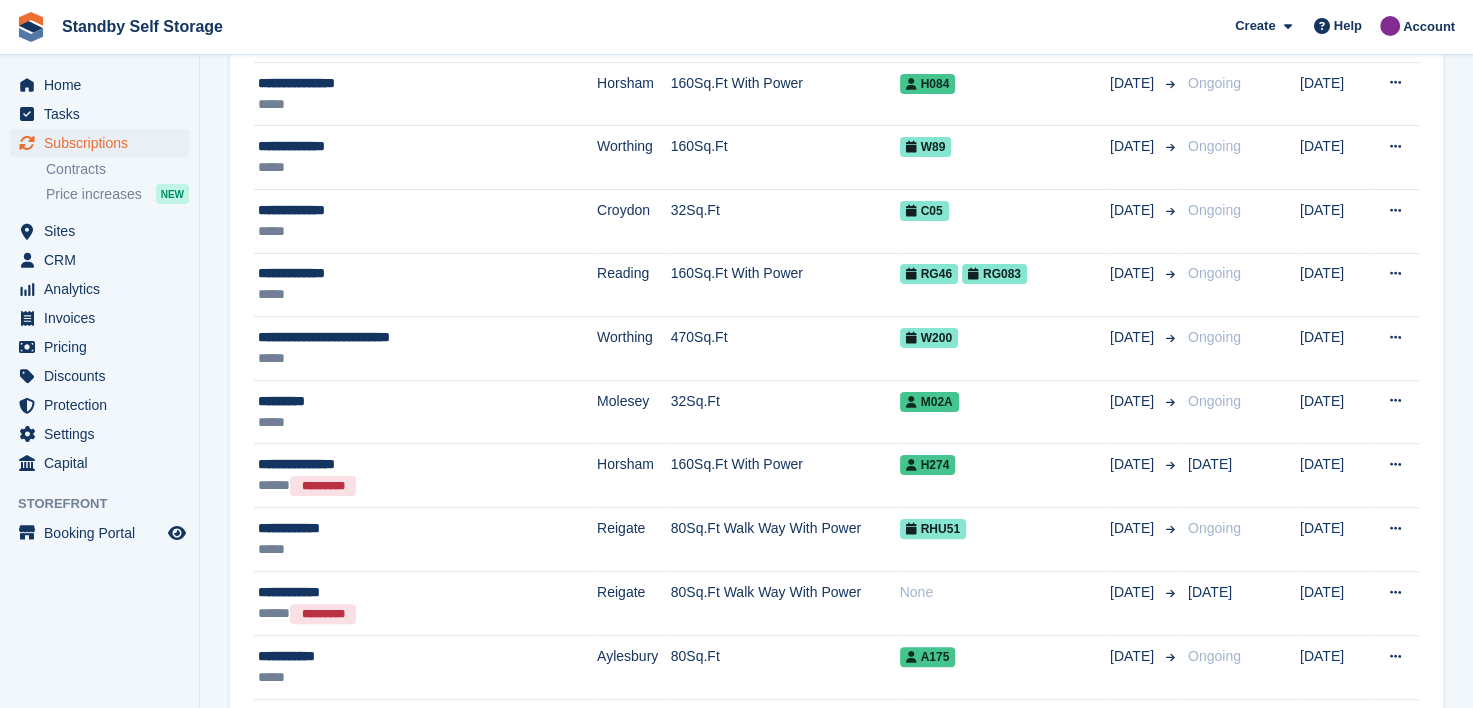 scroll, scrollTop: 0, scrollLeft: 0, axis: both 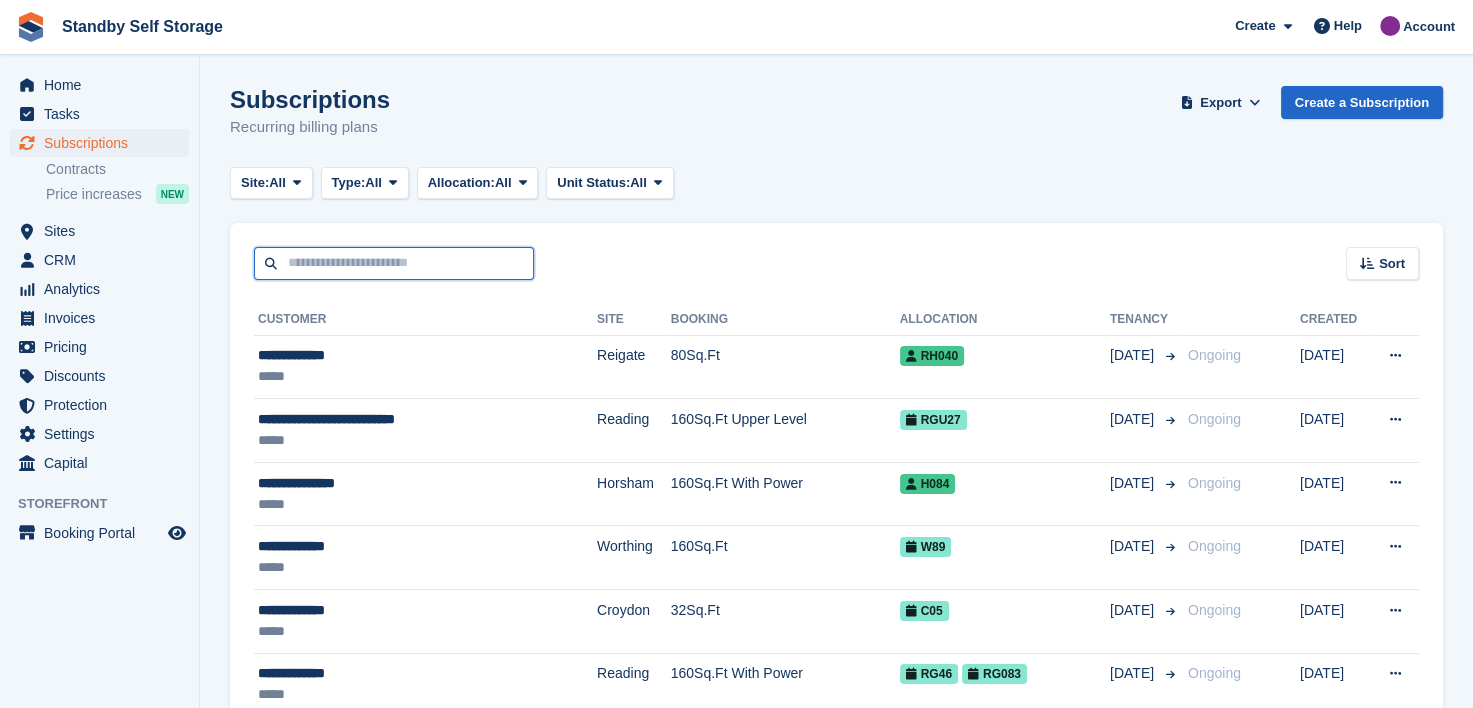 click at bounding box center (394, 263) 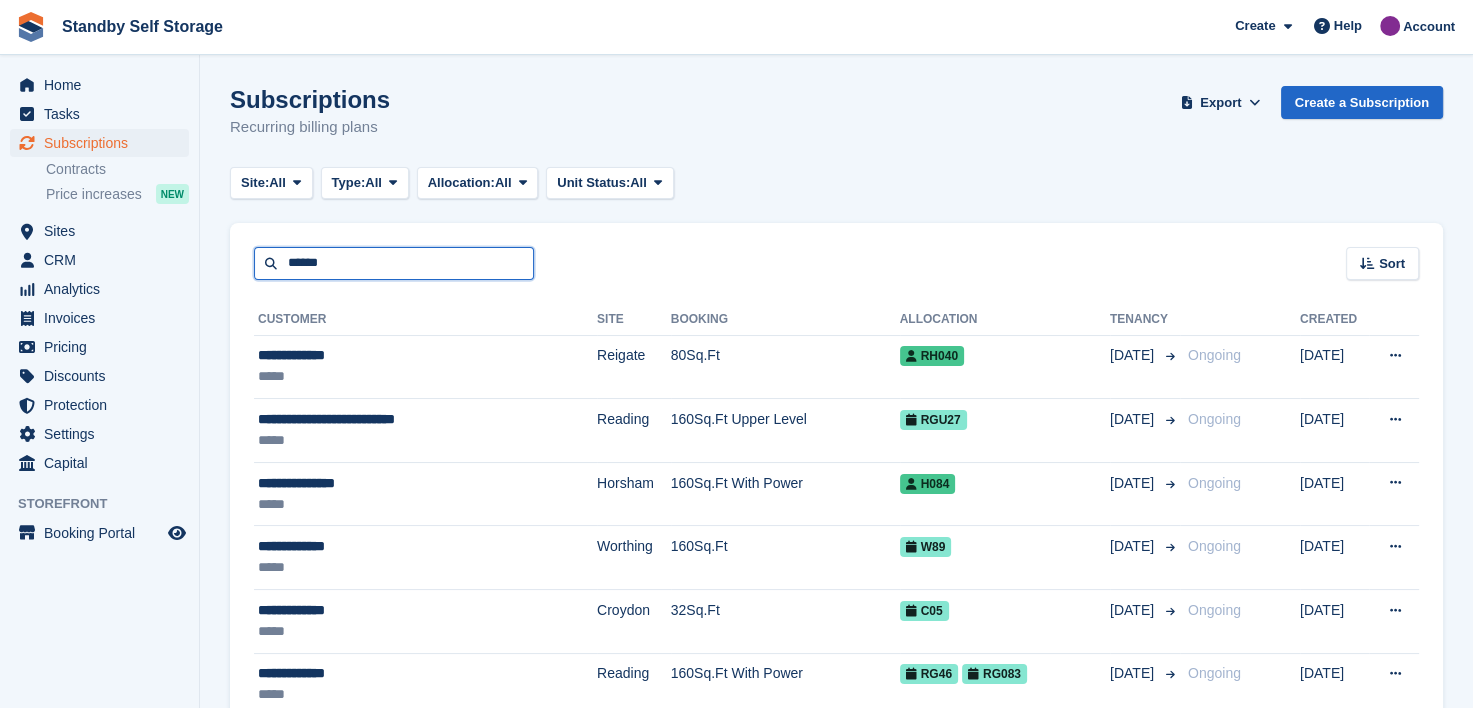 type on "******" 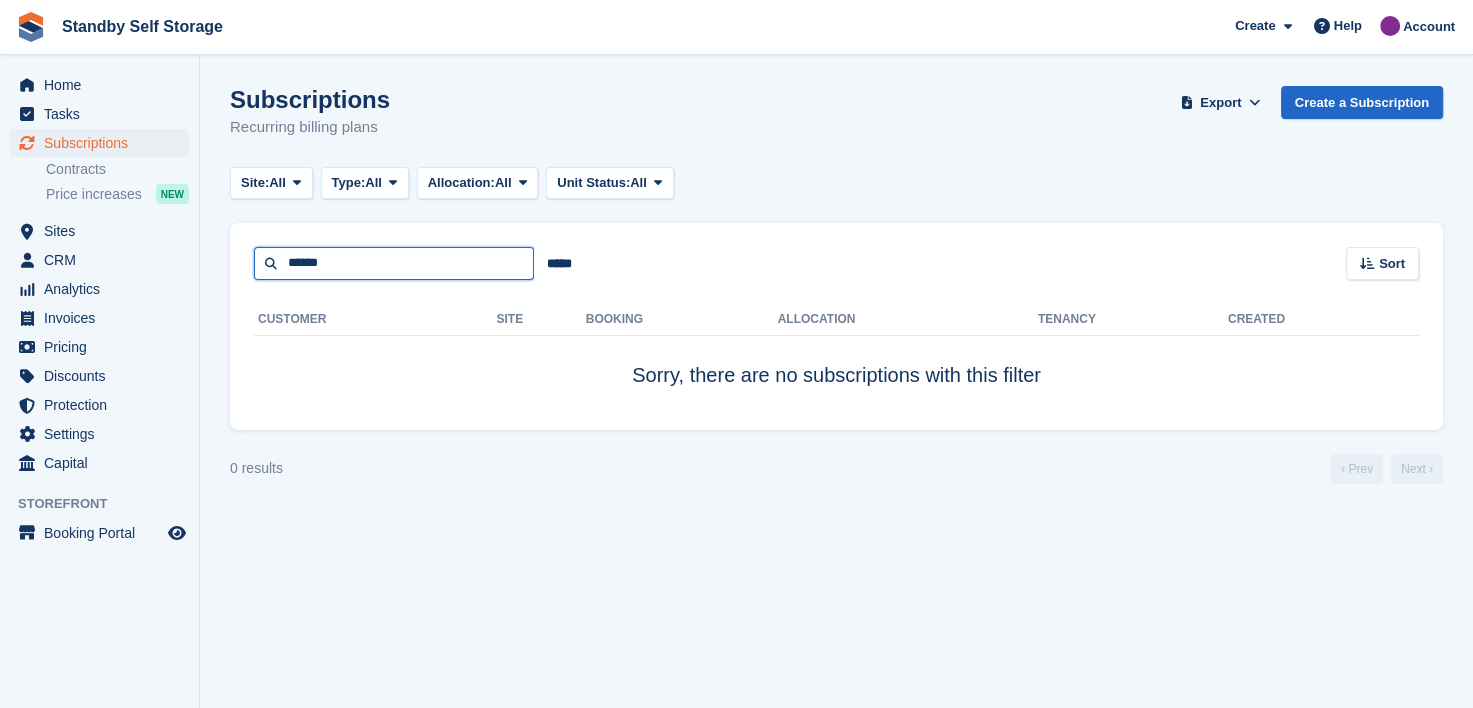 click on "******" at bounding box center [394, 263] 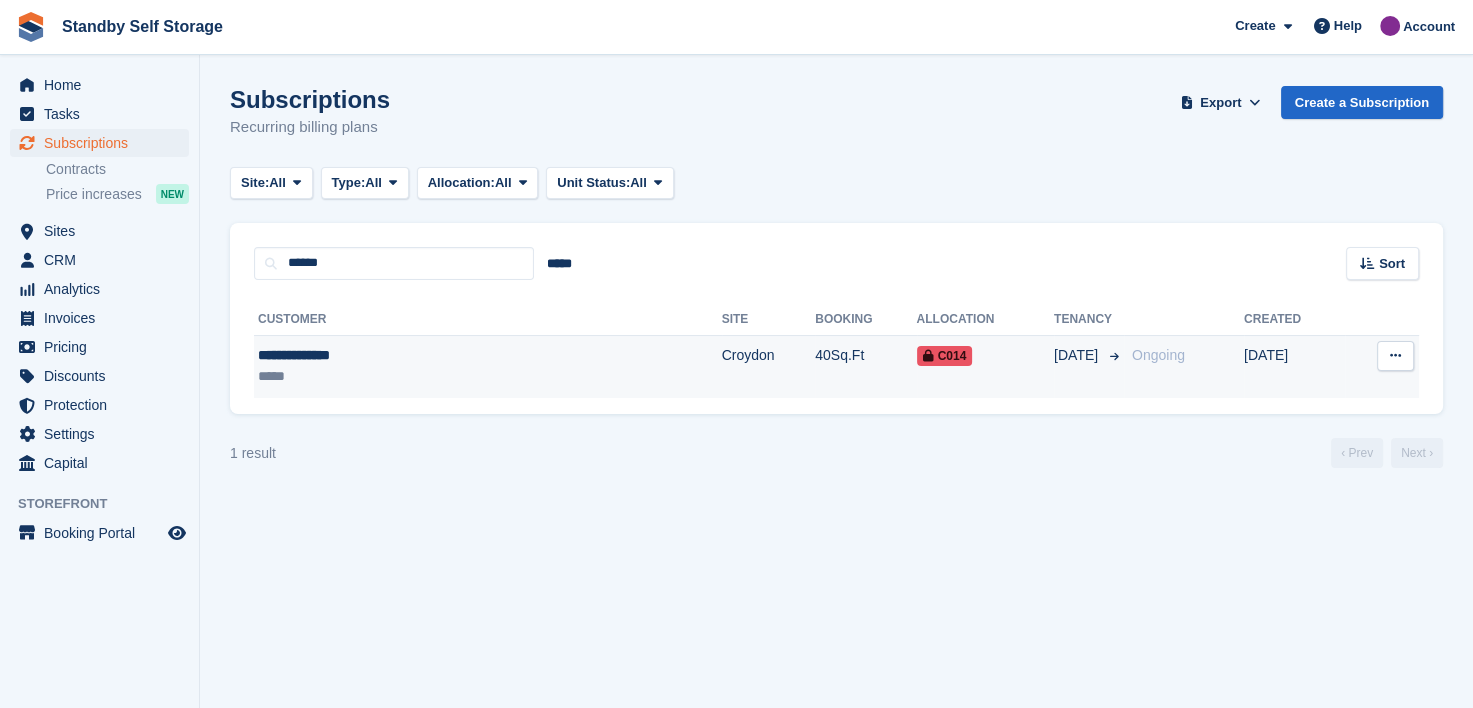 click on "**********" at bounding box center (388, 355) 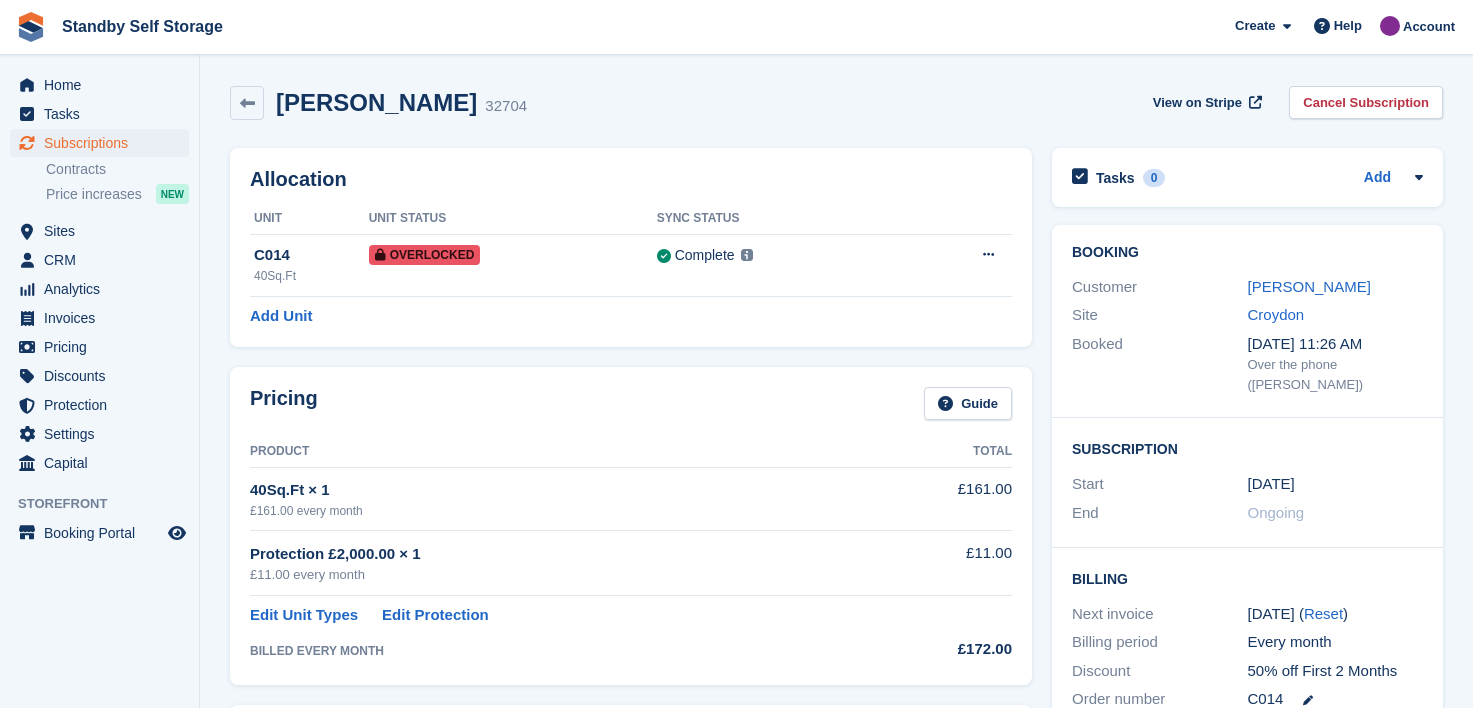 scroll, scrollTop: 0, scrollLeft: 0, axis: both 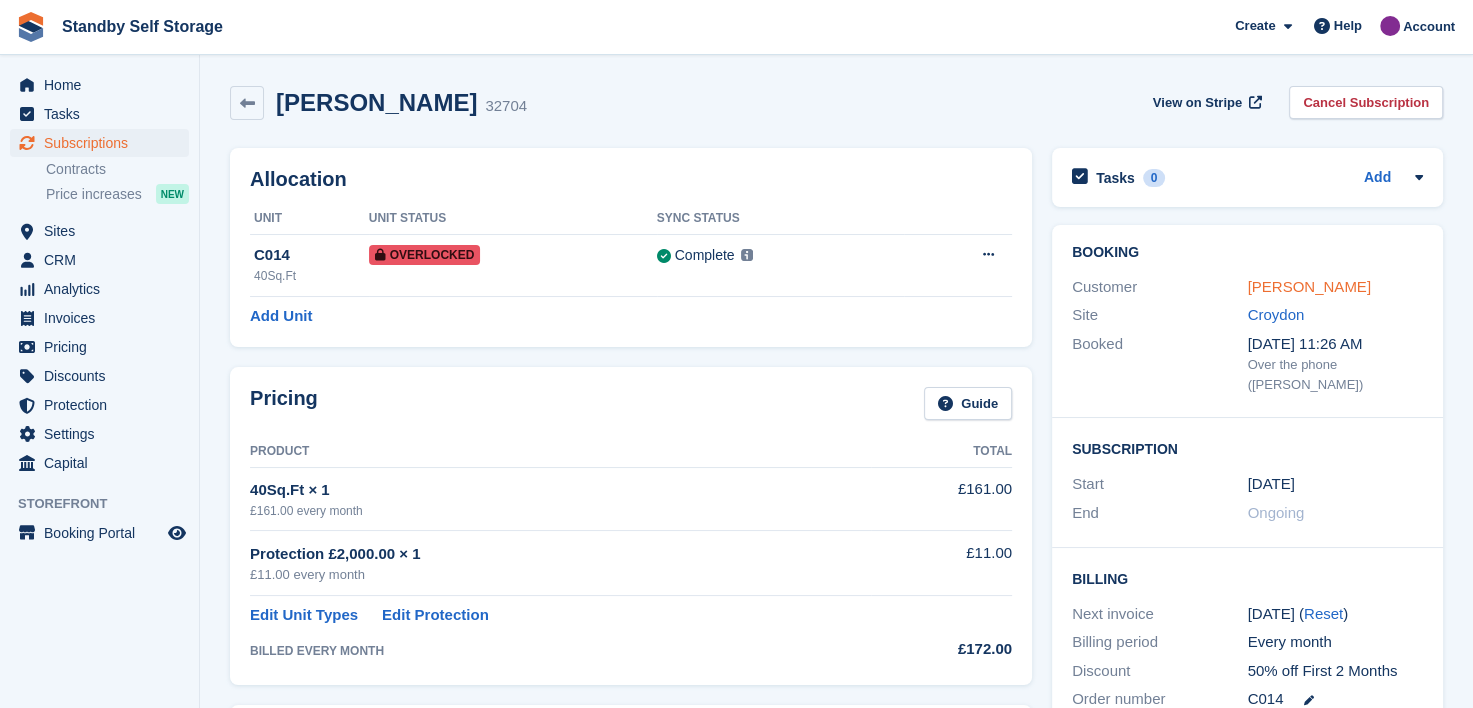 click on "[PERSON_NAME]" at bounding box center [1309, 286] 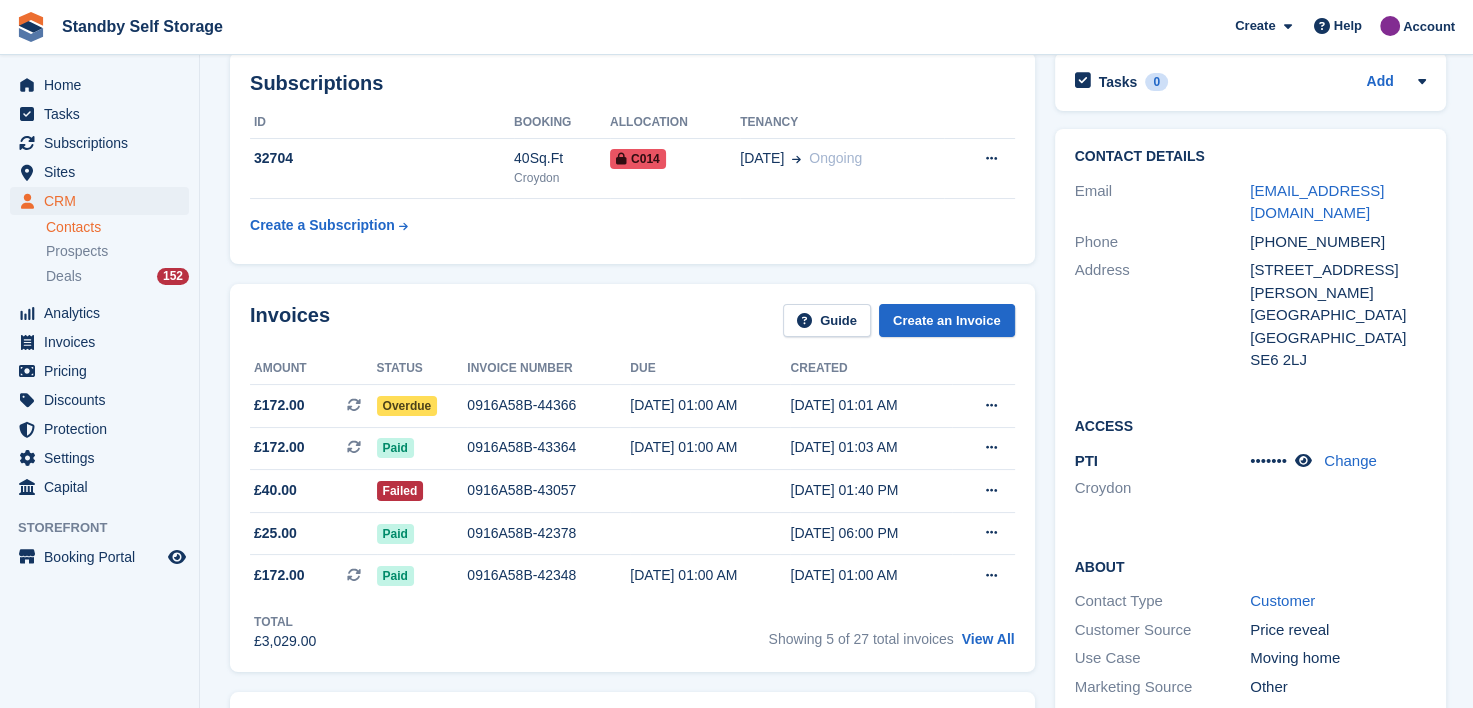 scroll, scrollTop: 0, scrollLeft: 0, axis: both 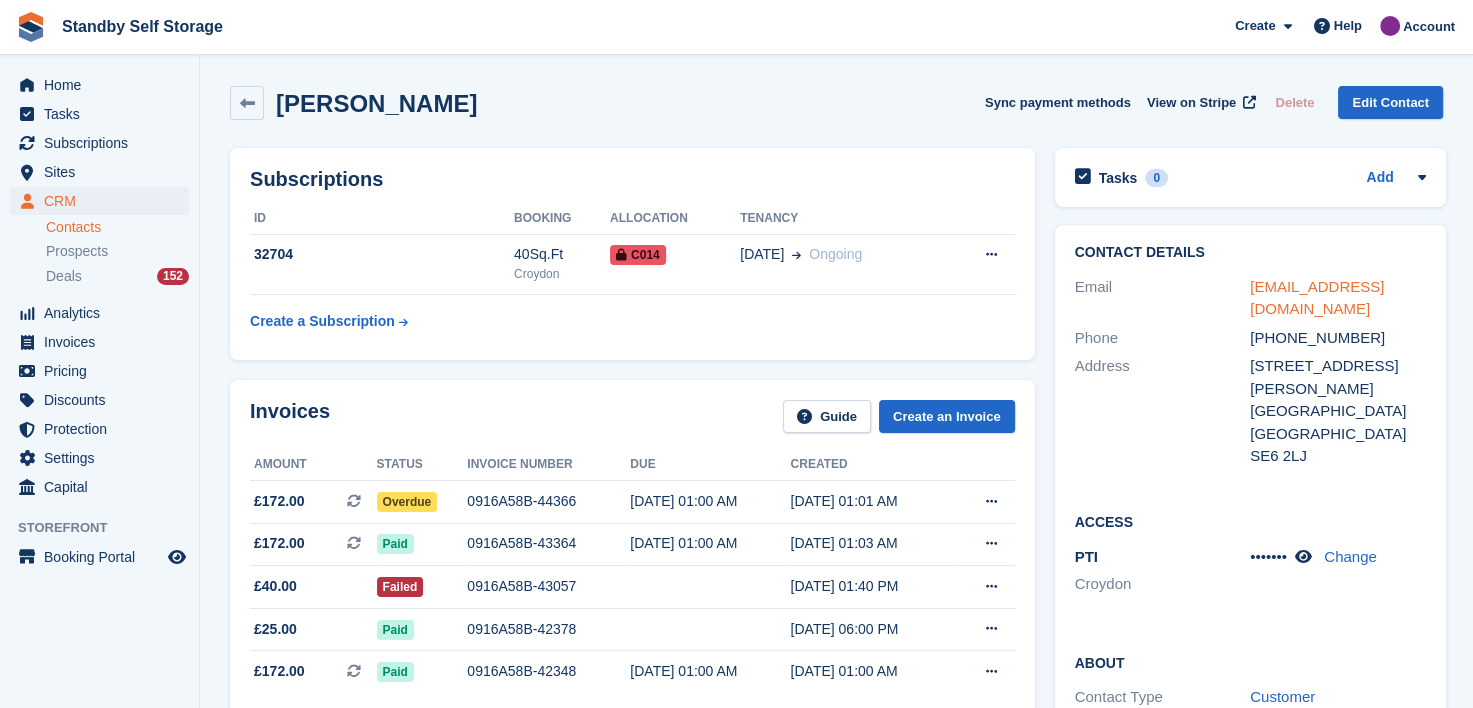 click on "[EMAIL_ADDRESS][DOMAIN_NAME]" at bounding box center (1317, 298) 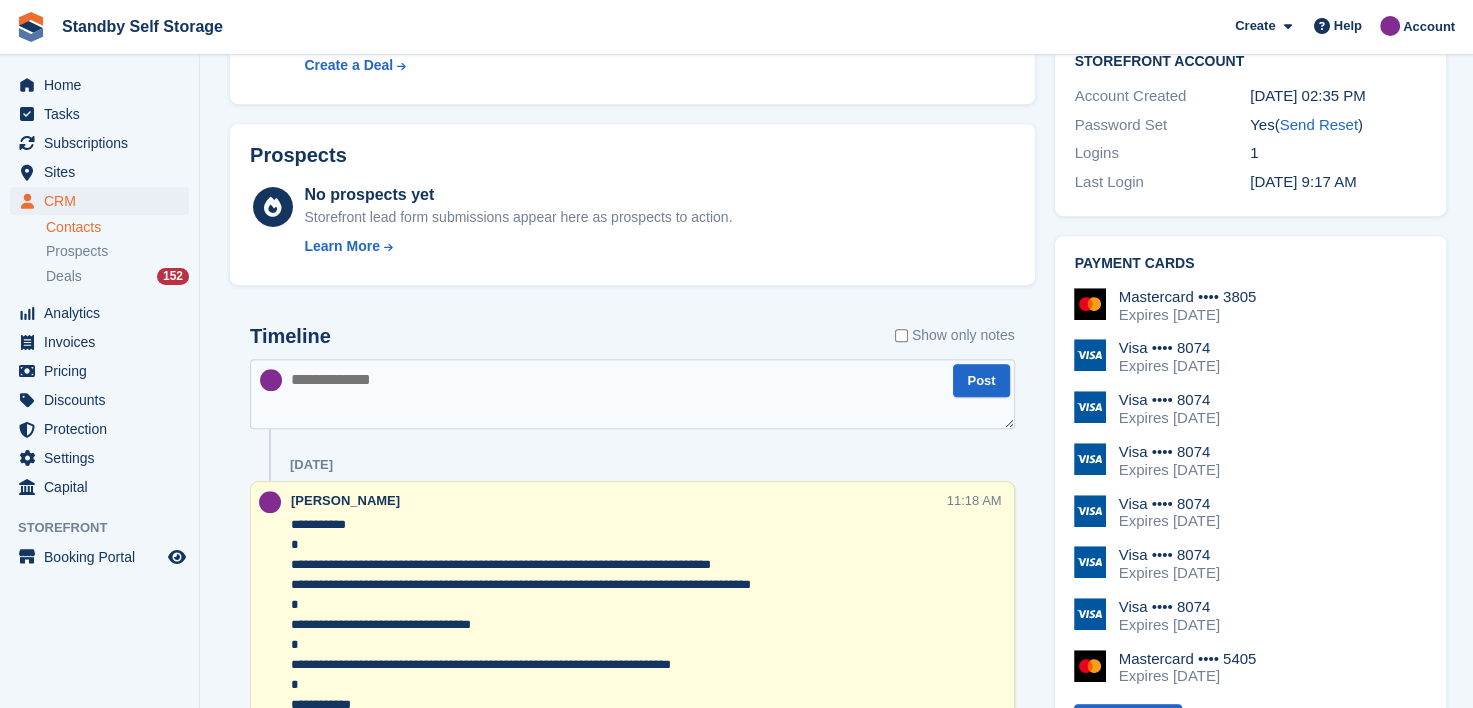 scroll, scrollTop: 900, scrollLeft: 0, axis: vertical 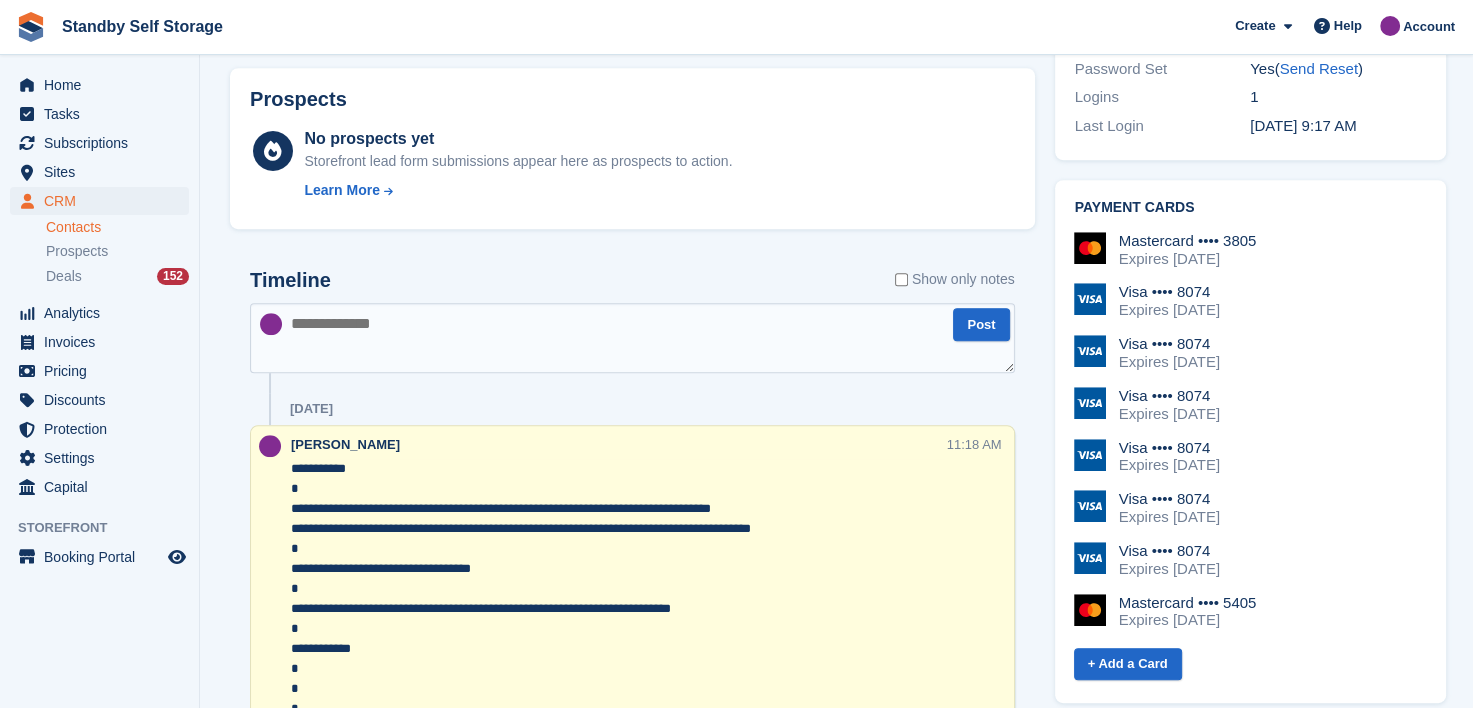 click at bounding box center (632, 338) 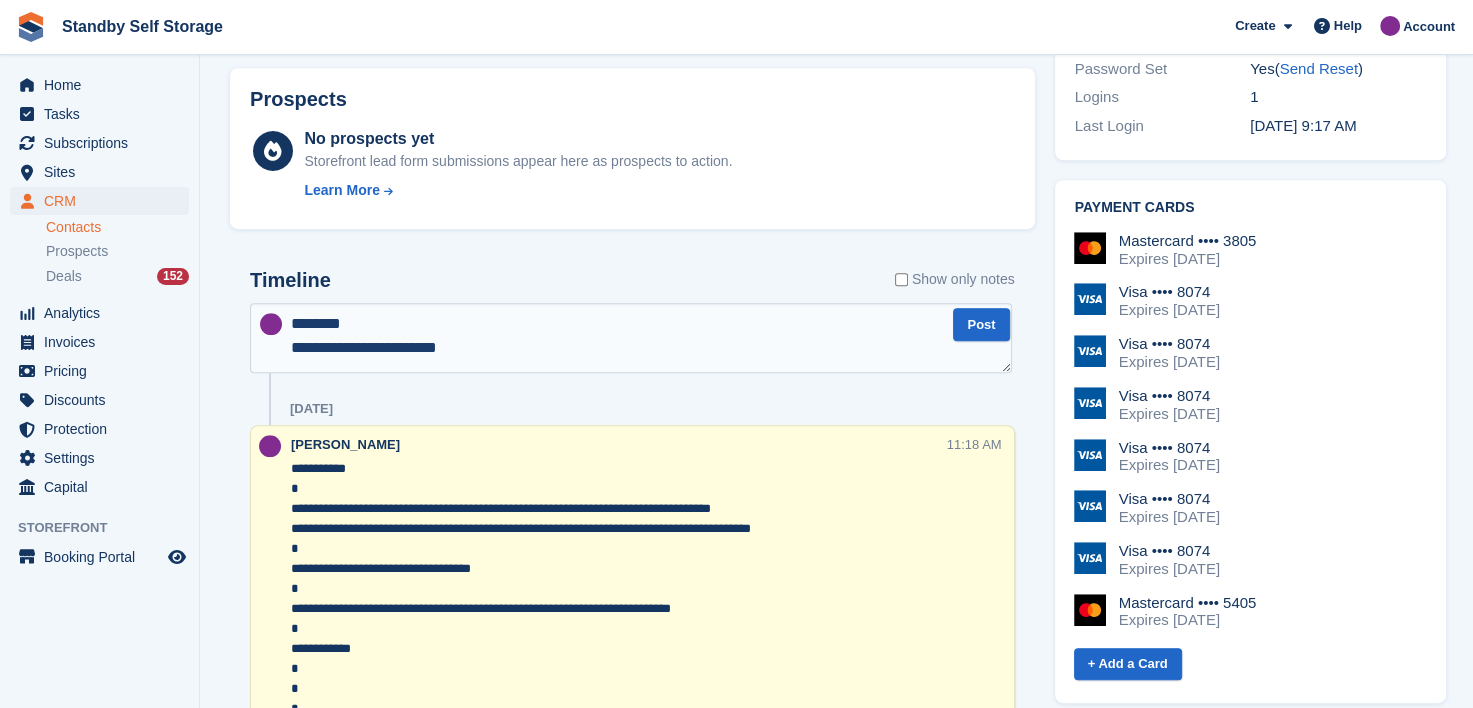 scroll, scrollTop: 0, scrollLeft: 0, axis: both 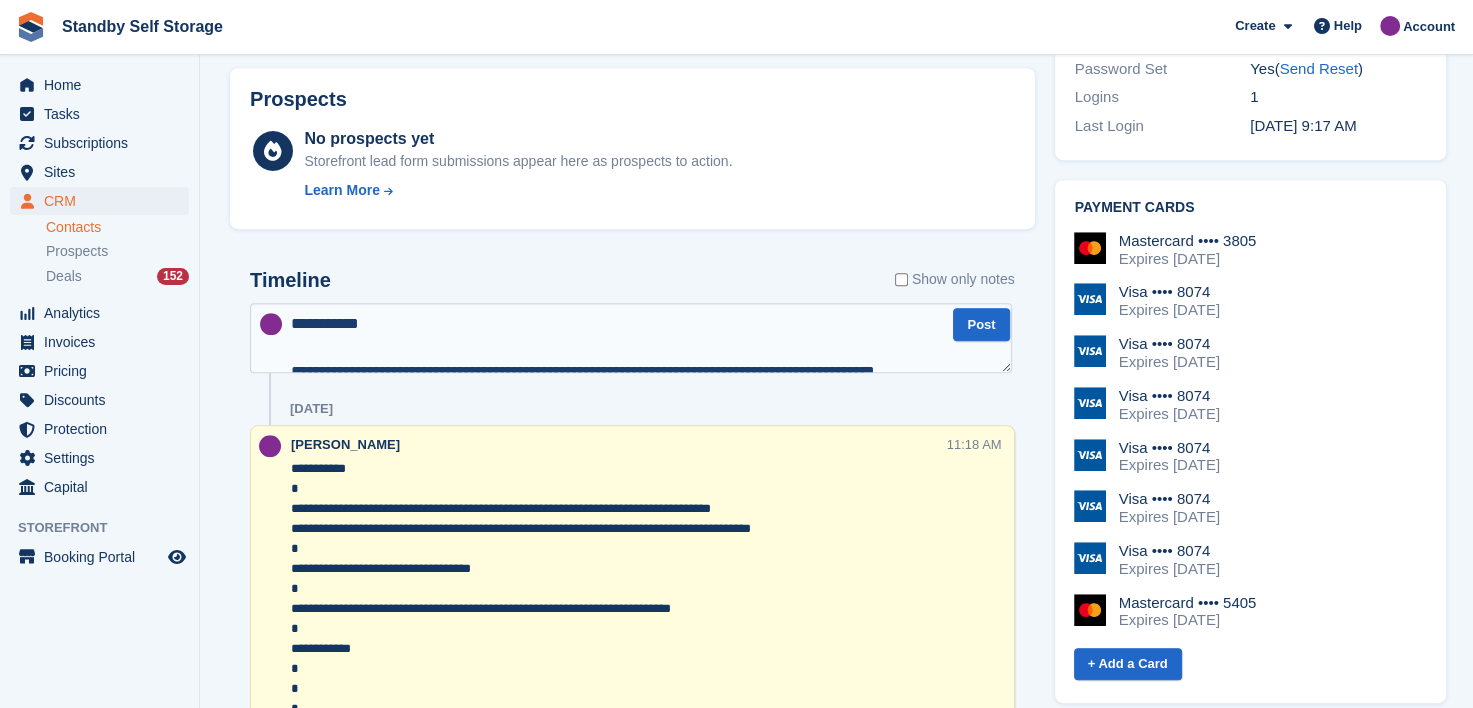 type 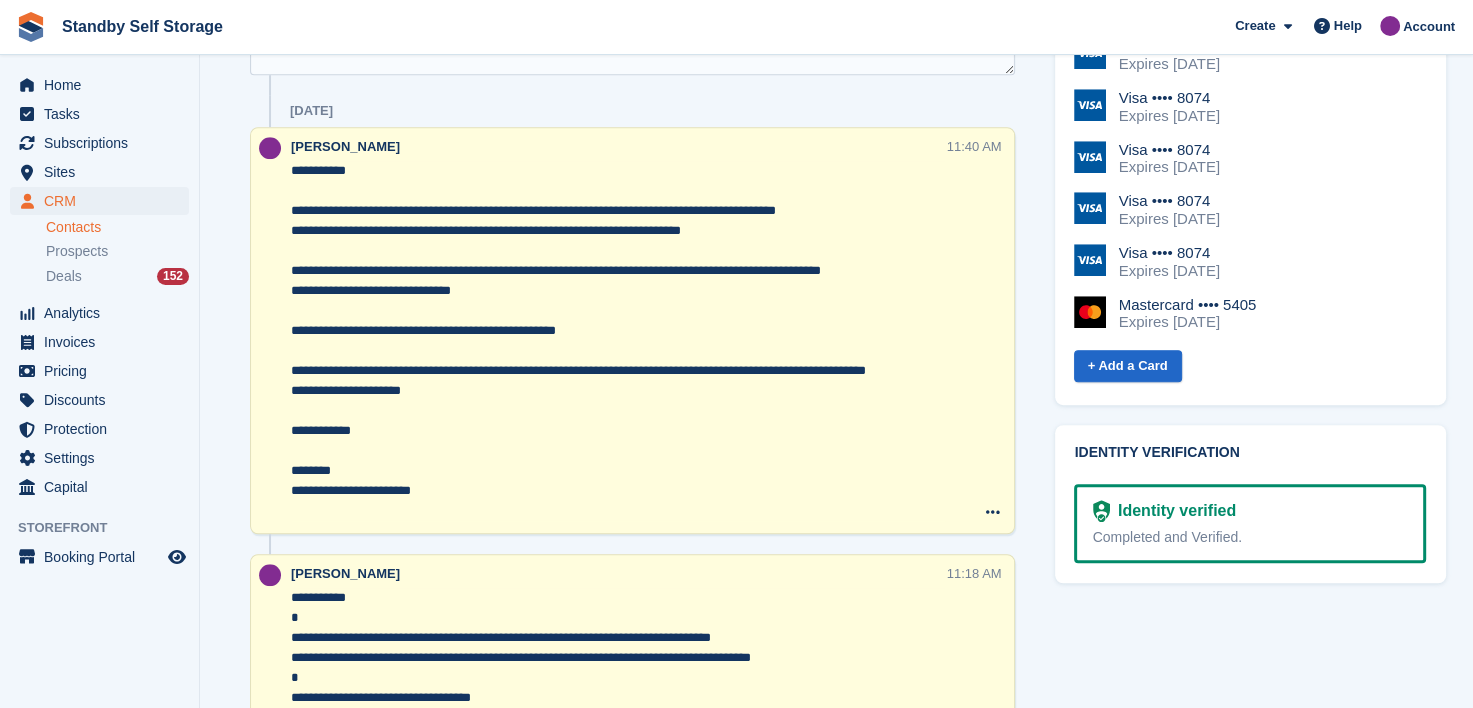 scroll, scrollTop: 1200, scrollLeft: 0, axis: vertical 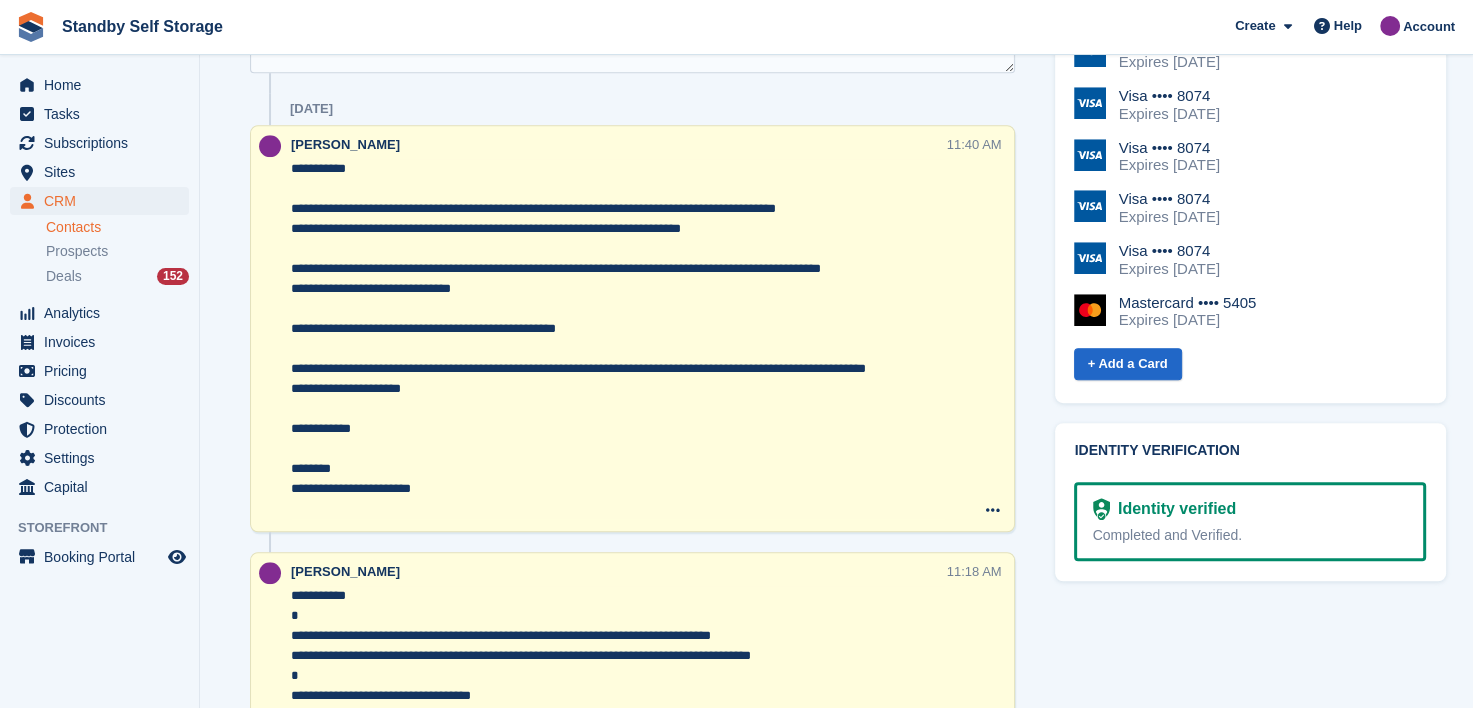 click on "**********" at bounding box center (618, 339) 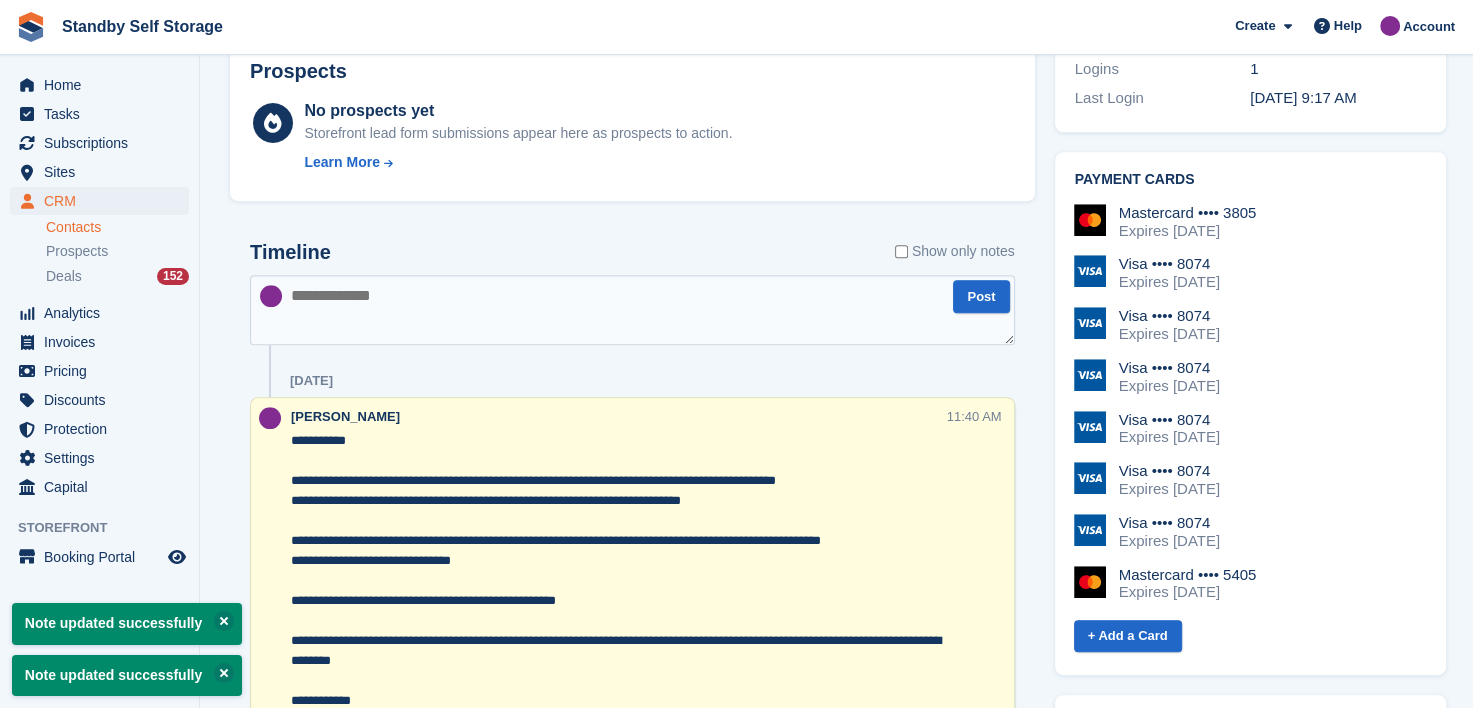 scroll, scrollTop: 800, scrollLeft: 0, axis: vertical 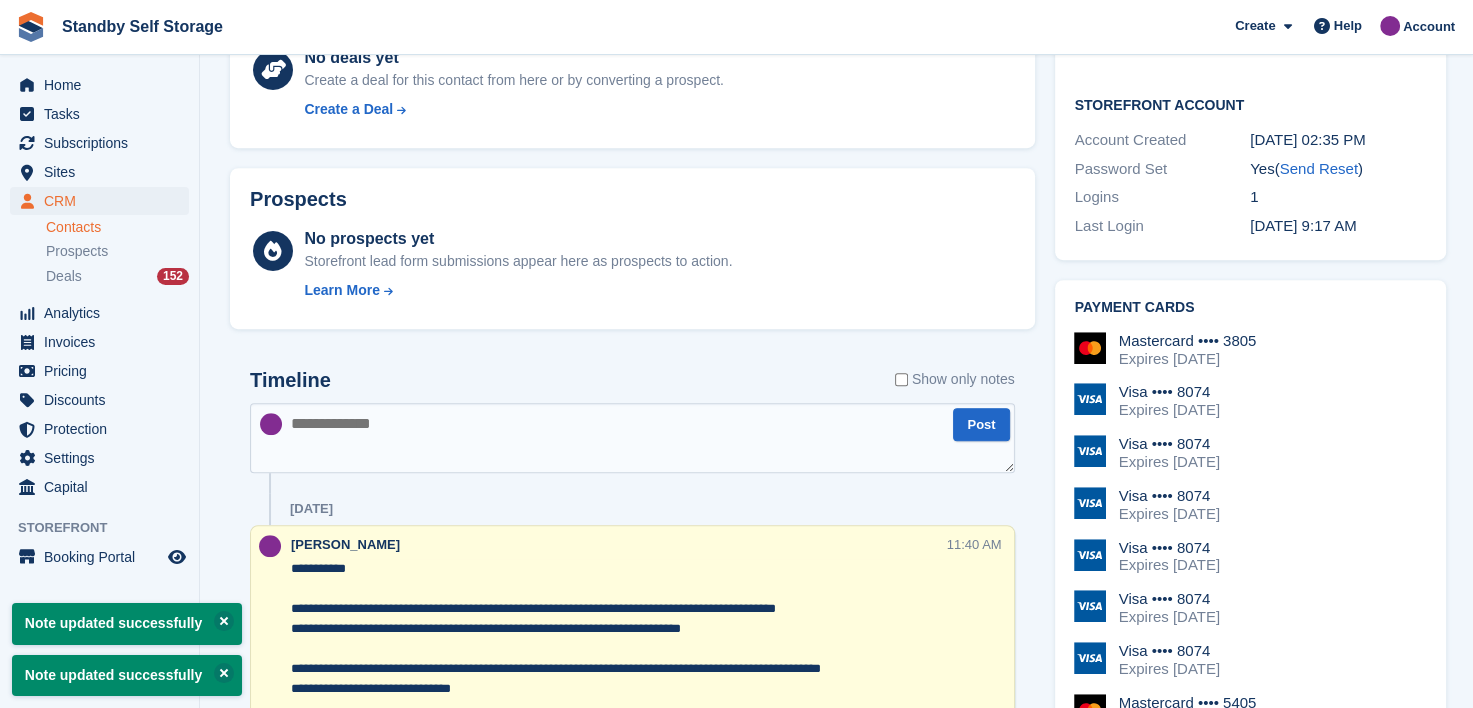 type on "**********" 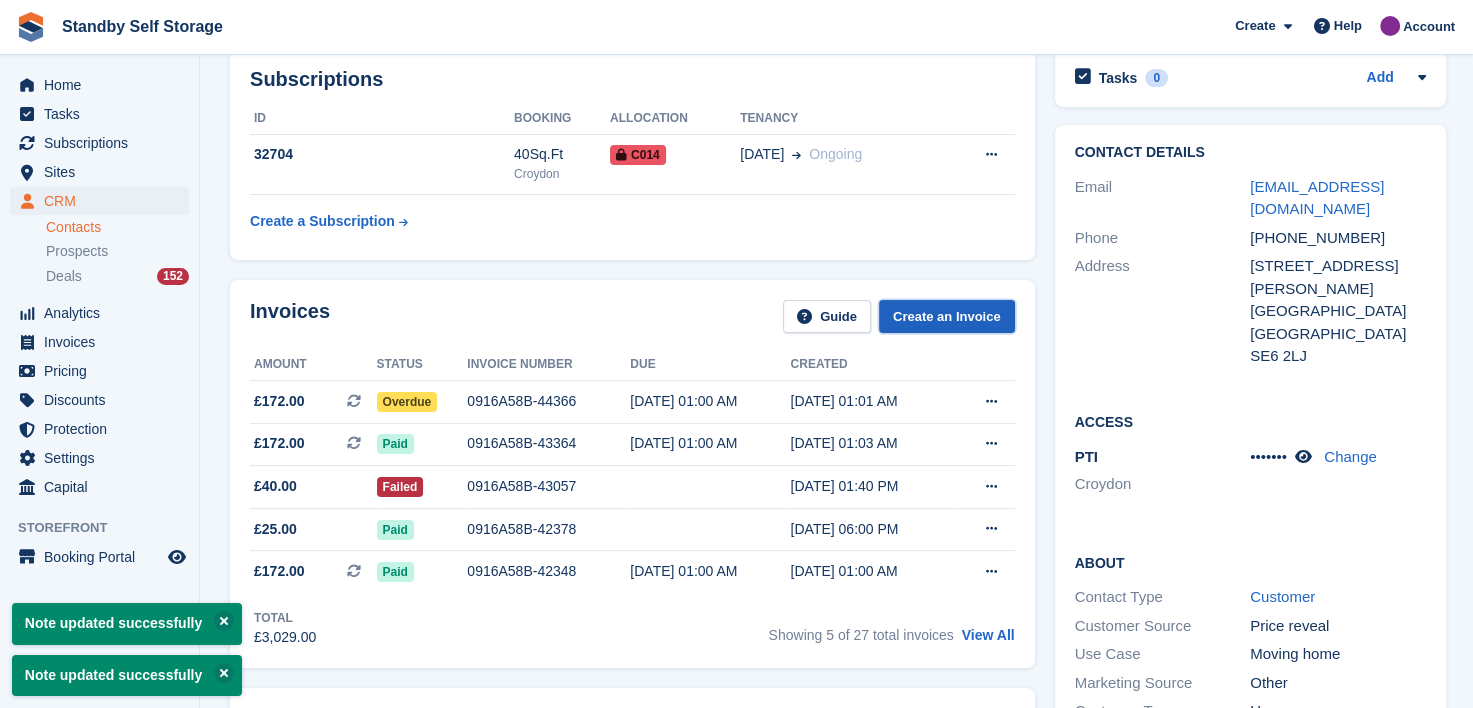 click on "Create an Invoice" at bounding box center [947, 316] 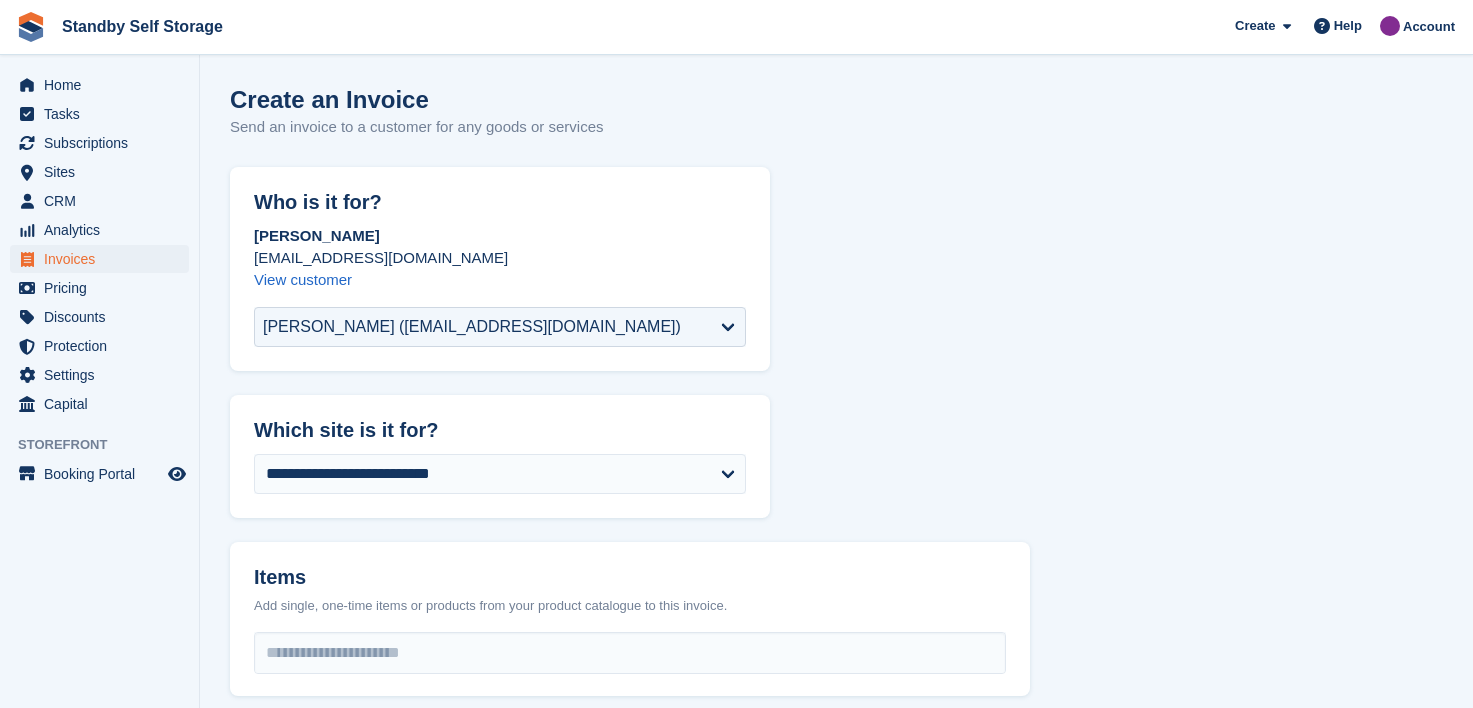 scroll, scrollTop: 0, scrollLeft: 0, axis: both 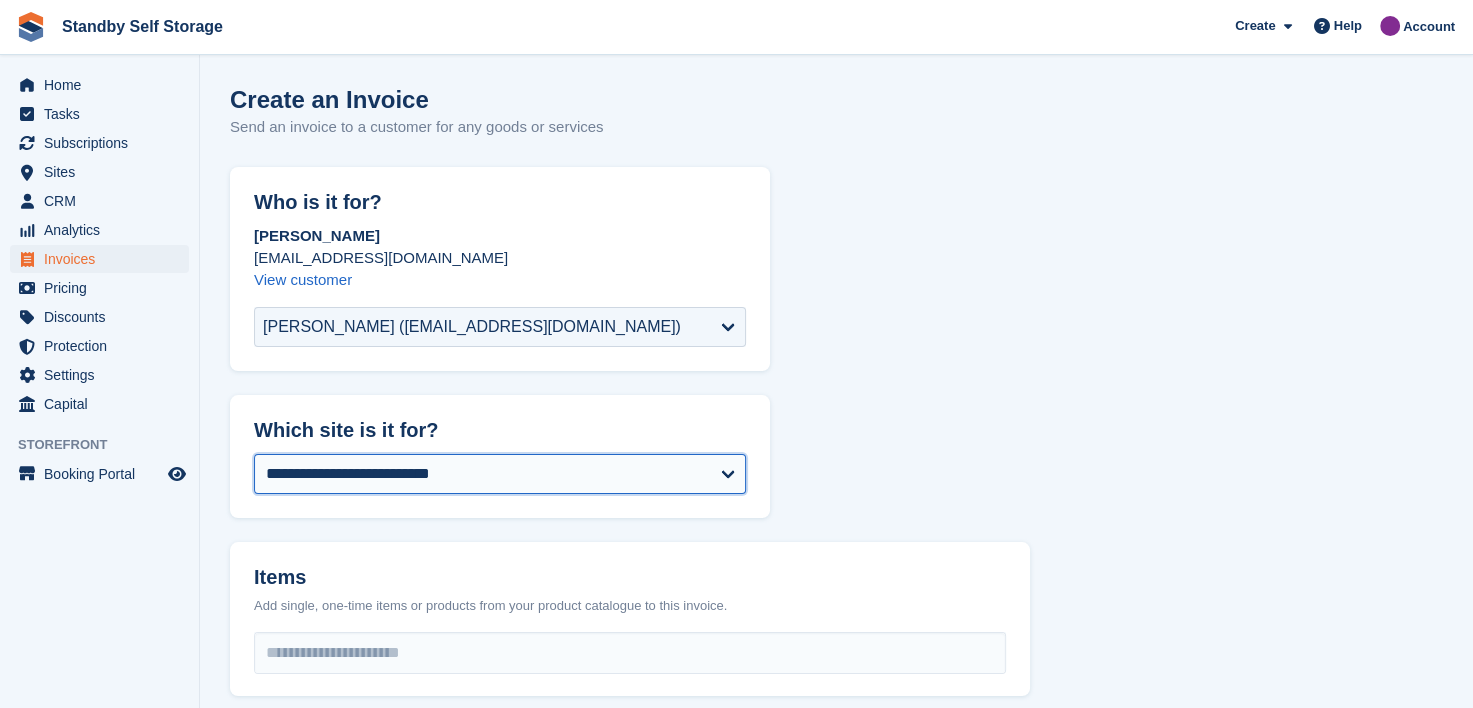 click on "**********" at bounding box center [500, 474] 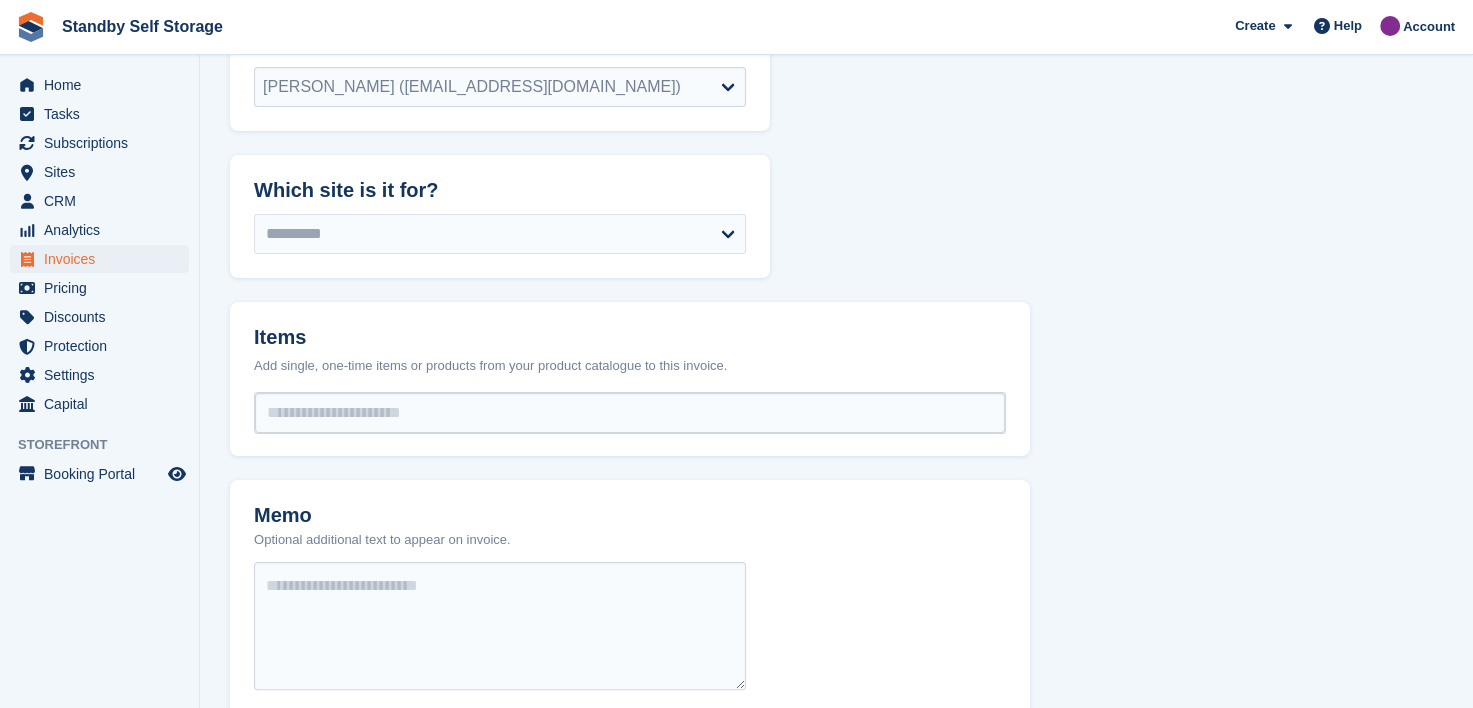 scroll, scrollTop: 300, scrollLeft: 0, axis: vertical 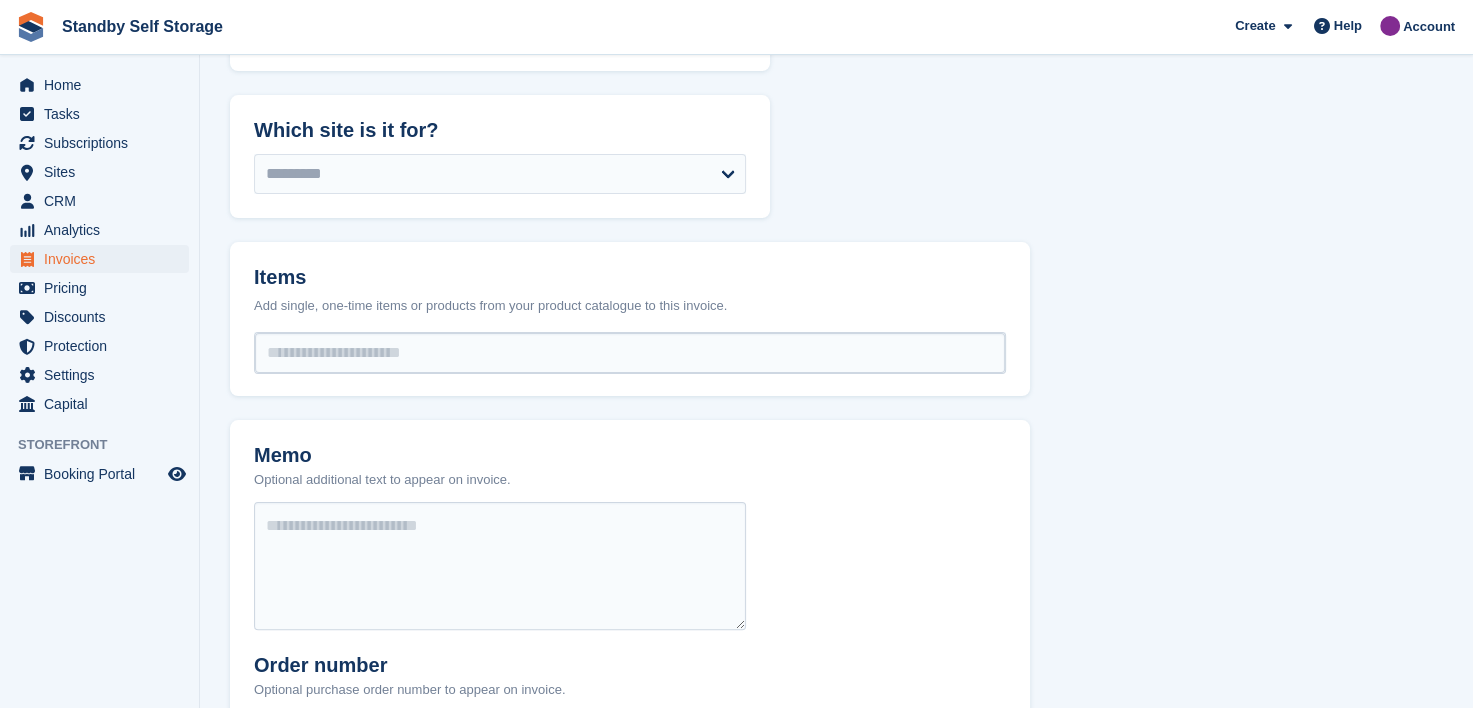 select on "*****" 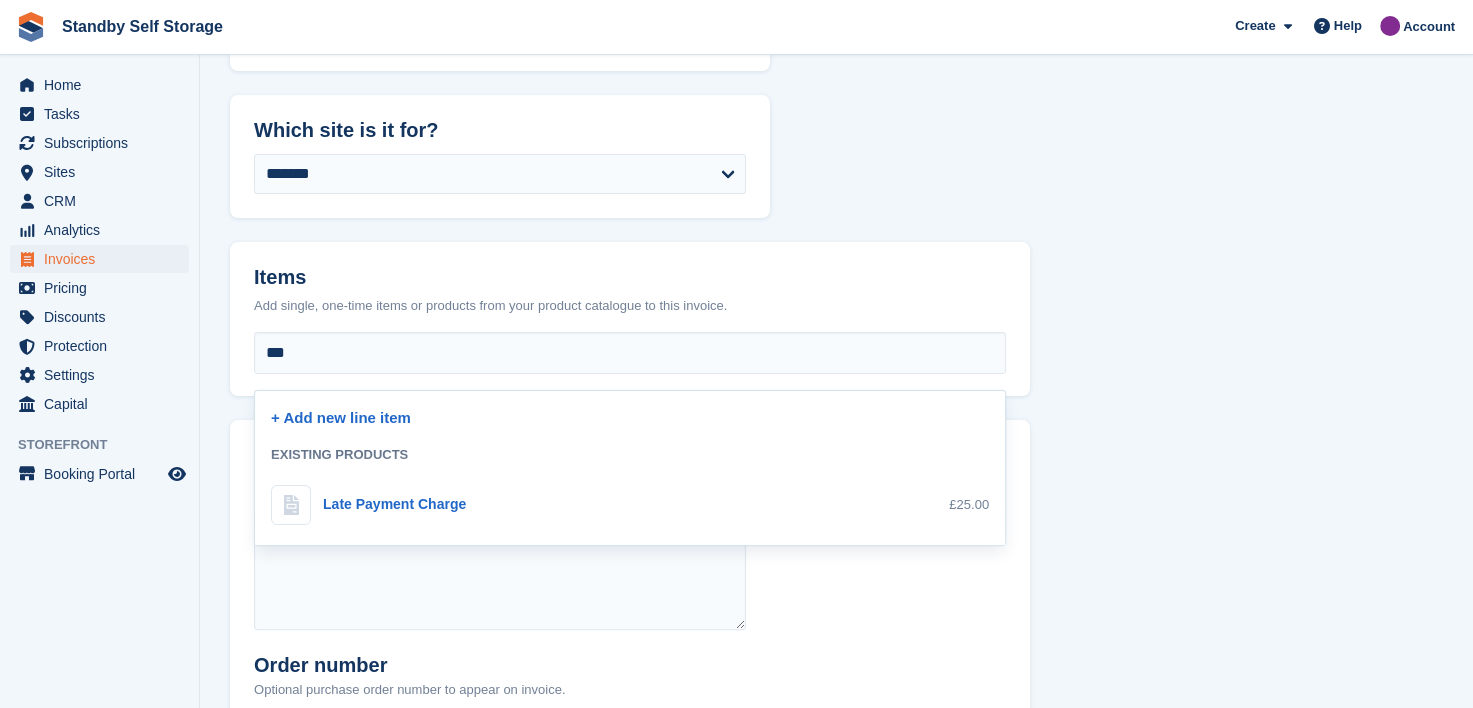 click on "Lat e Payment Charge" at bounding box center (394, 504) 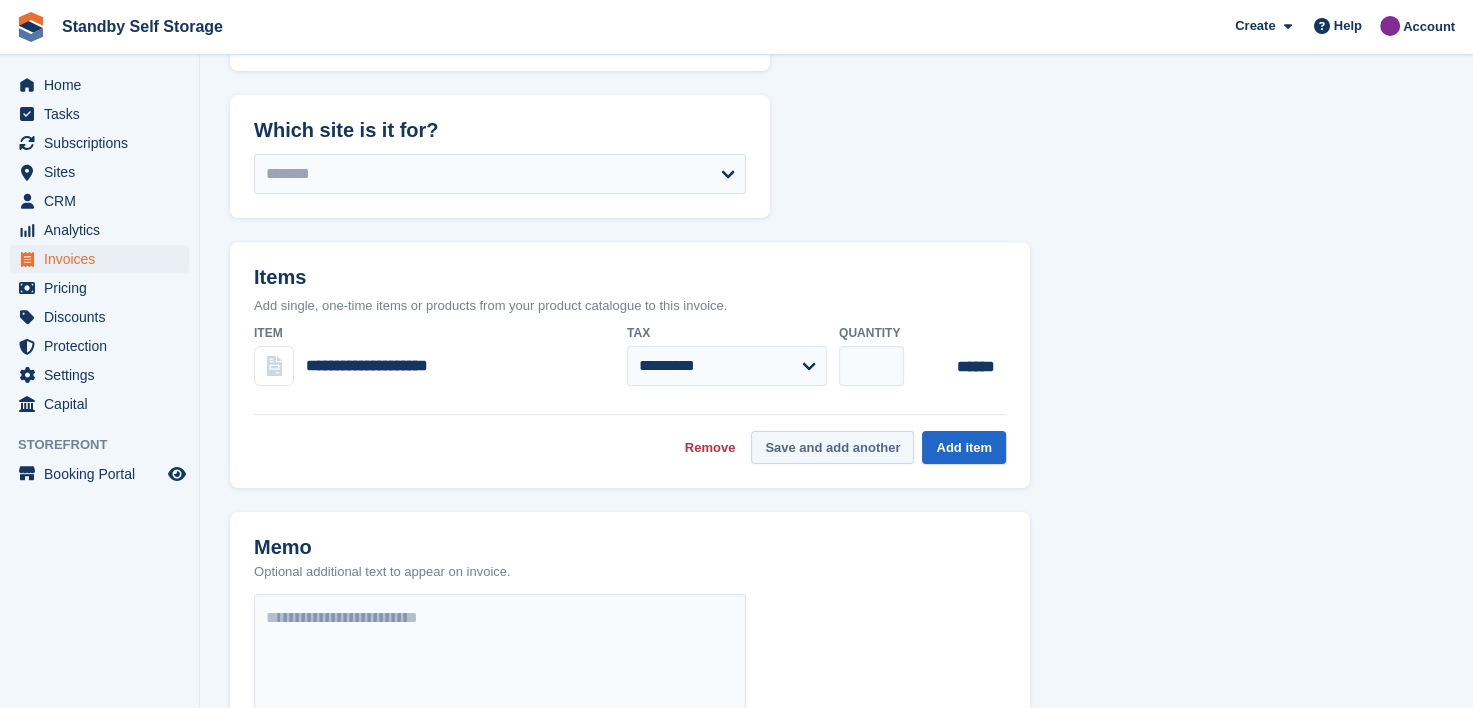 click on "Save and add another" at bounding box center (832, 447) 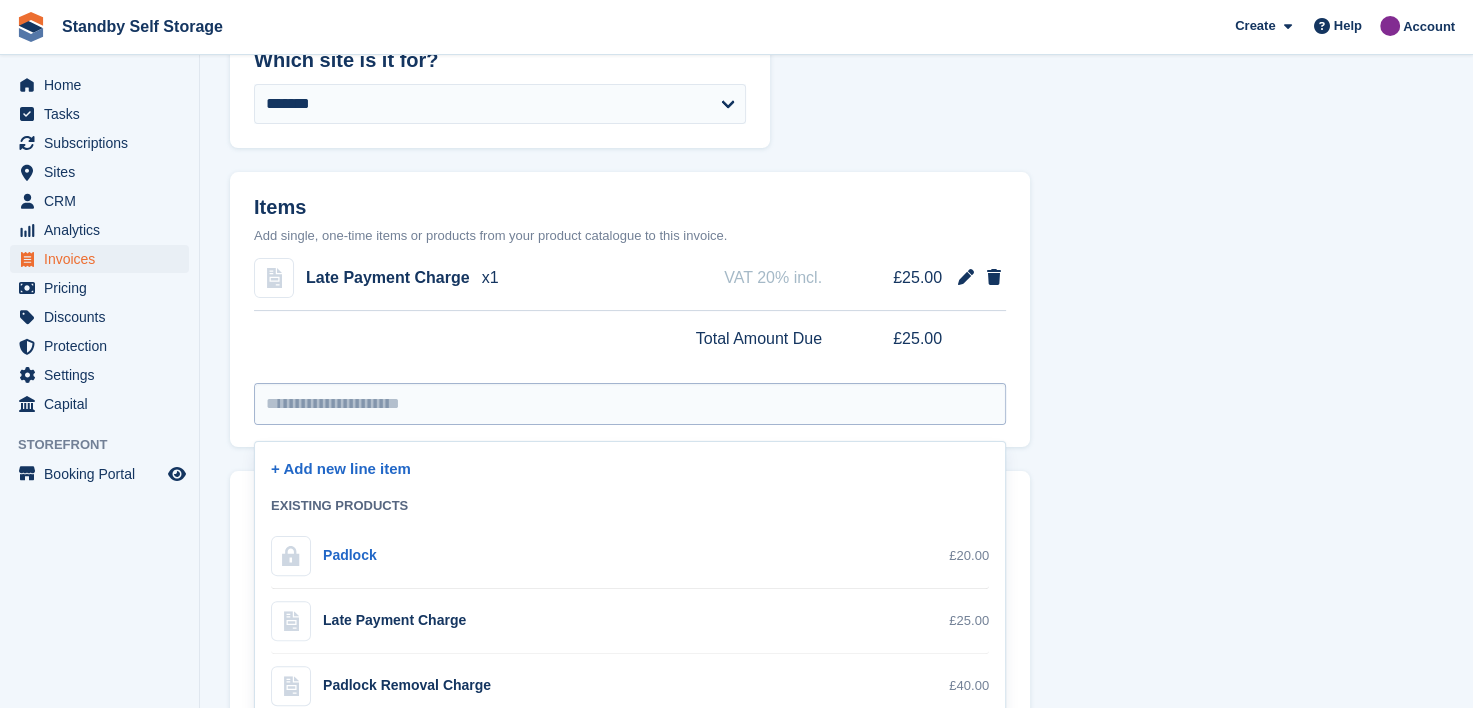 scroll, scrollTop: 372, scrollLeft: 0, axis: vertical 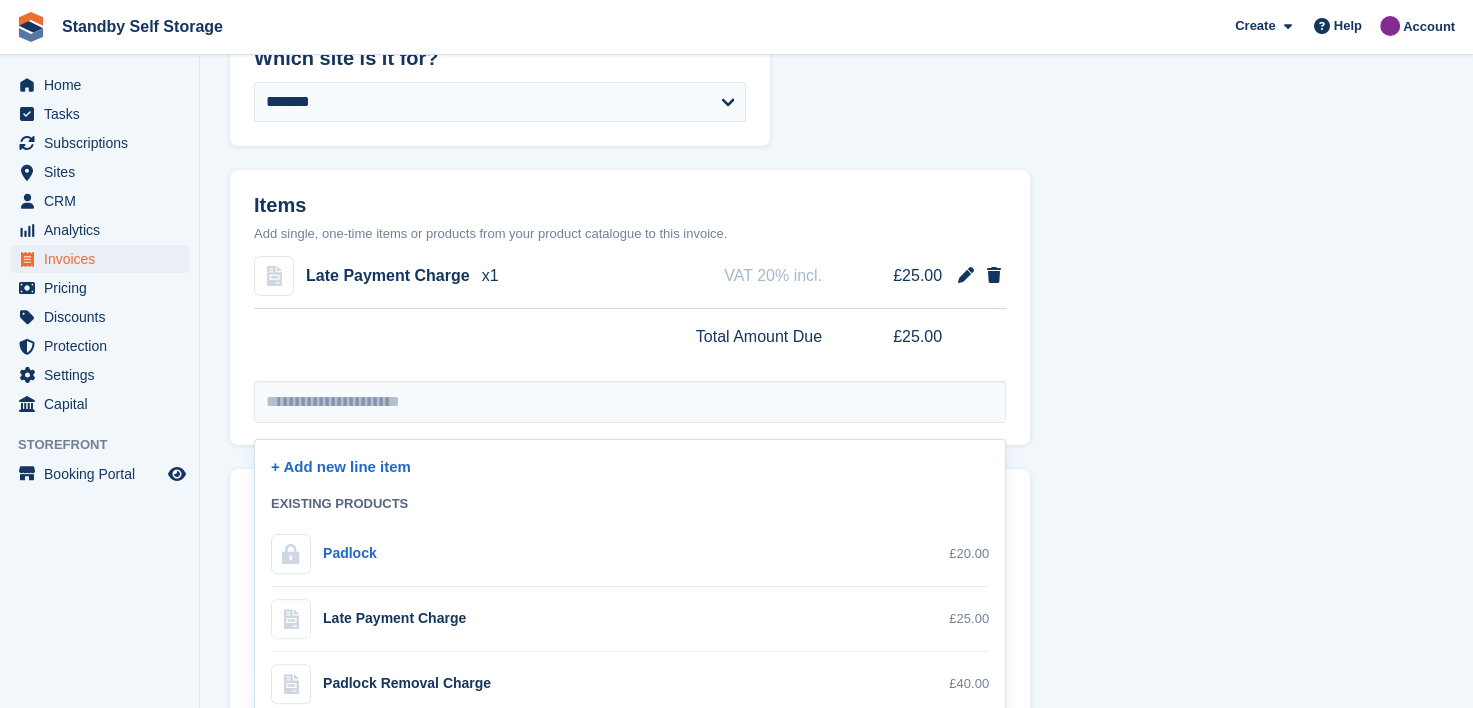 click on "**********" at bounding box center (836, 451) 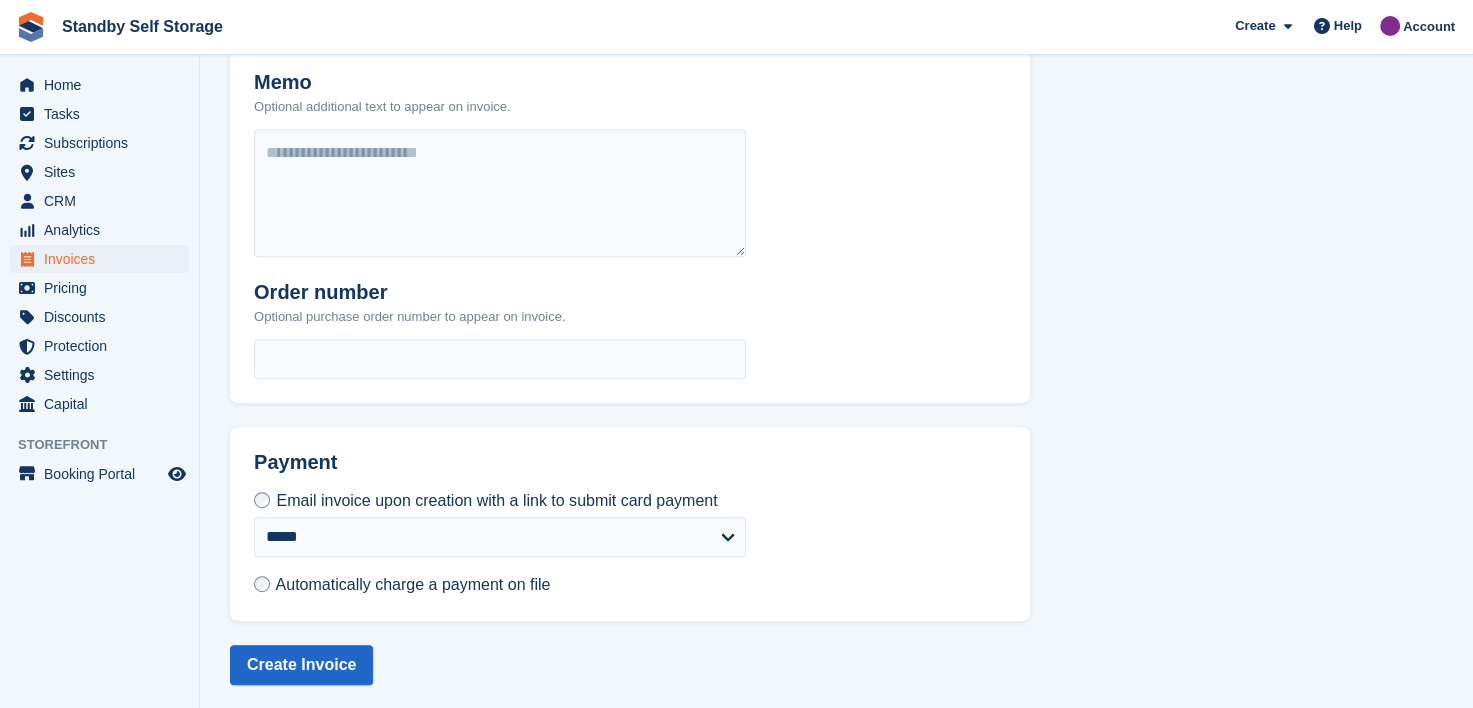 scroll, scrollTop: 800, scrollLeft: 0, axis: vertical 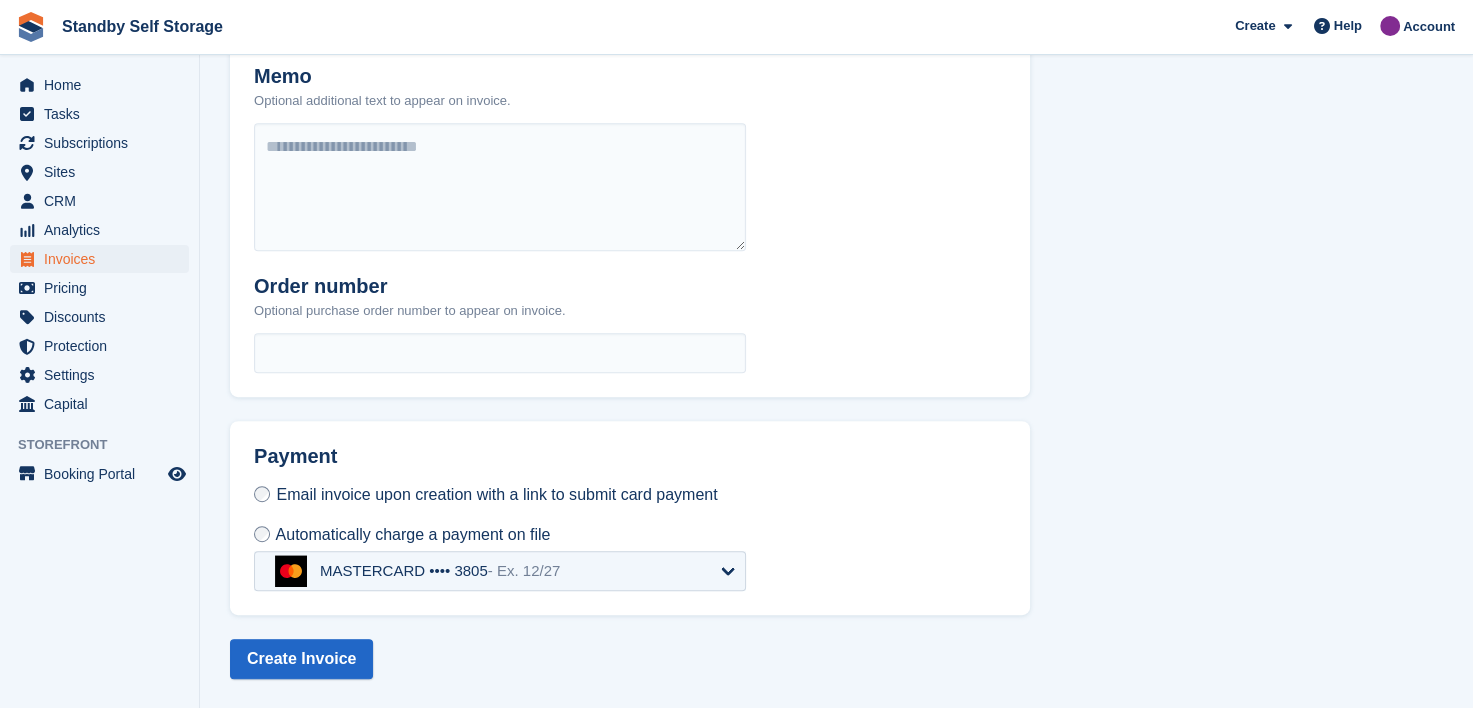 select on "*****" 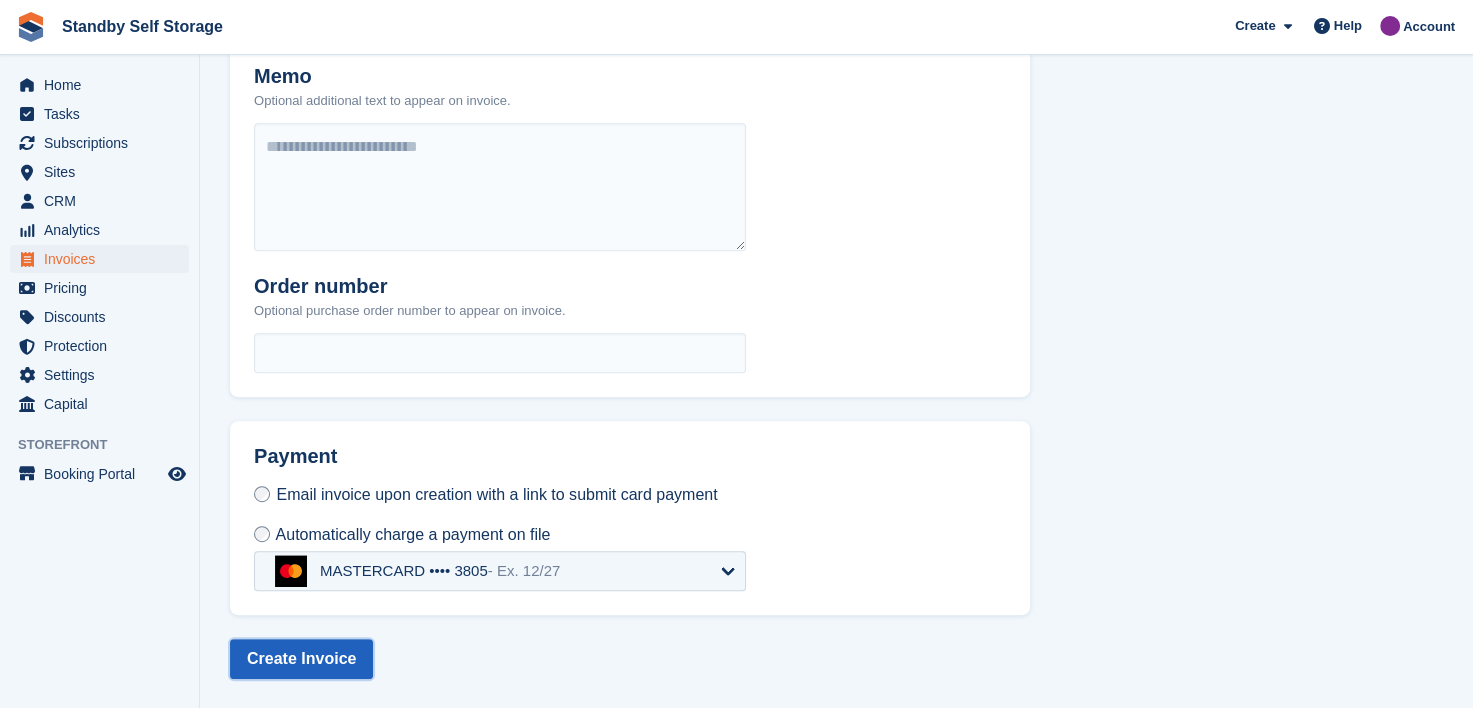 click on "Create Invoice" at bounding box center (301, 659) 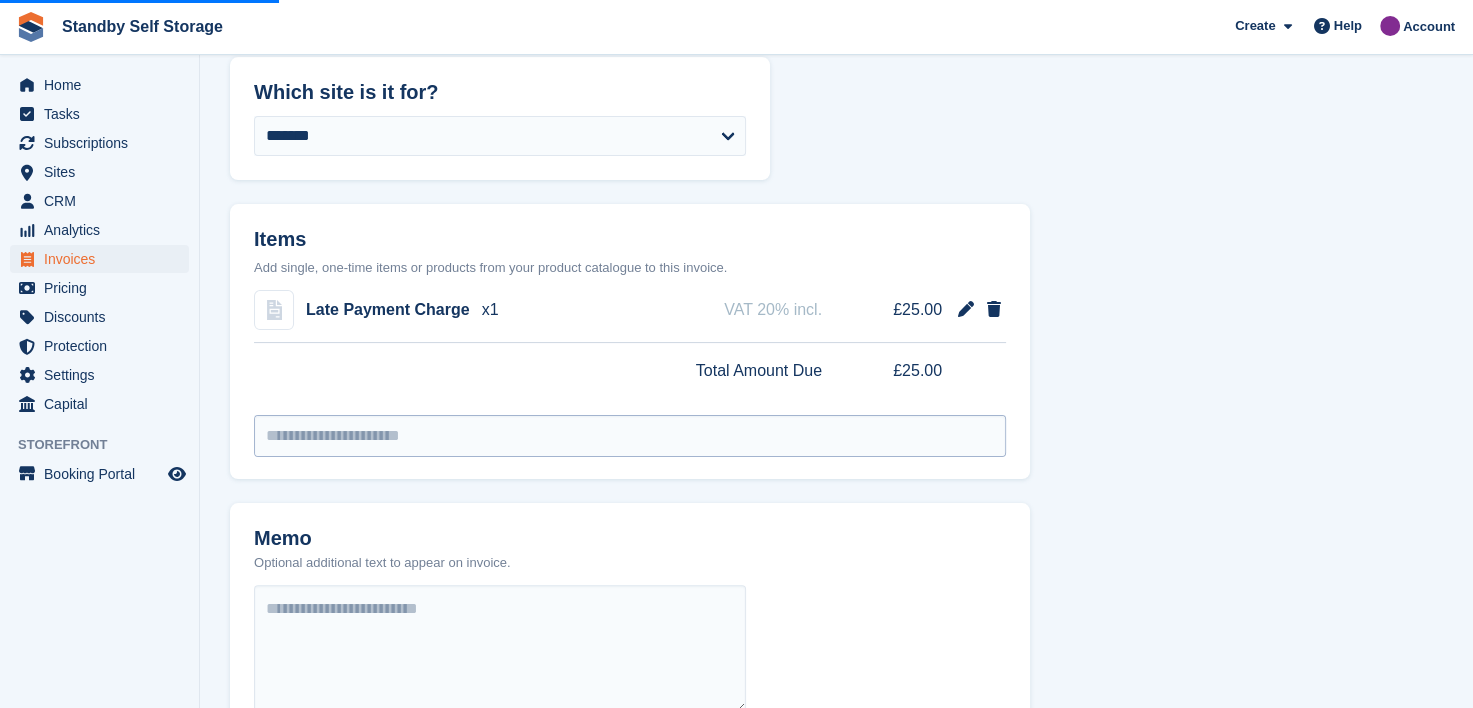 scroll, scrollTop: 100, scrollLeft: 0, axis: vertical 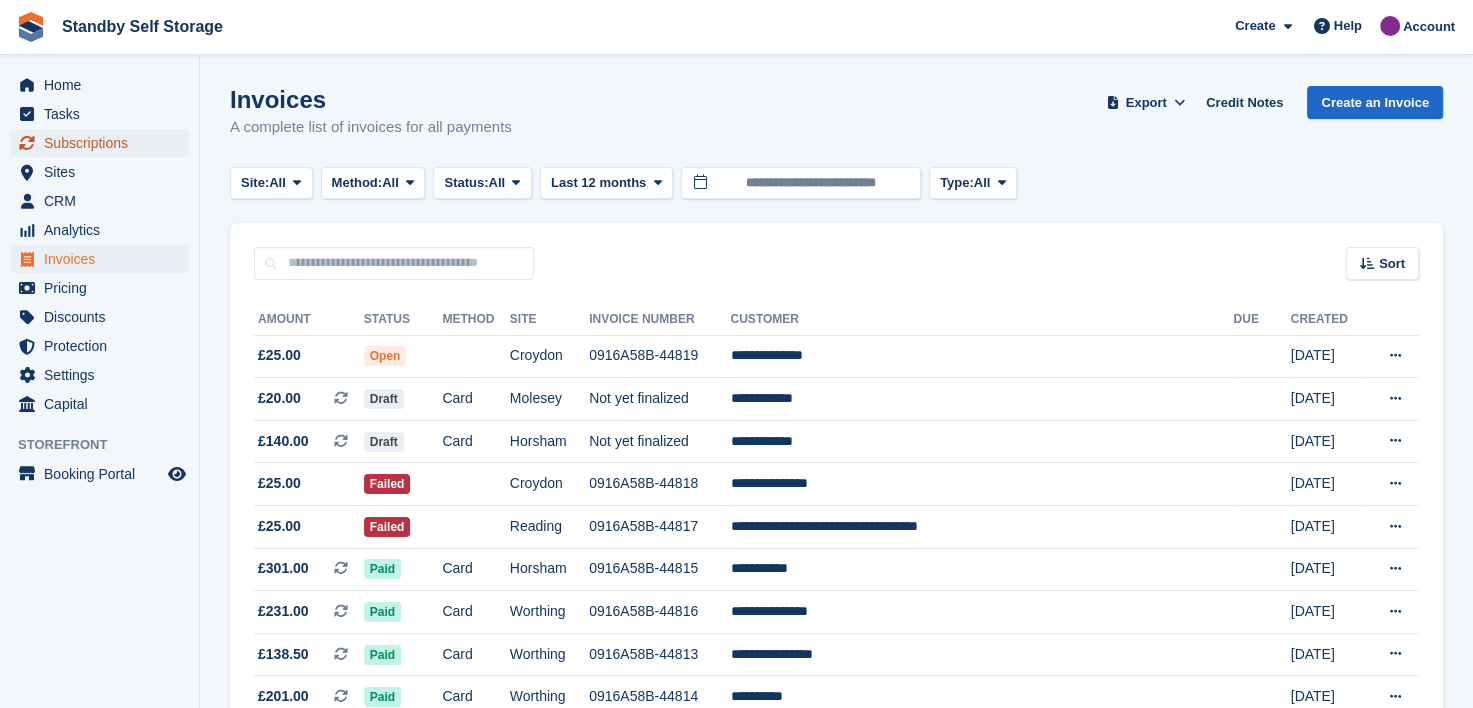 click on "Subscriptions" at bounding box center (104, 143) 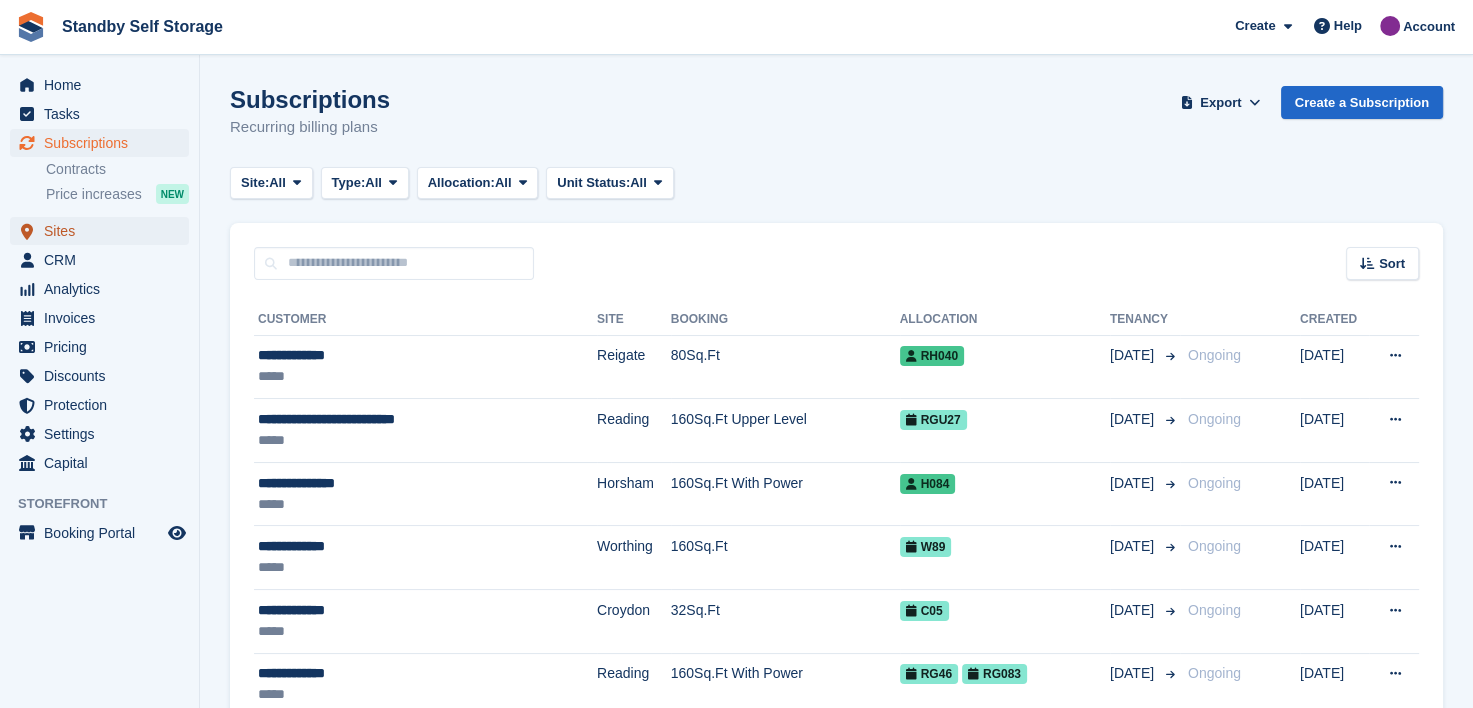 click on "Sites" at bounding box center (104, 231) 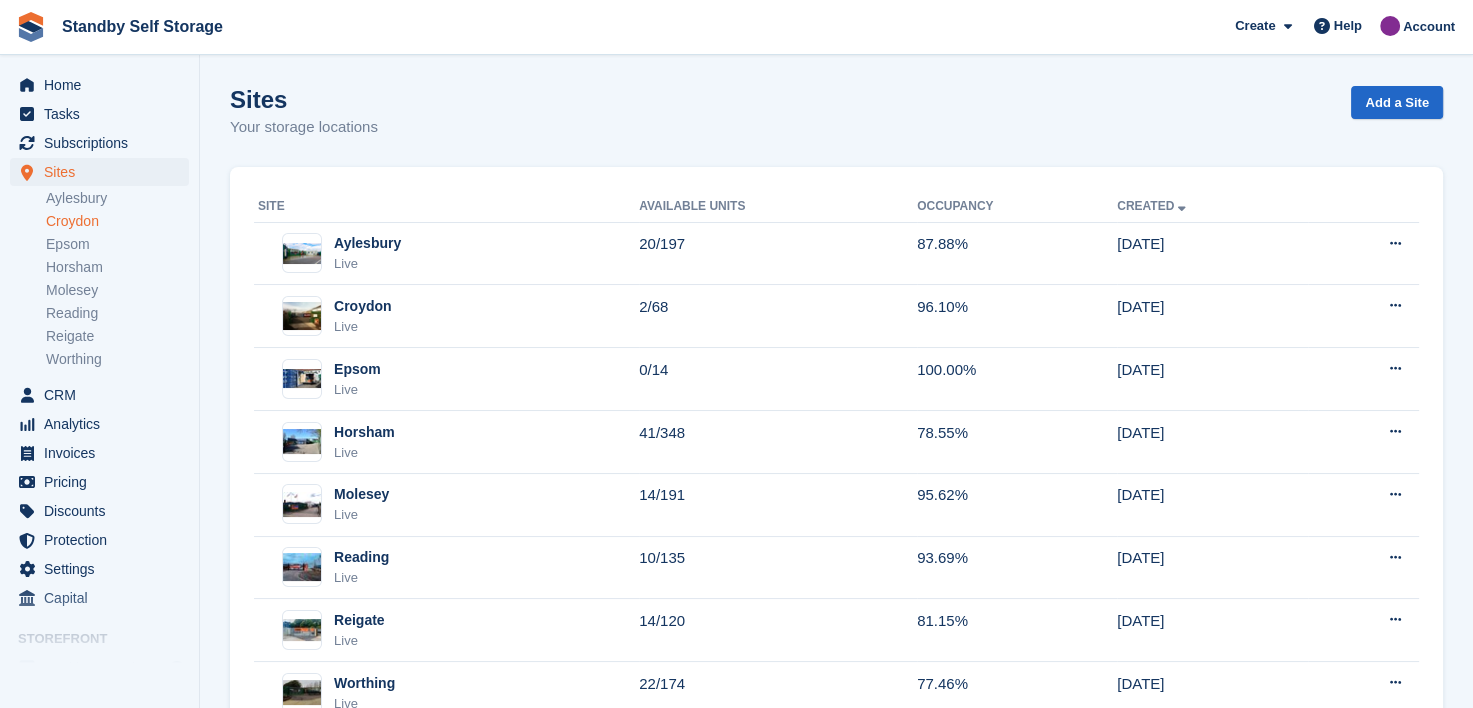 click on "Croydon" at bounding box center (117, 221) 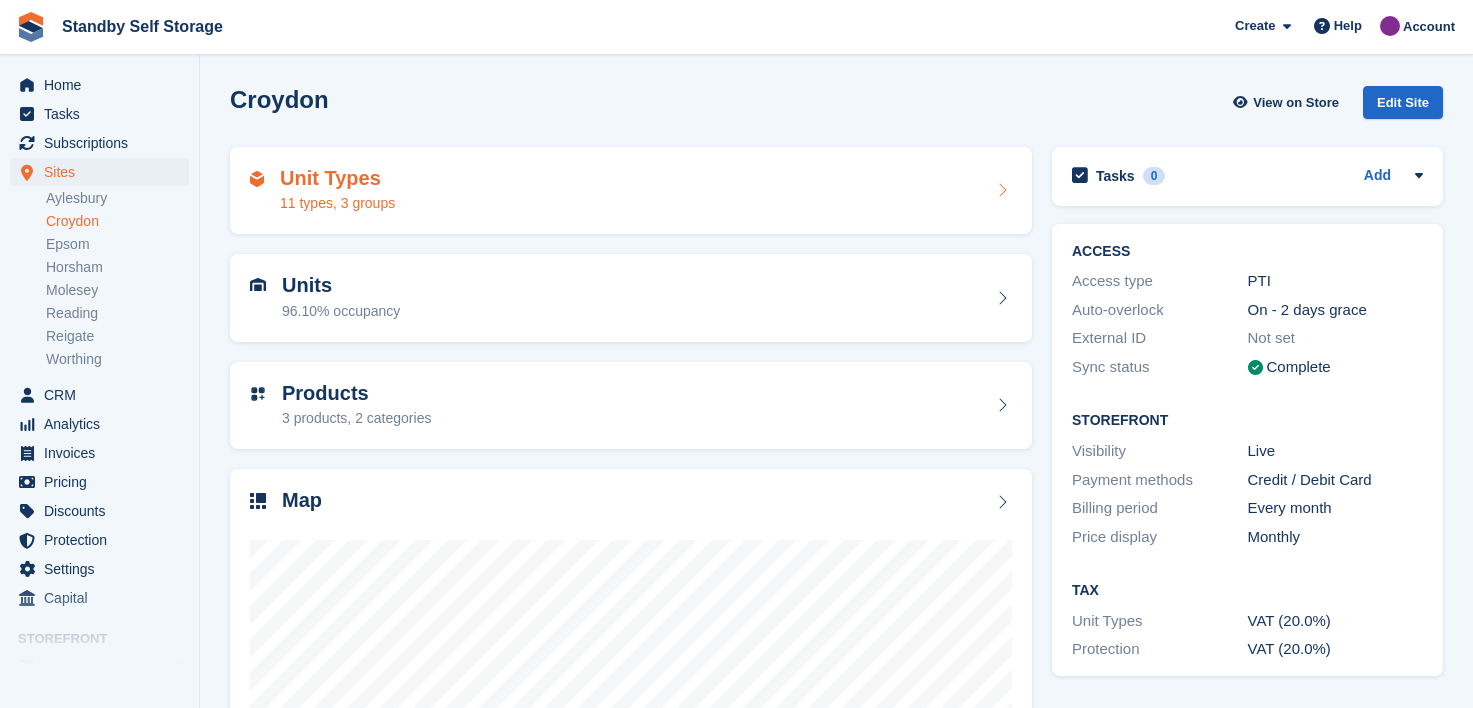 scroll, scrollTop: 0, scrollLeft: 0, axis: both 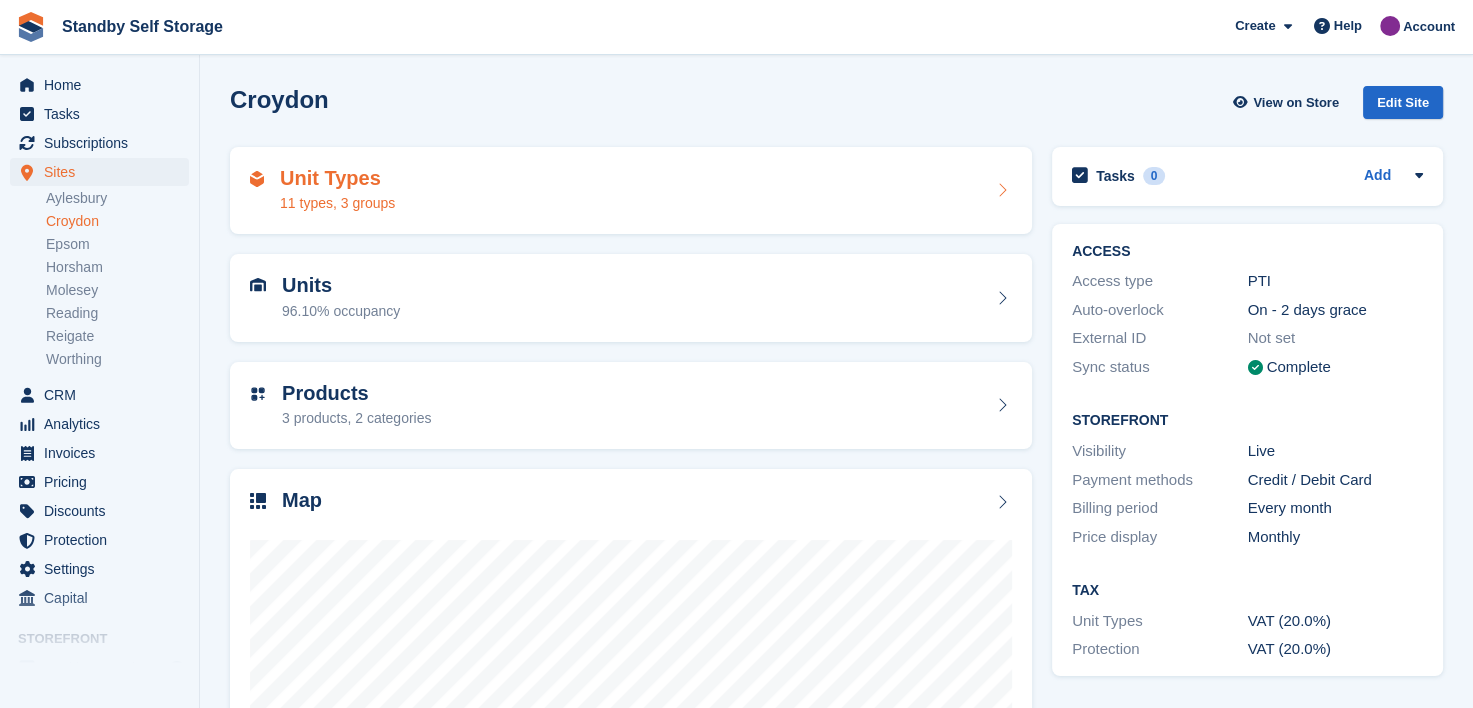 click on "Unit Types
11 types, 3 groups" at bounding box center [631, 191] 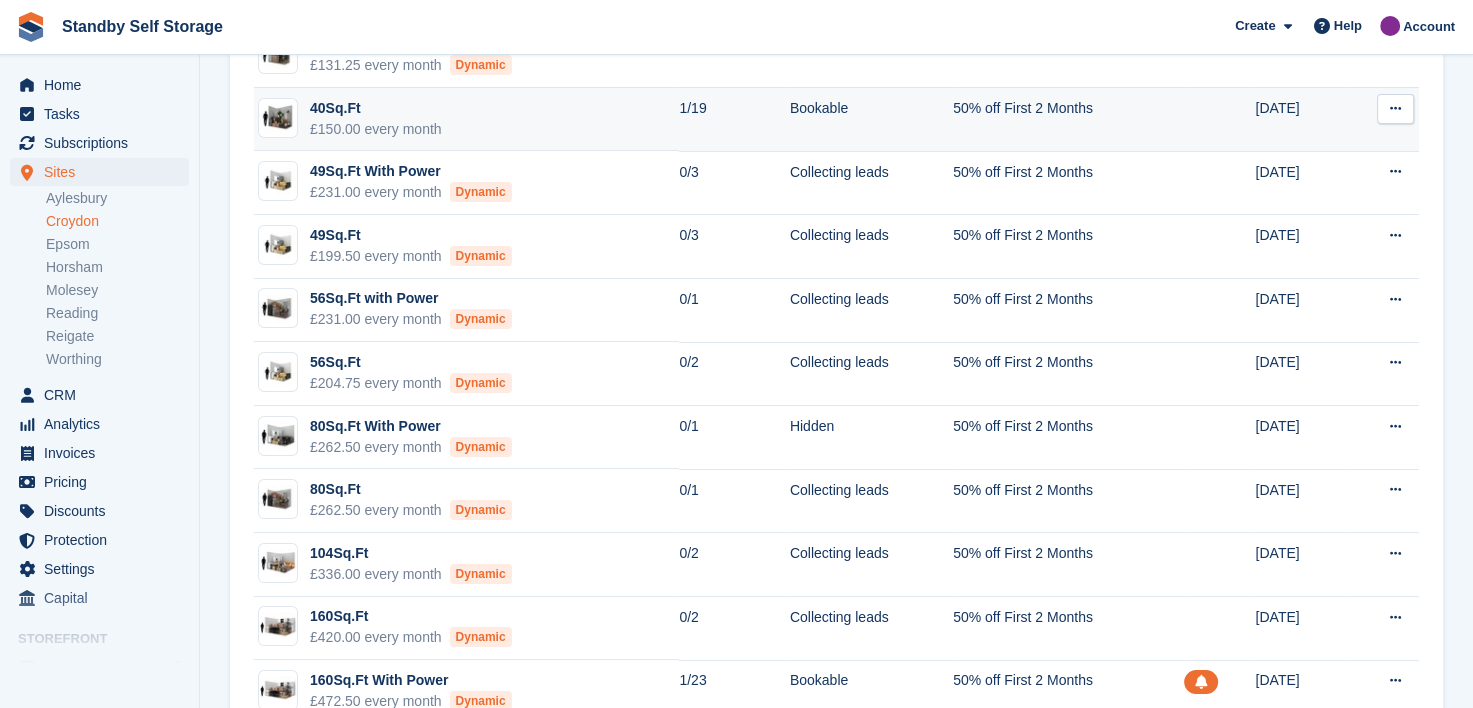 scroll, scrollTop: 238, scrollLeft: 0, axis: vertical 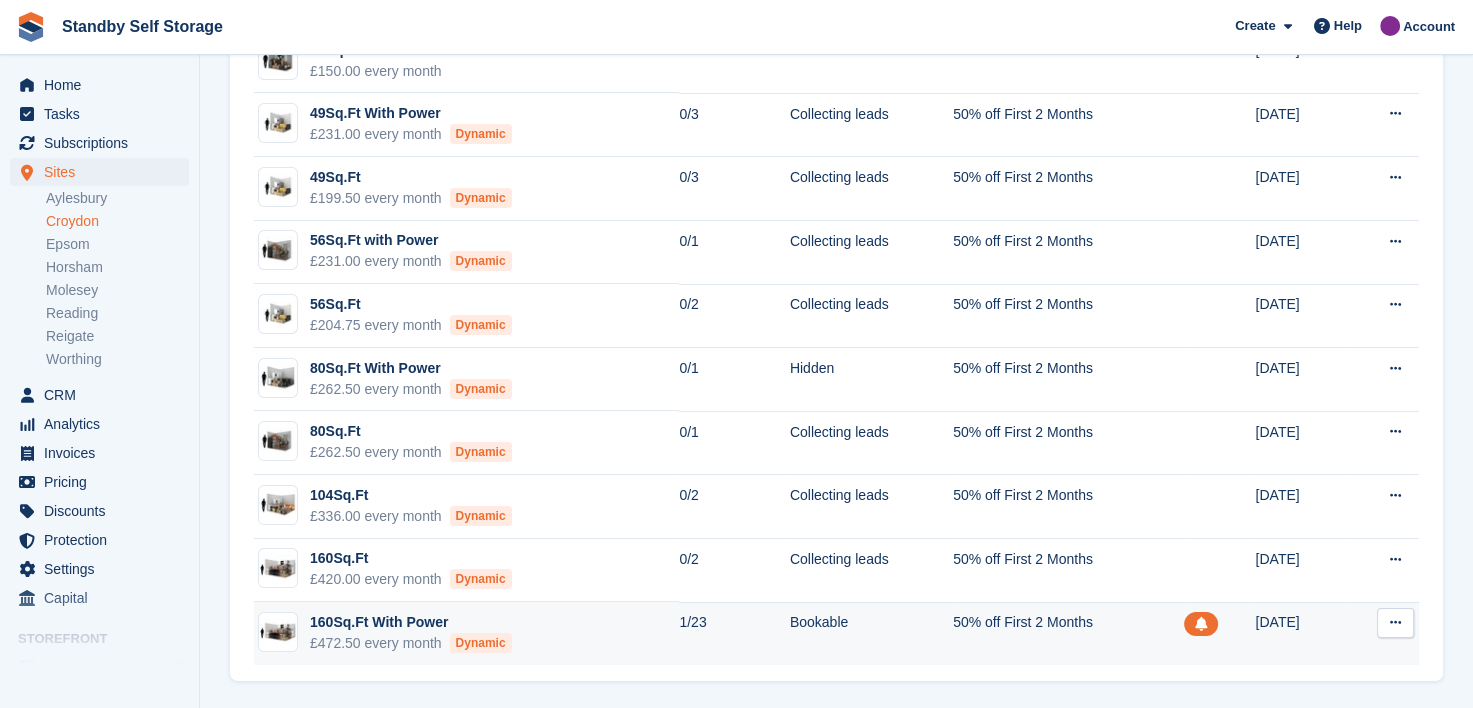 click on "160Sq.Ft With Power
£472.50 every month
Dynamic" at bounding box center [466, 633] 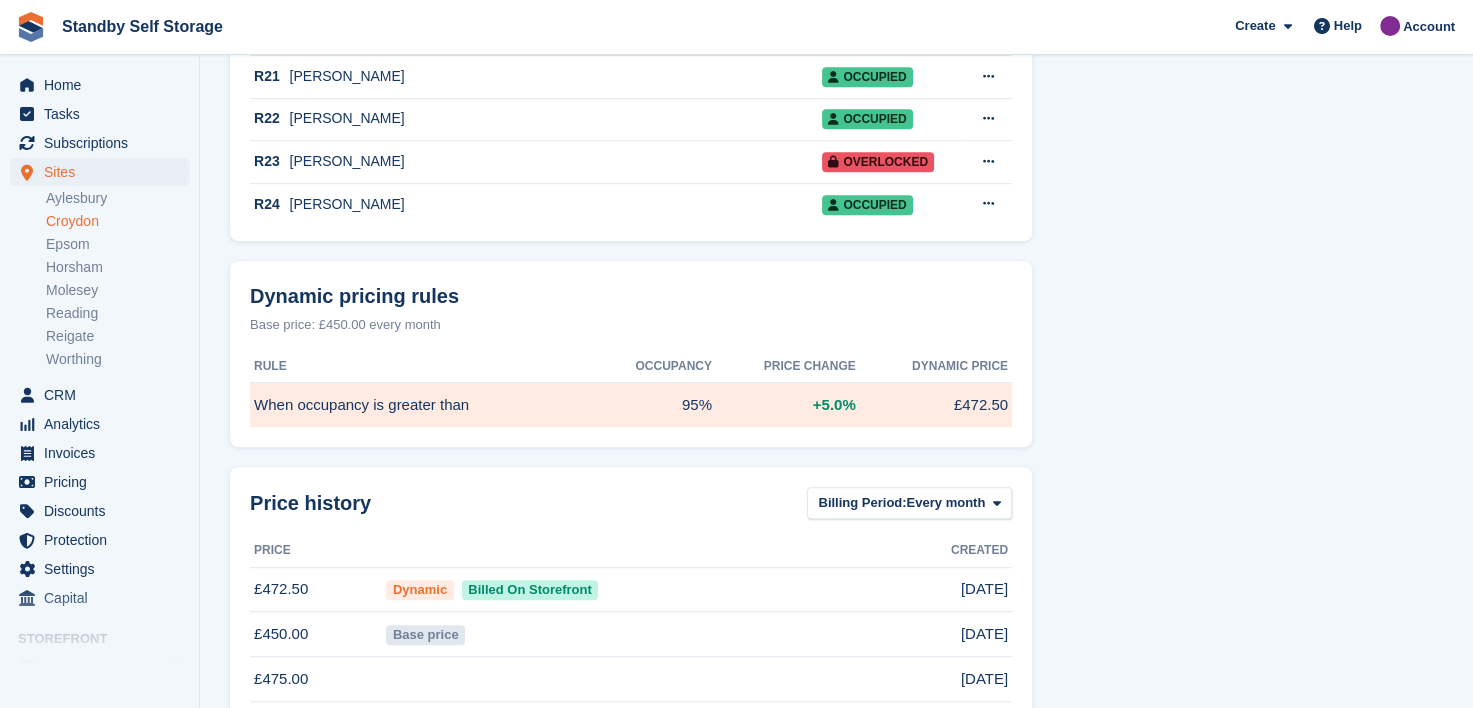 scroll, scrollTop: 1400, scrollLeft: 0, axis: vertical 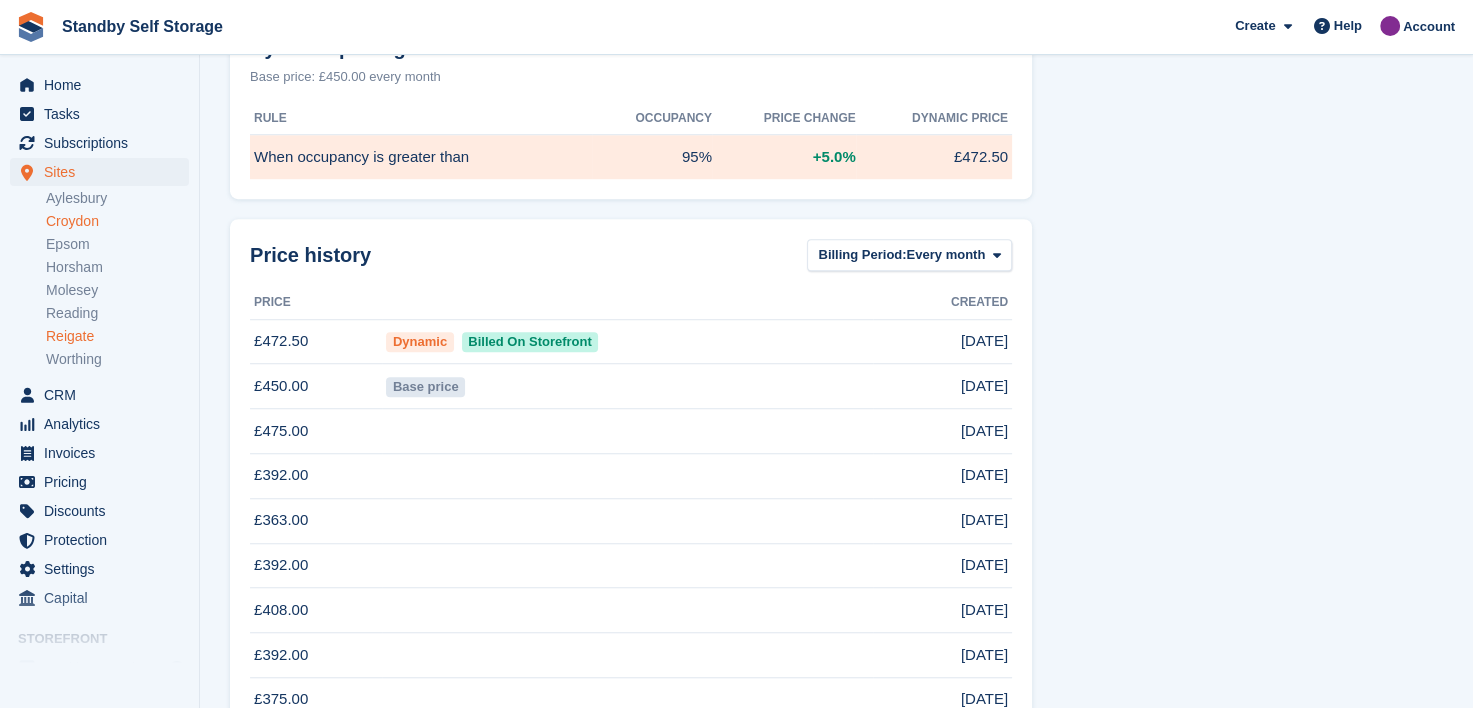 click on "Reigate" at bounding box center [117, 336] 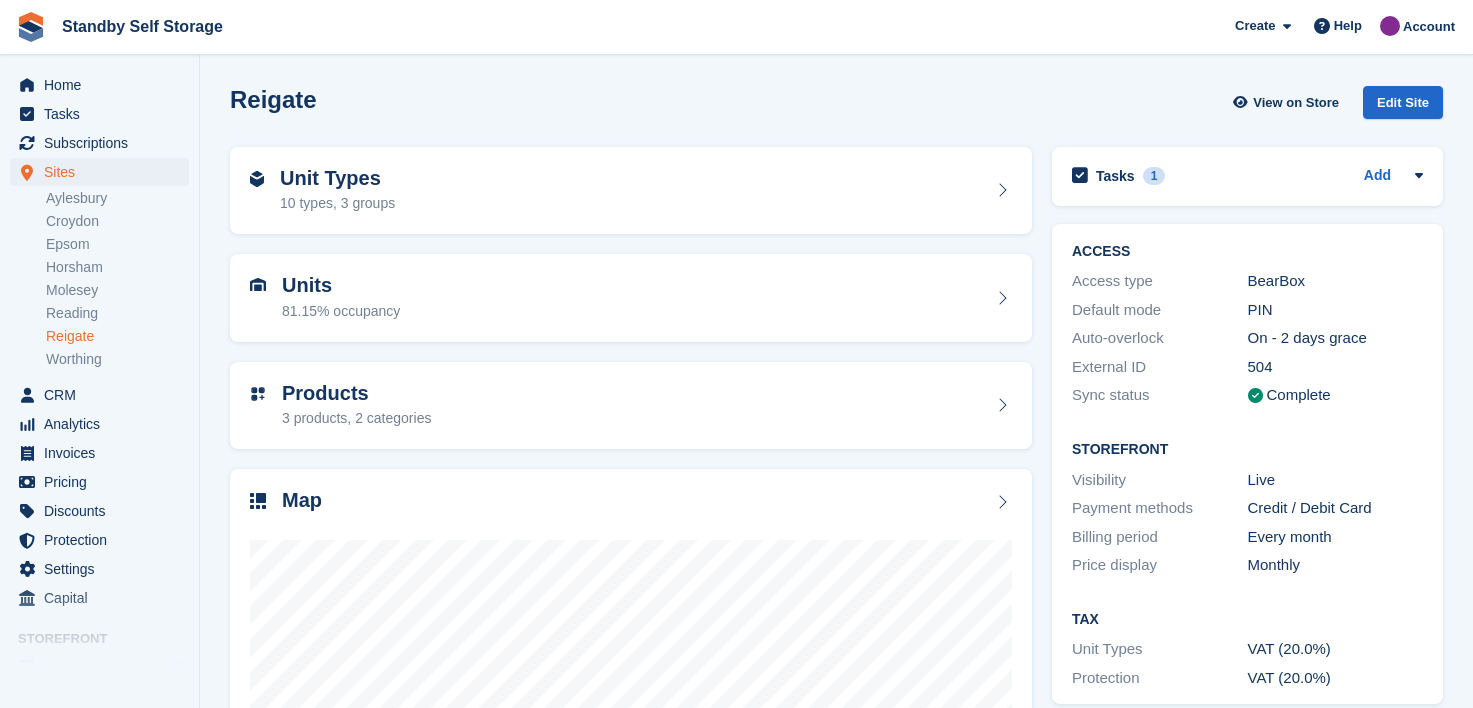 scroll, scrollTop: 0, scrollLeft: 0, axis: both 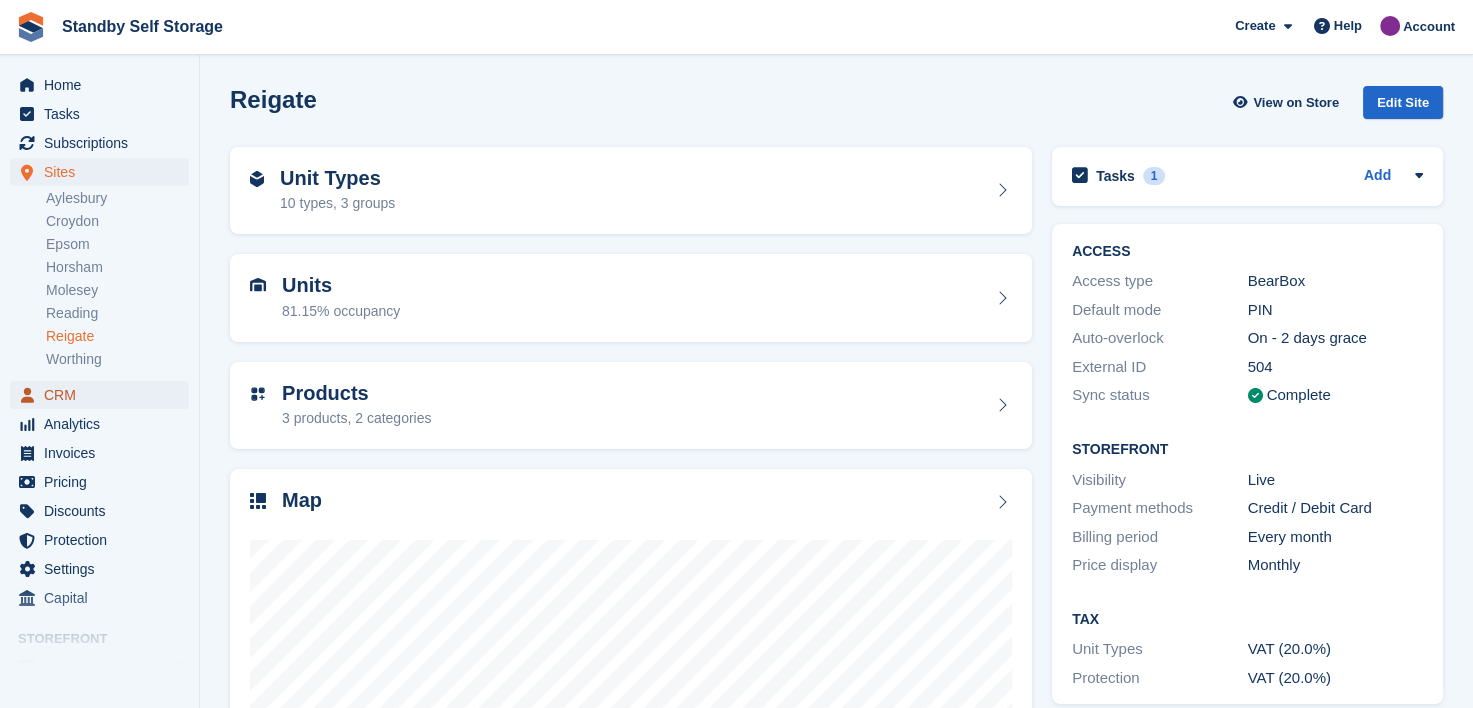 click on "CRM" at bounding box center (104, 395) 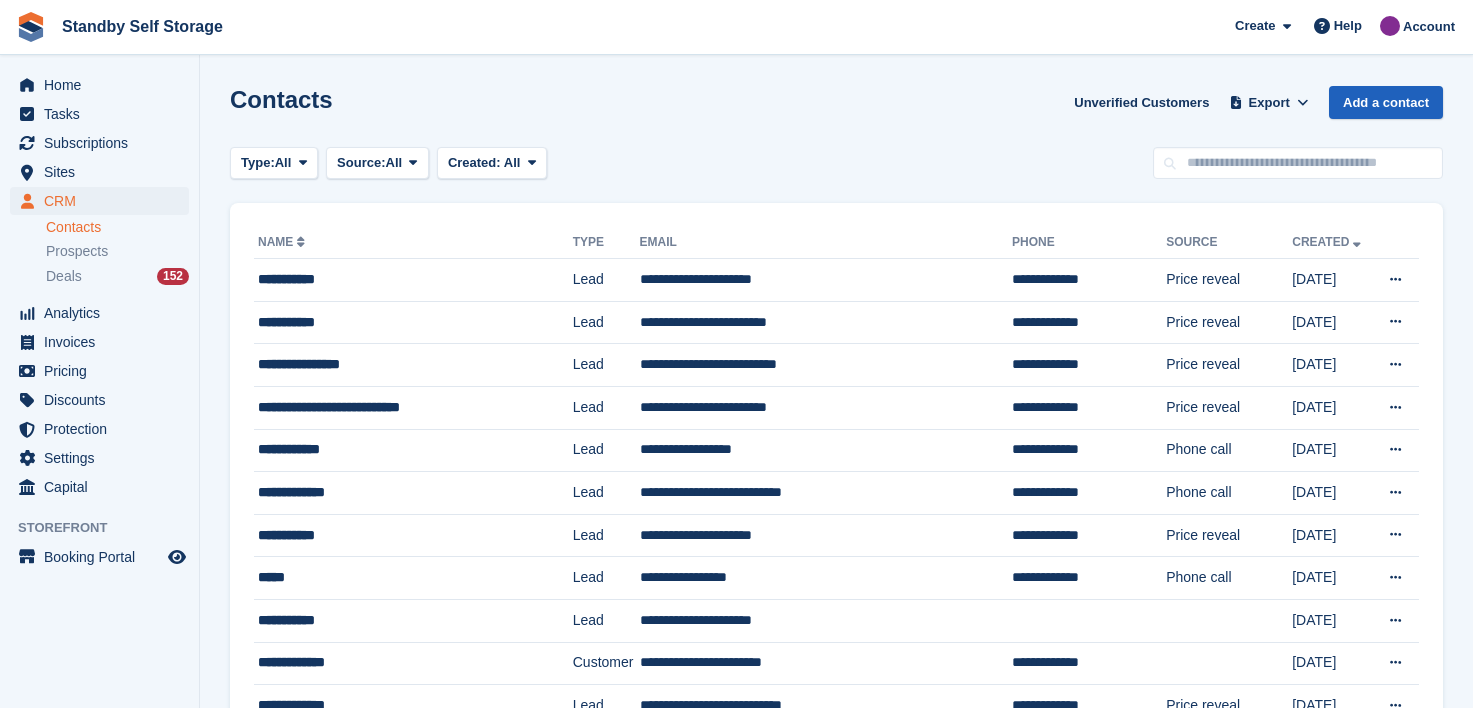 scroll, scrollTop: 0, scrollLeft: 0, axis: both 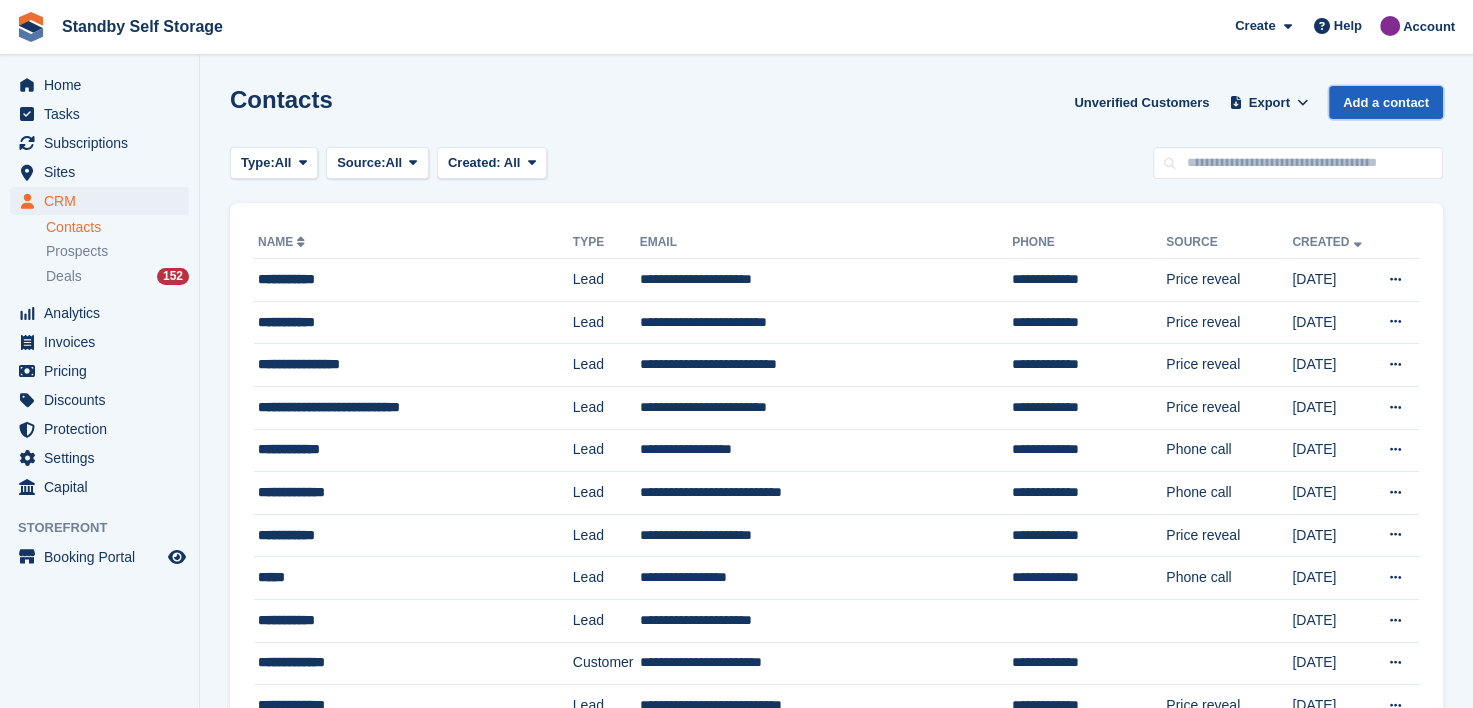 click on "Add a contact" at bounding box center [1386, 102] 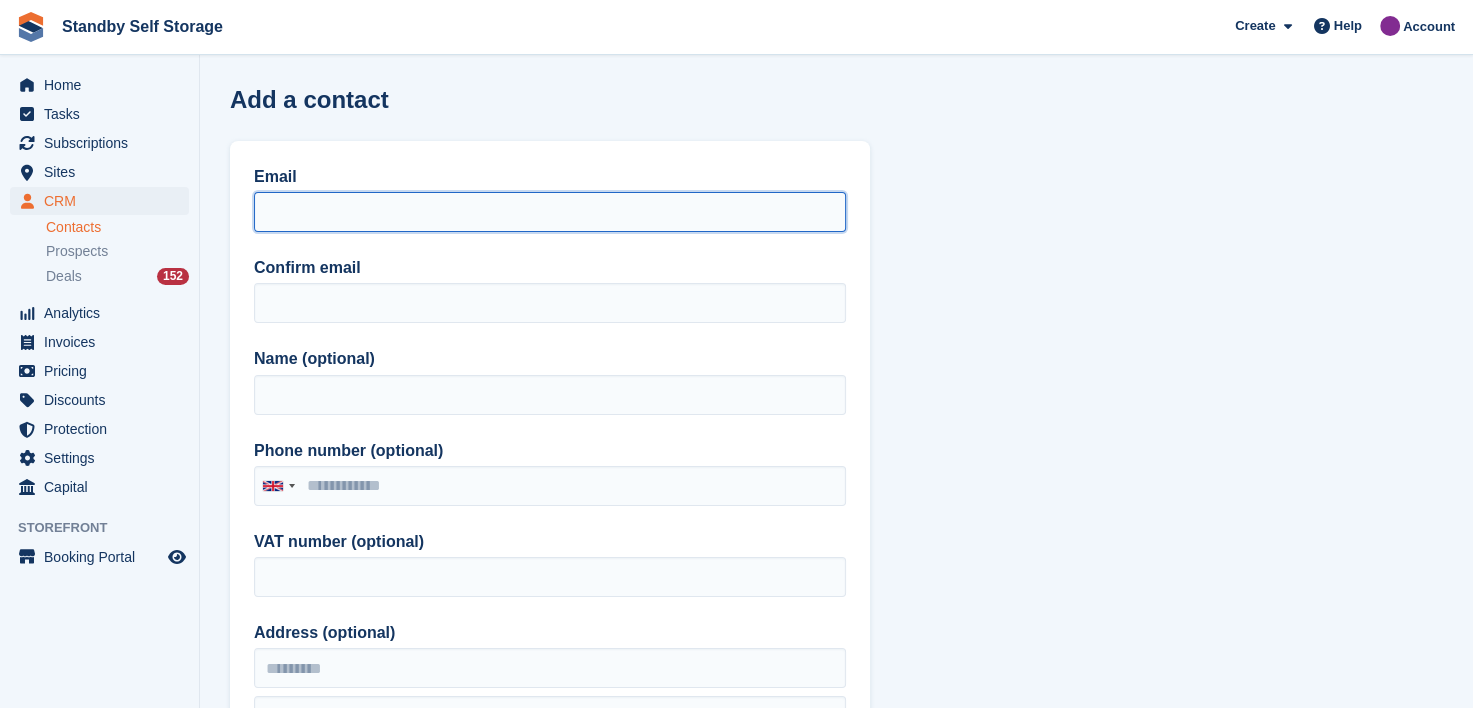 click on "Email" at bounding box center (550, 212) 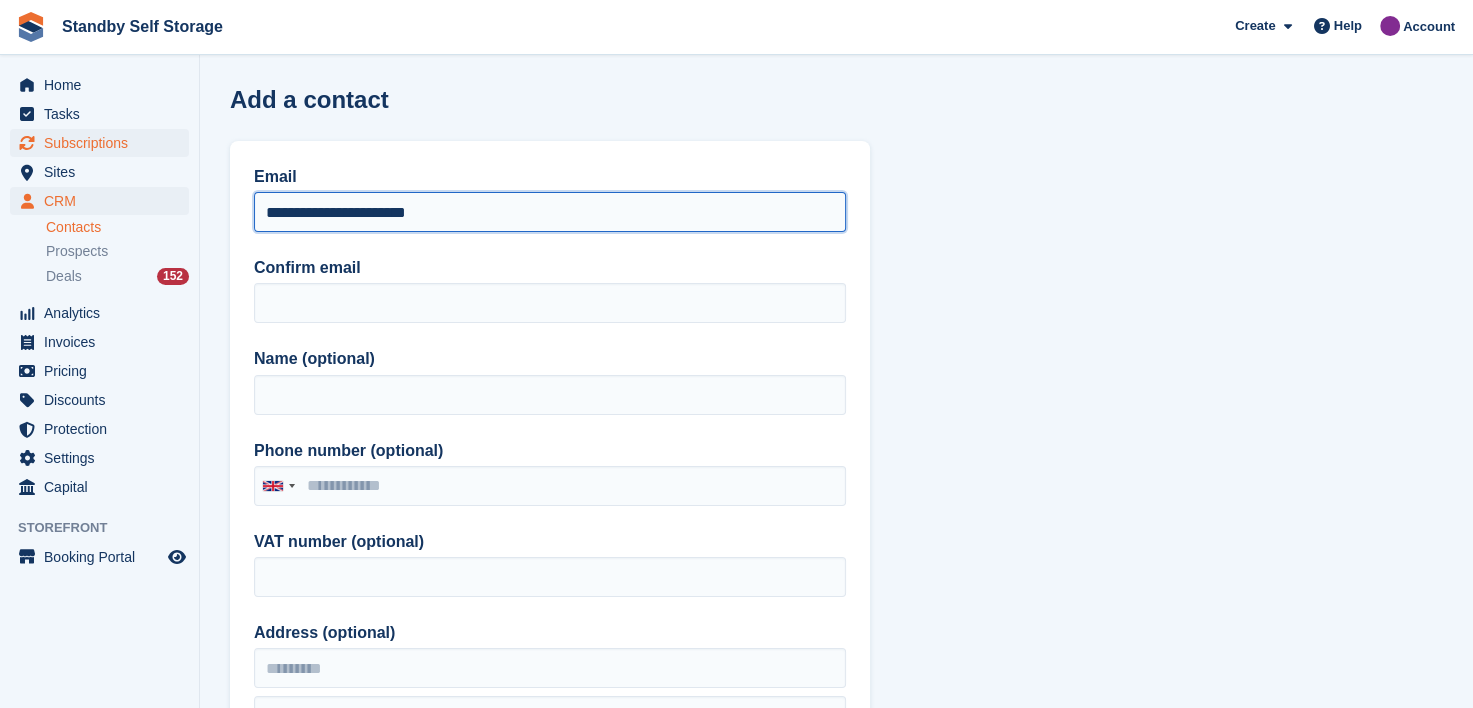 drag, startPoint x: 464, startPoint y: 209, endPoint x: 106, endPoint y: 156, distance: 361.90192 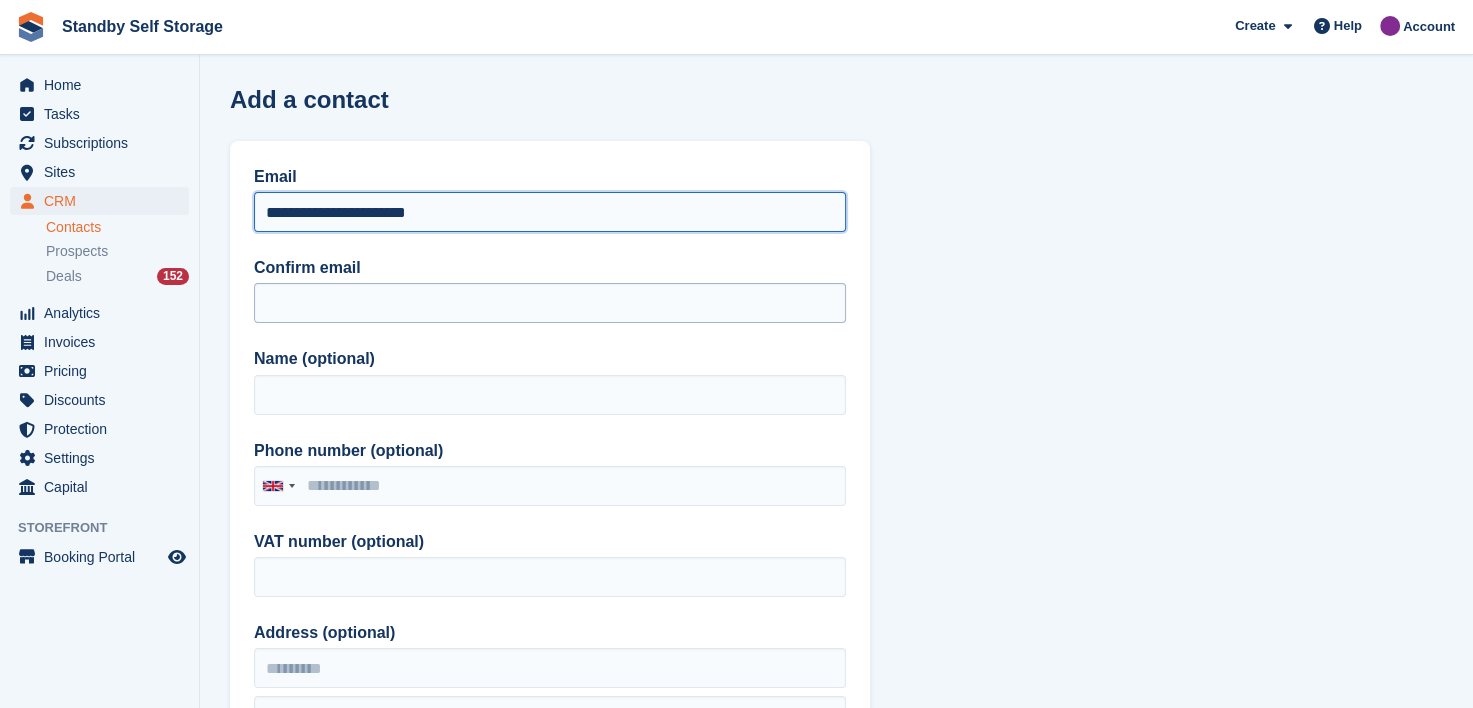 type on "**********" 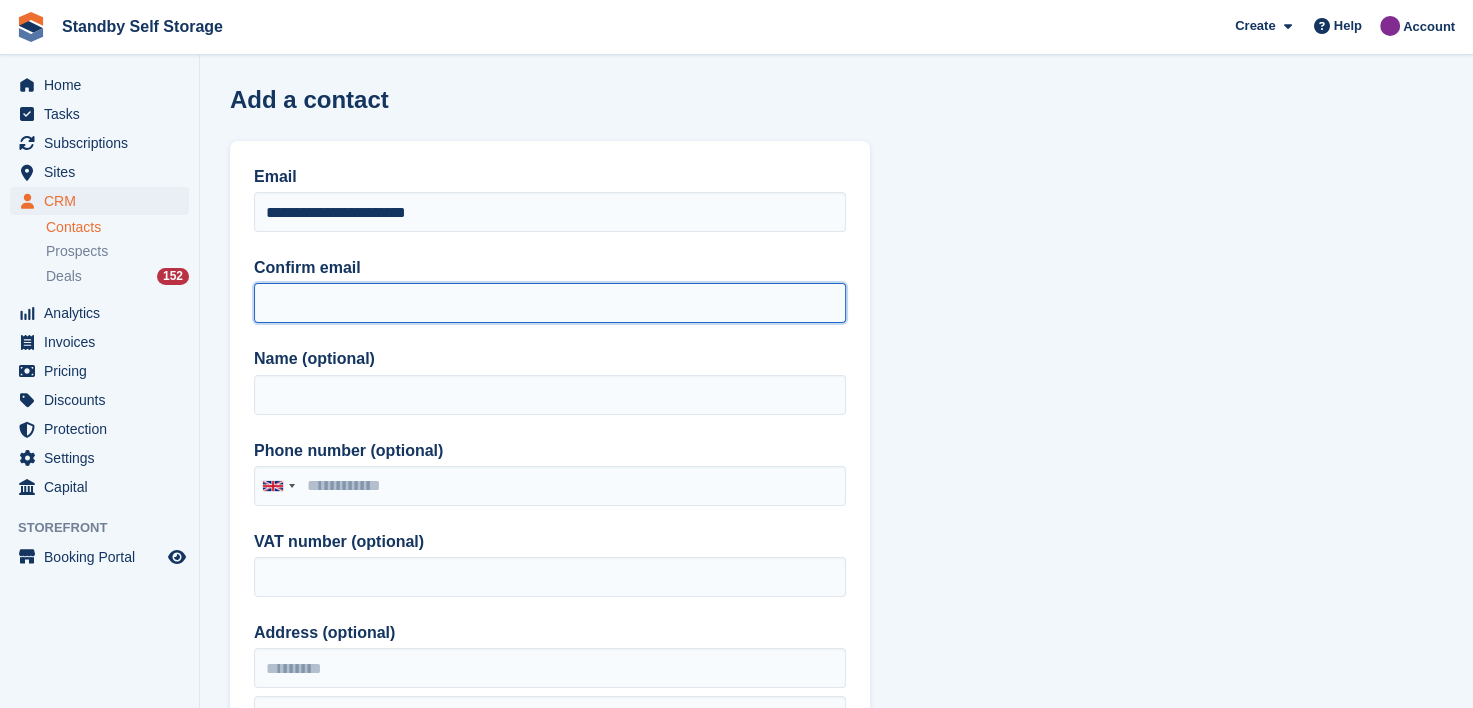 click on "Confirm email" at bounding box center [550, 303] 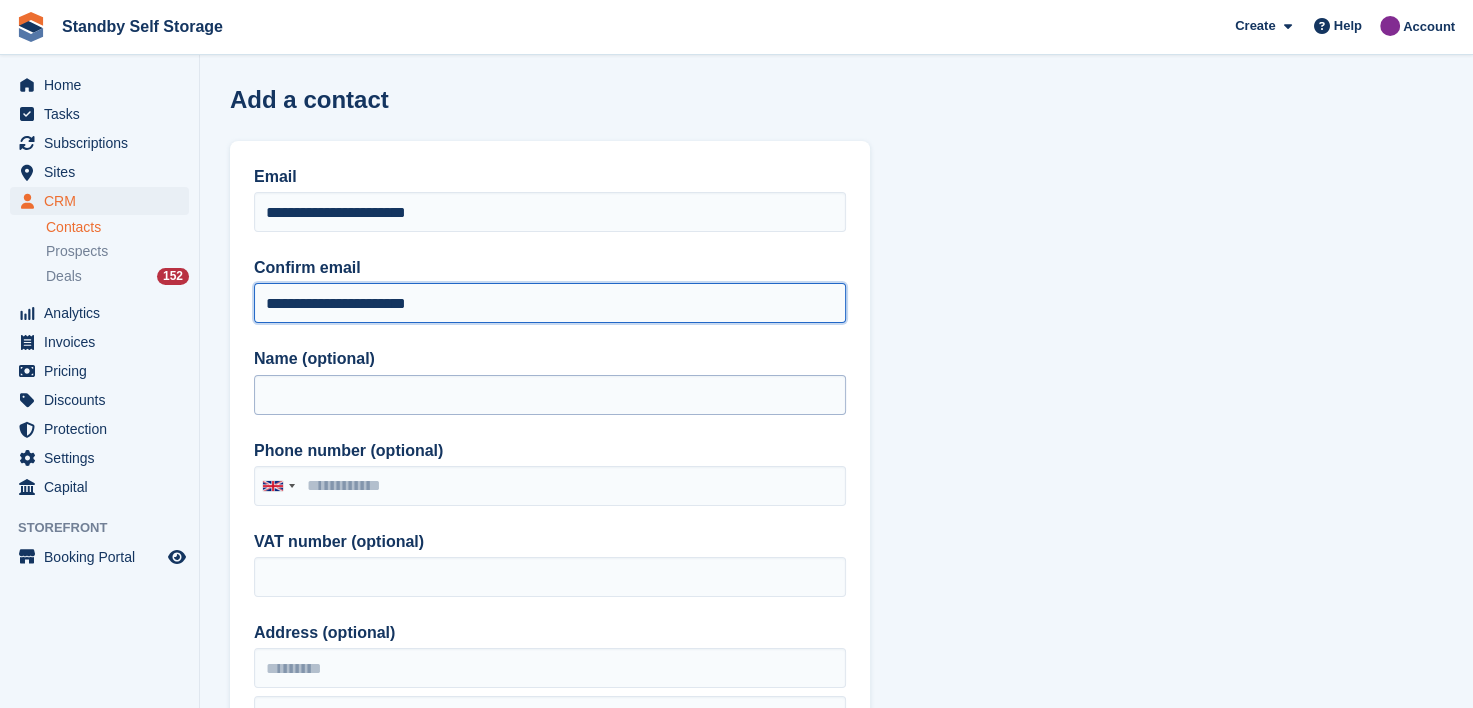 type on "**********" 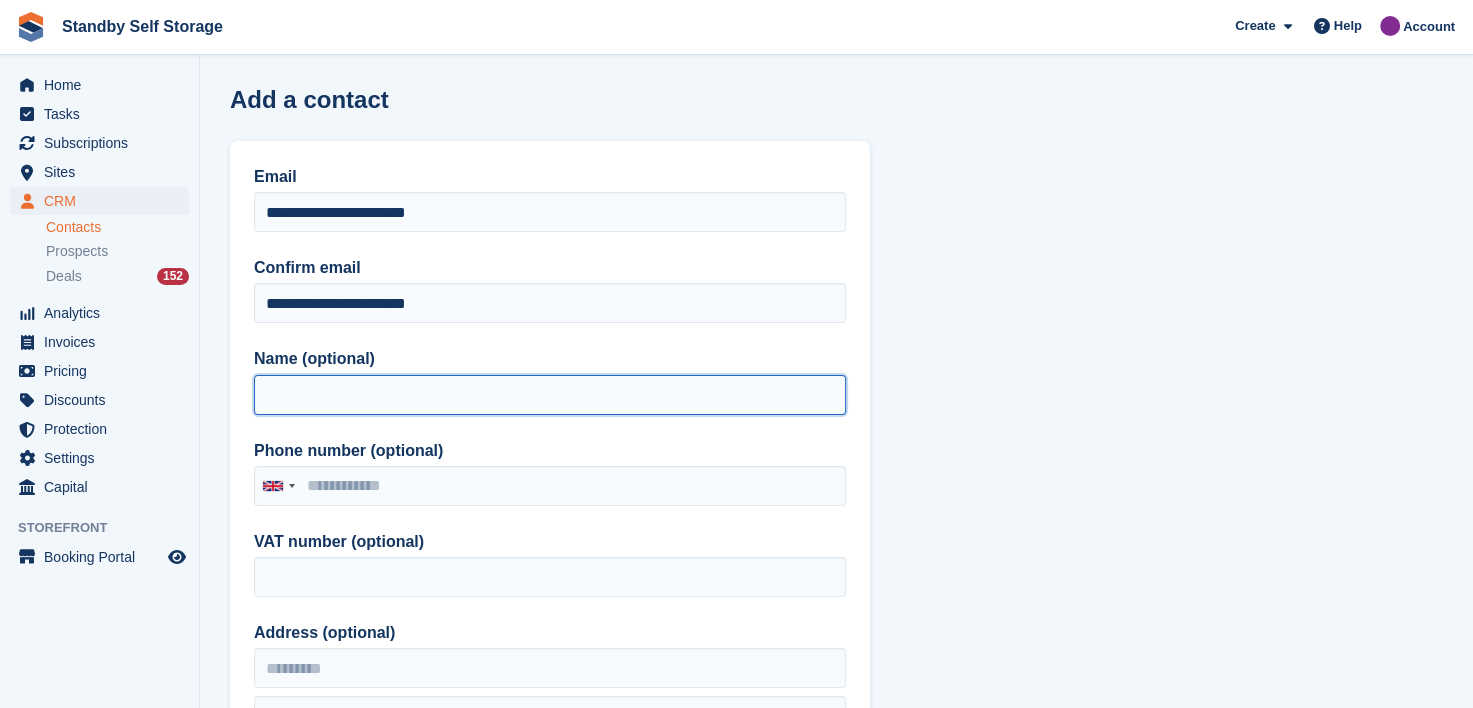 click on "Name (optional)" at bounding box center [550, 395] 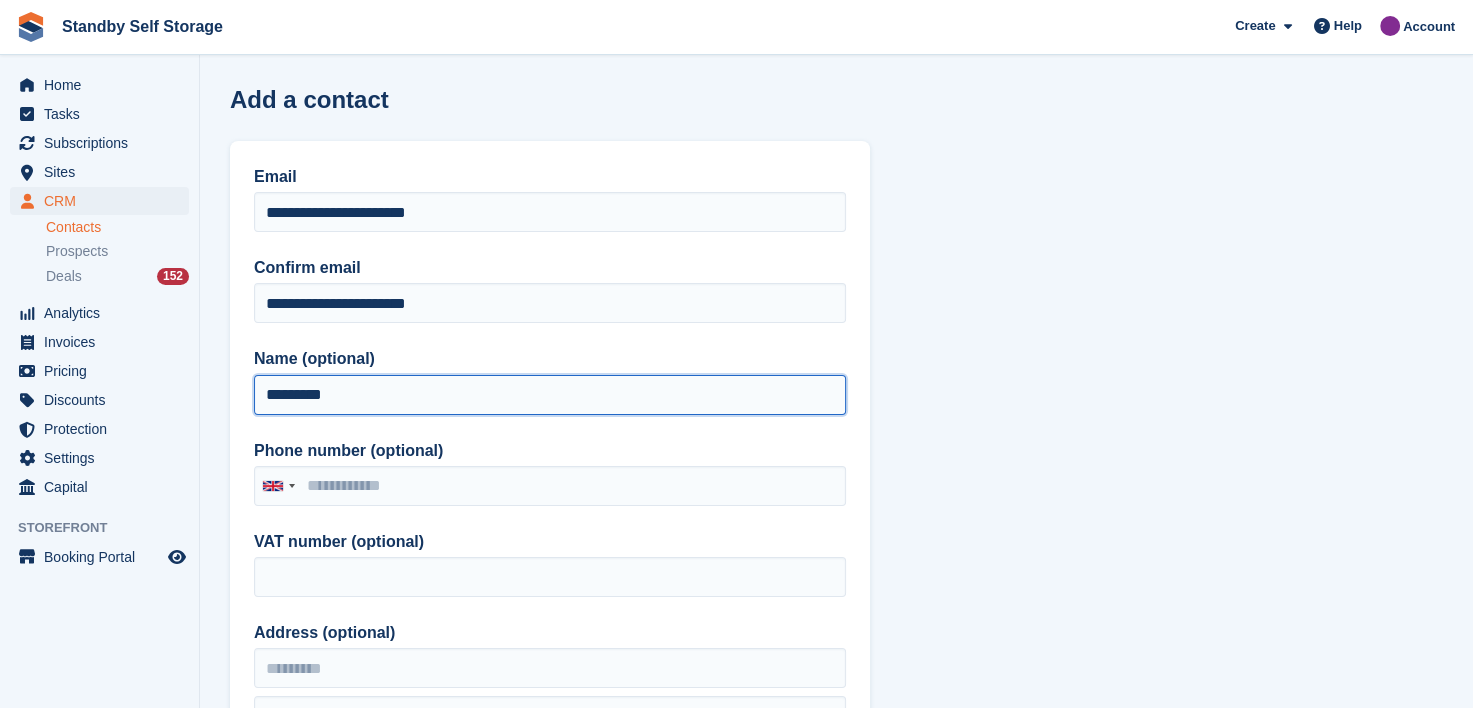 click on "*********" at bounding box center (550, 395) 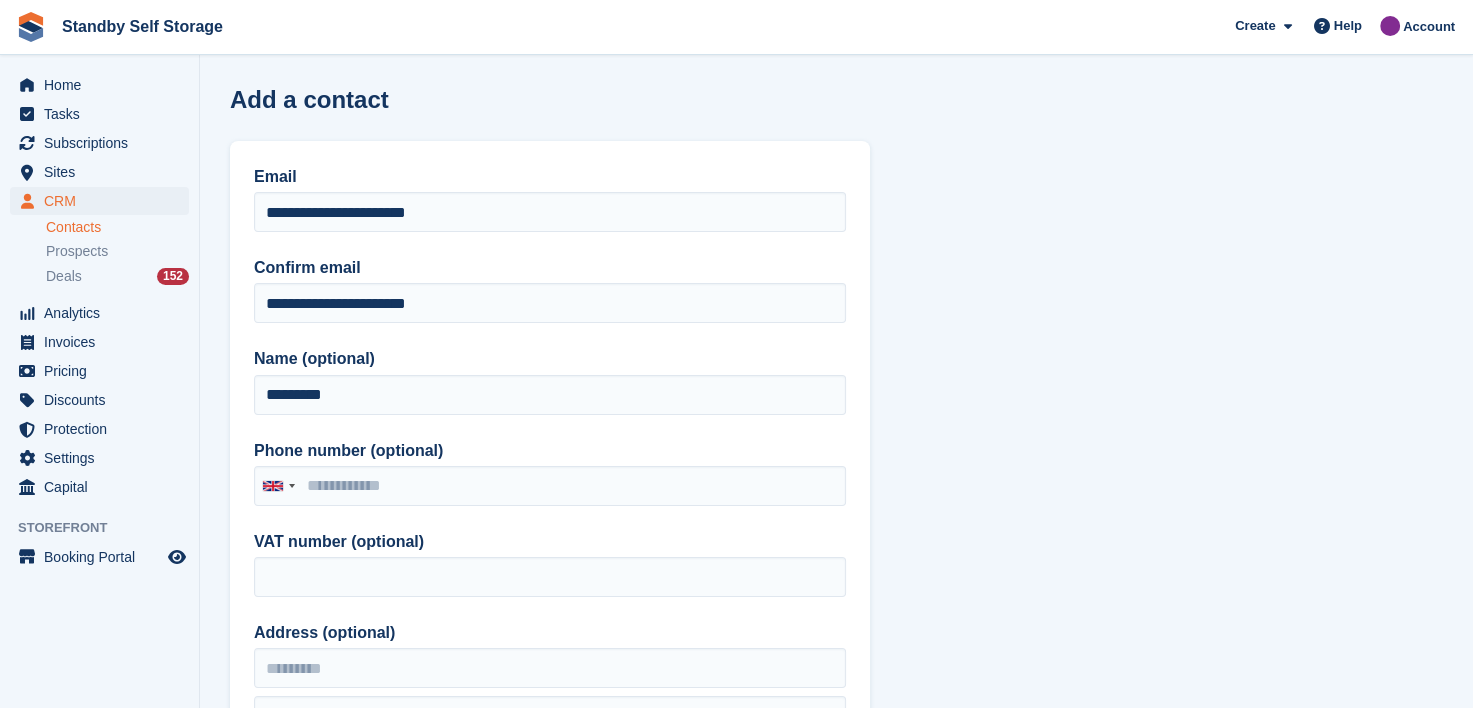 click on "**********" at bounding box center (836, 881) 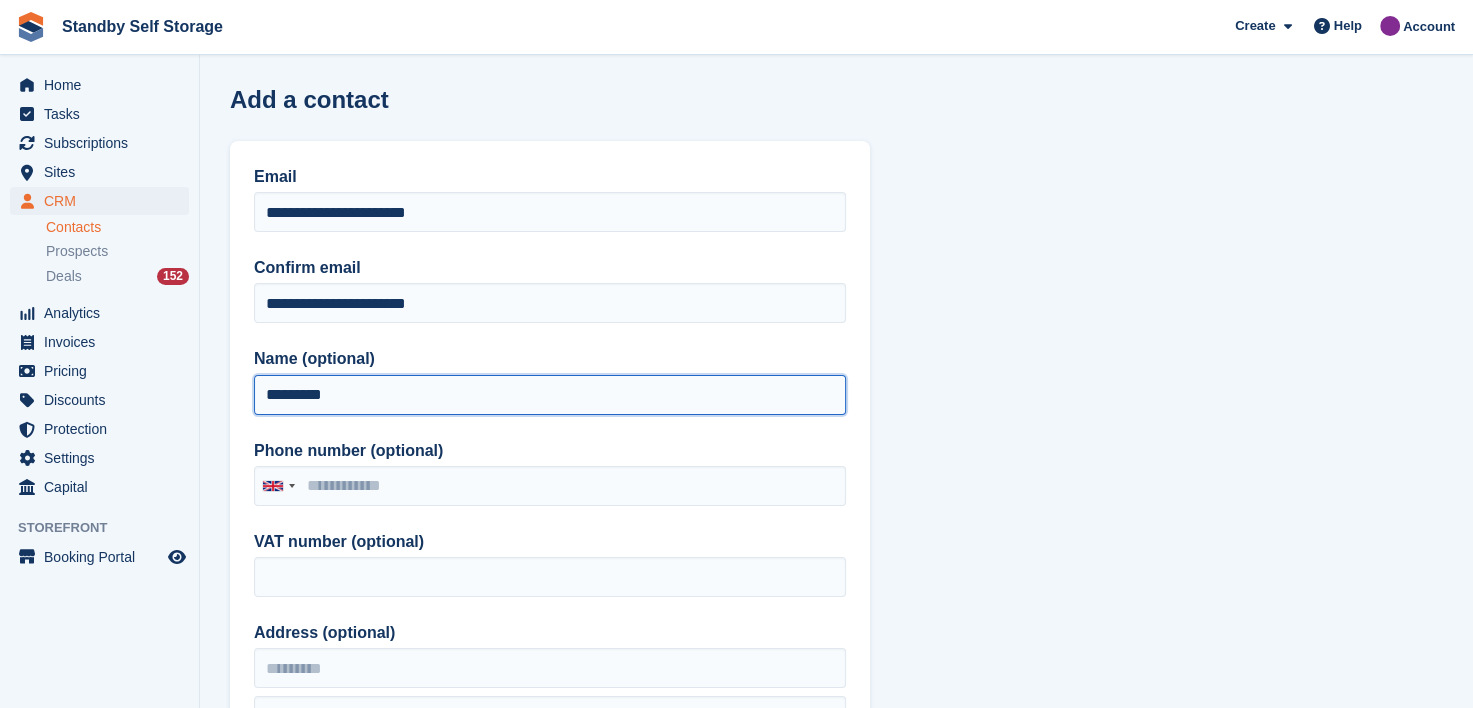 drag, startPoint x: 269, startPoint y: 396, endPoint x: 268, endPoint y: 425, distance: 29.017237 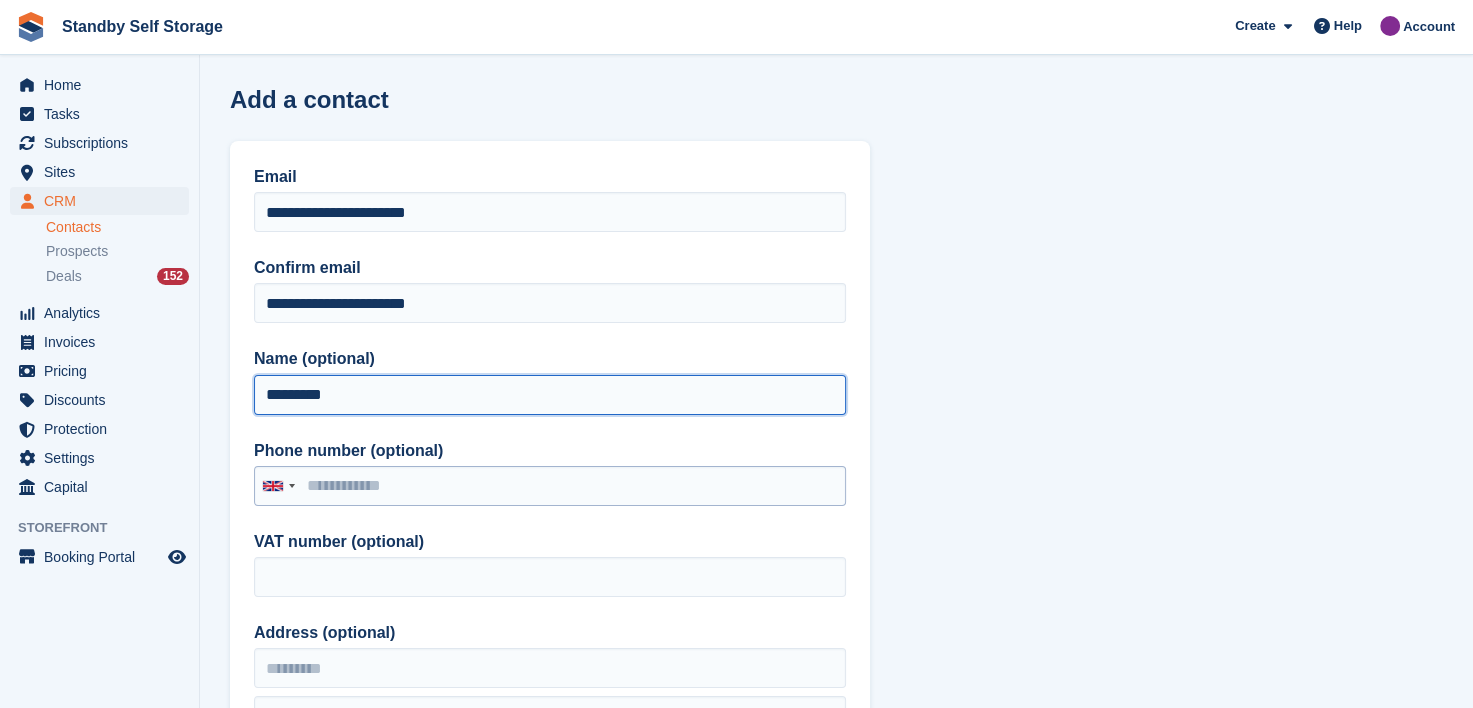 type on "*********" 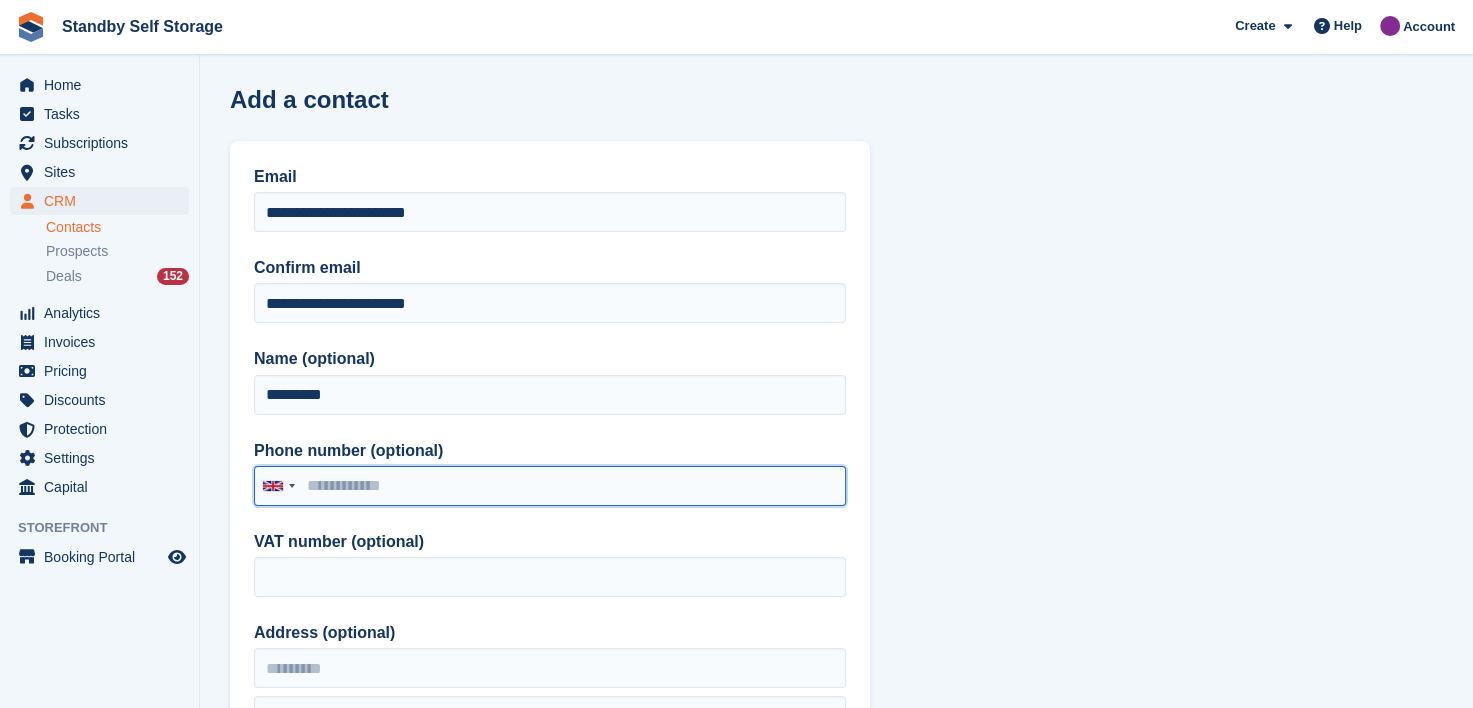 click on "Phone number (optional)" at bounding box center (550, 486) 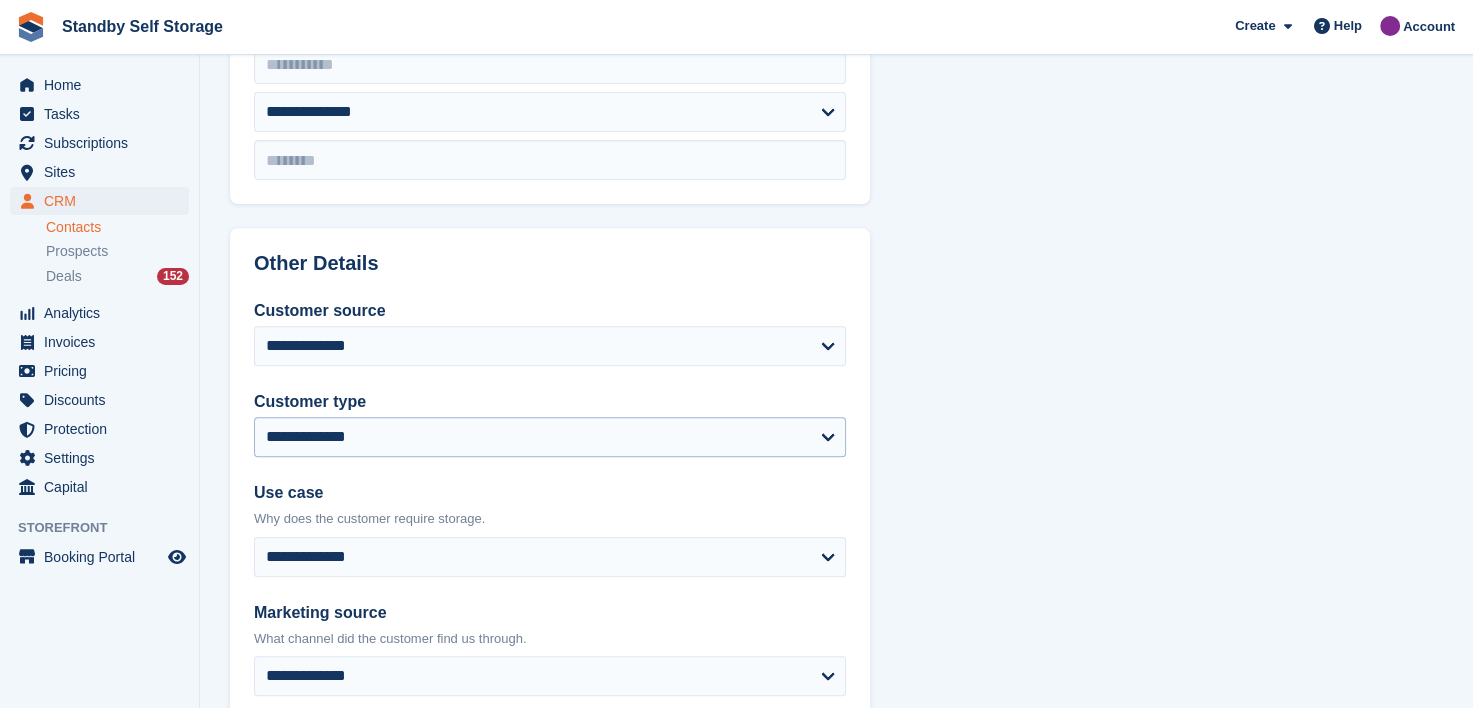 scroll, scrollTop: 900, scrollLeft: 0, axis: vertical 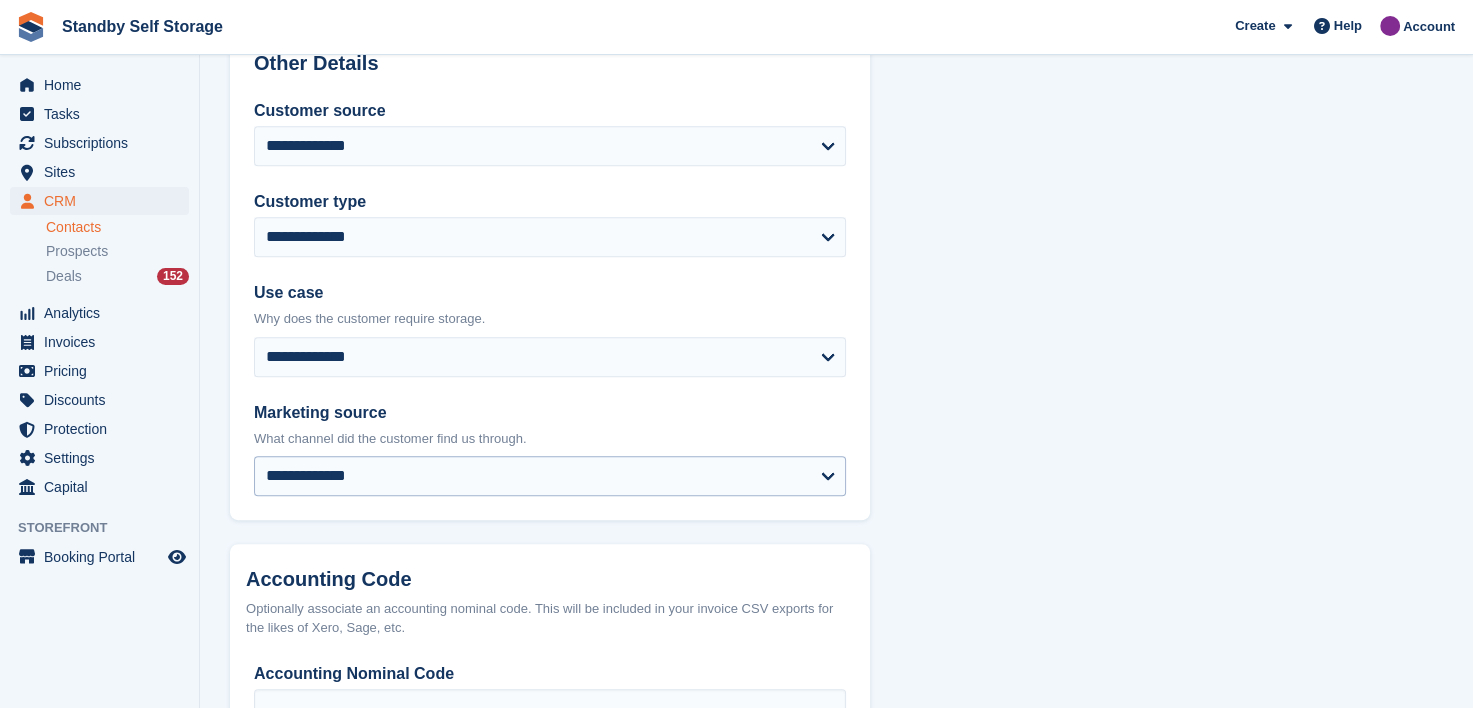 type on "**********" 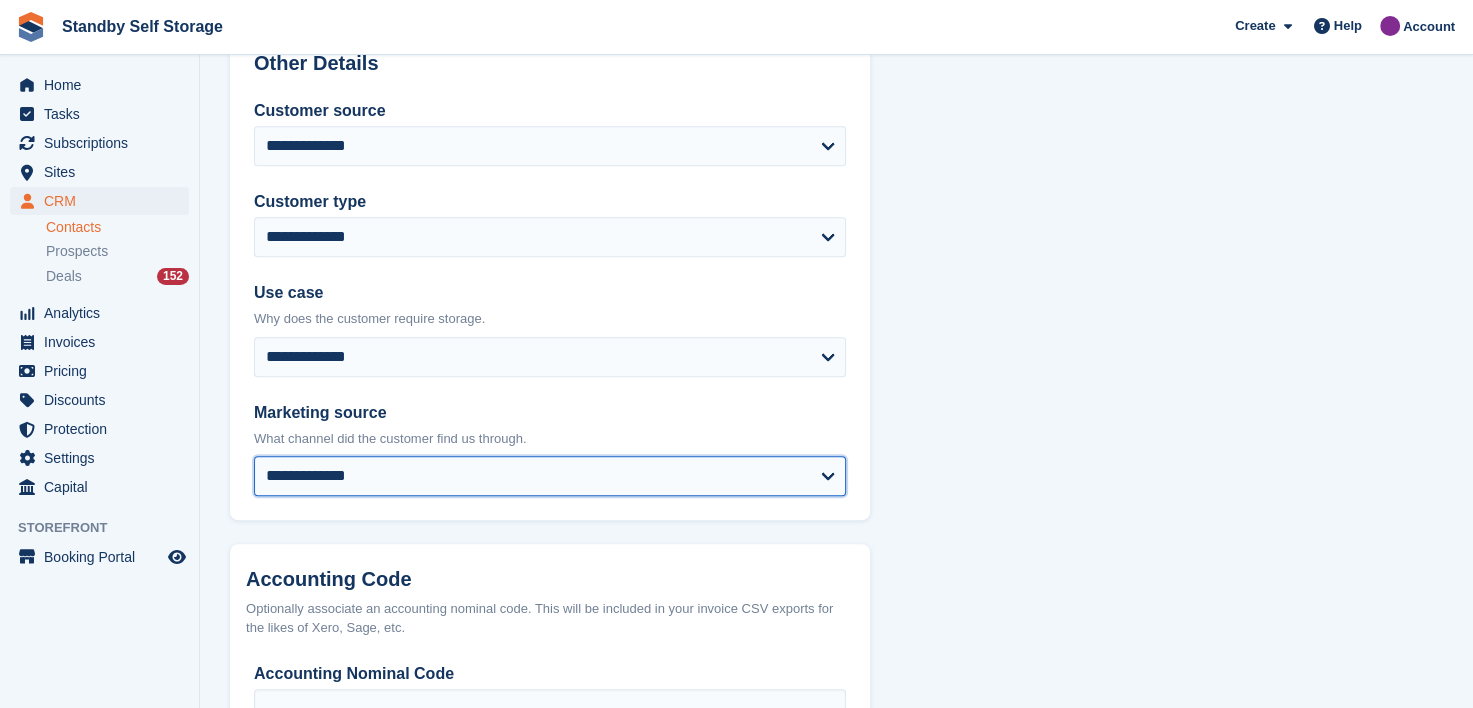 click on "**********" at bounding box center (550, 476) 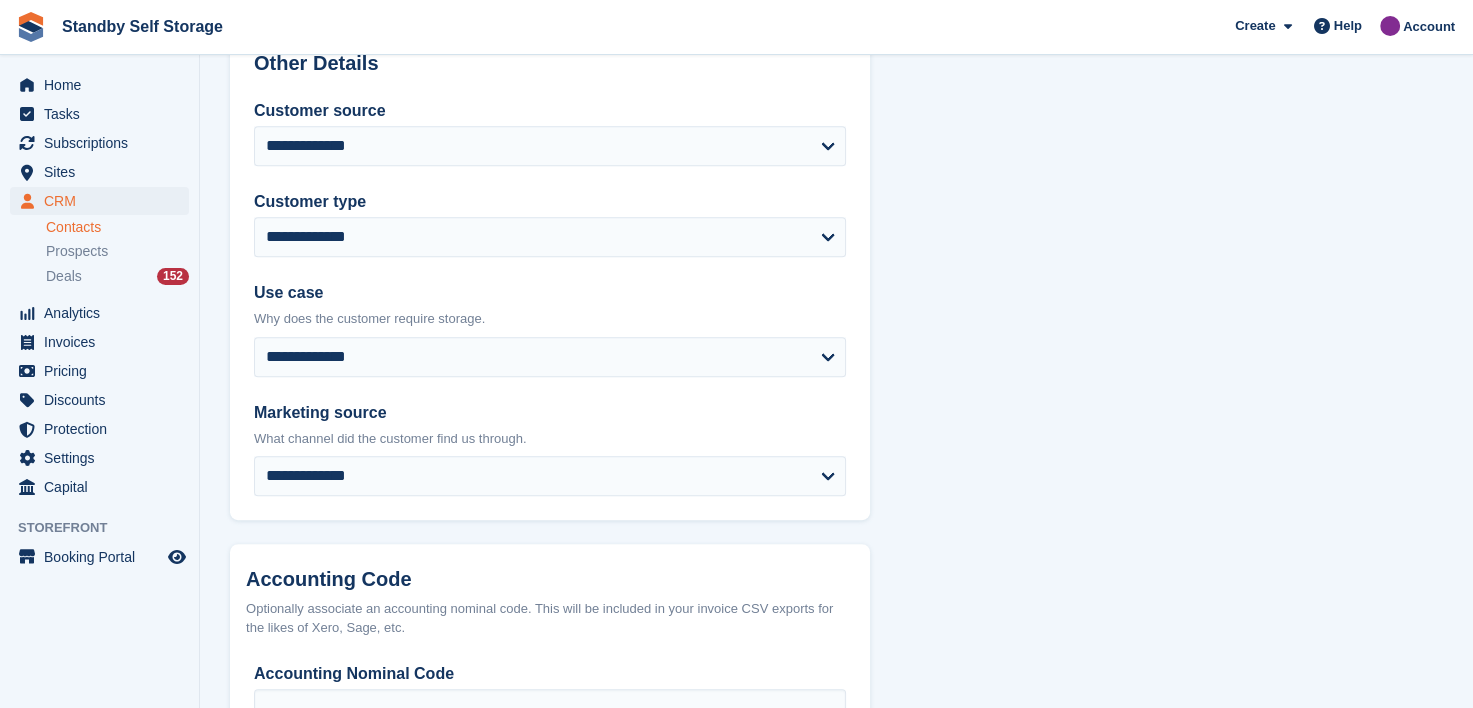 drag, startPoint x: 1041, startPoint y: 231, endPoint x: 983, endPoint y: 217, distance: 59.665737 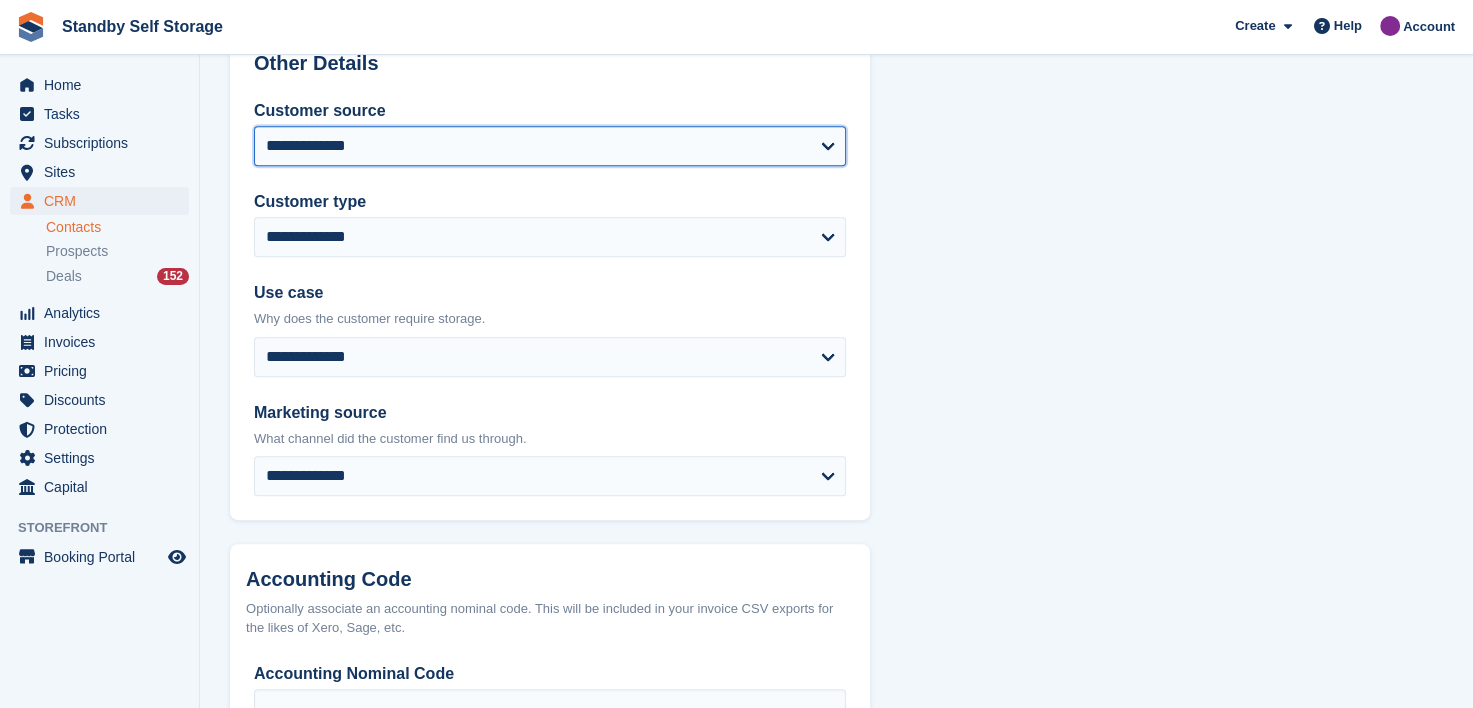 click on "**********" at bounding box center [550, 146] 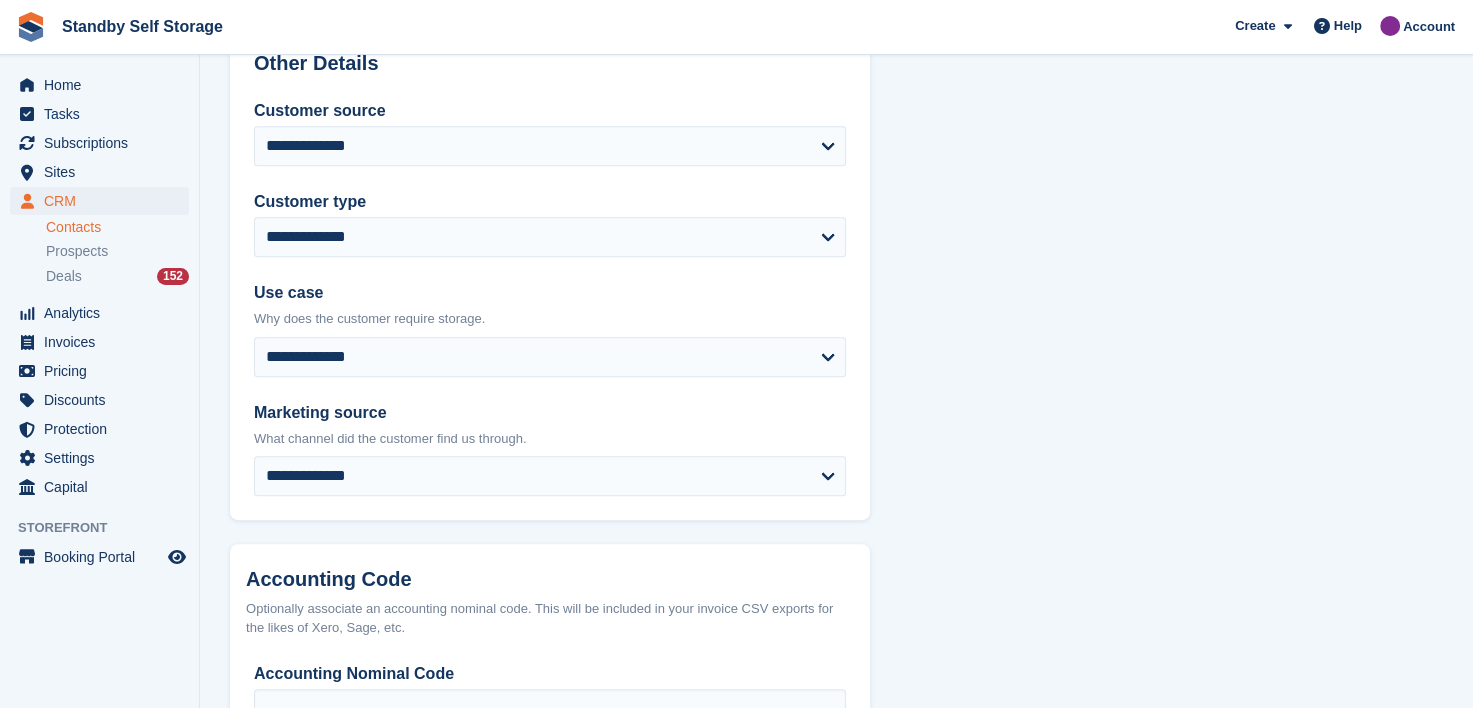 click on "**********" at bounding box center [836, -19] 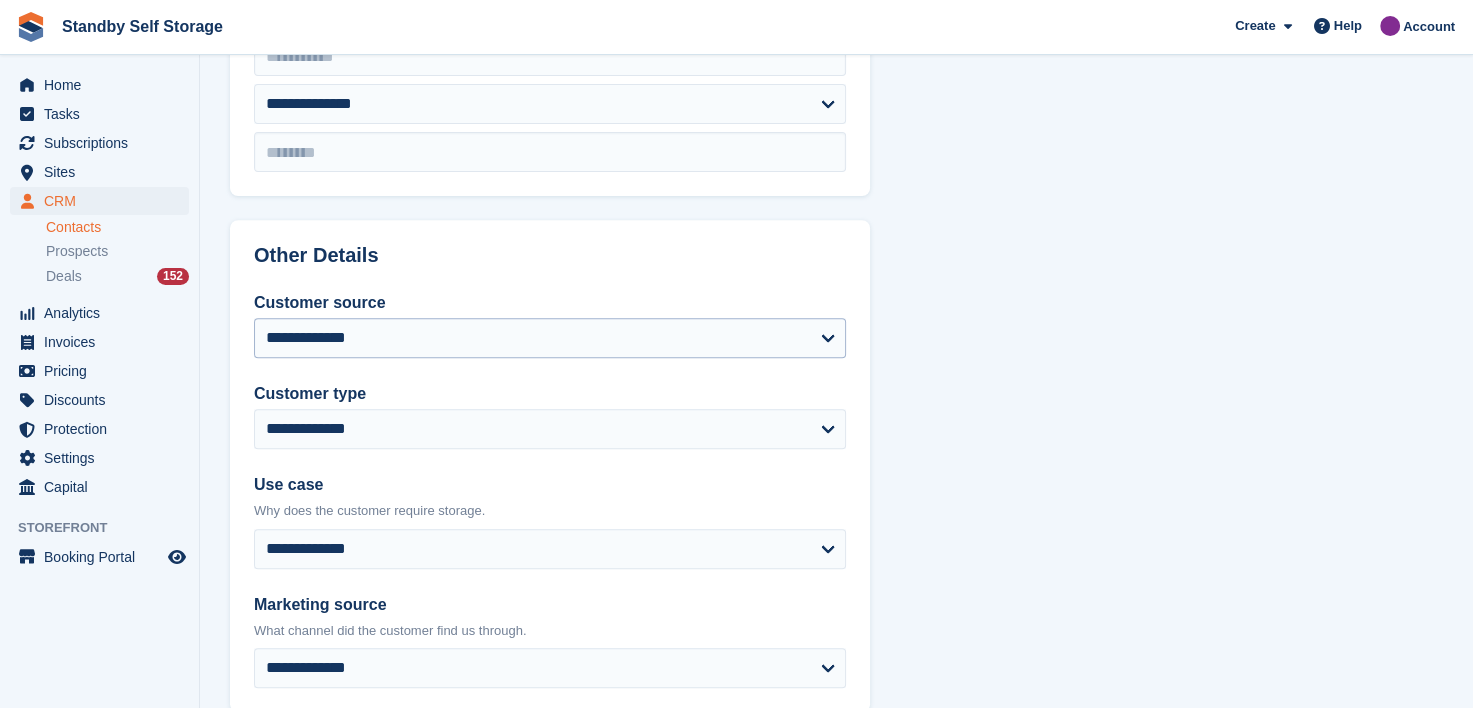 scroll, scrollTop: 700, scrollLeft: 0, axis: vertical 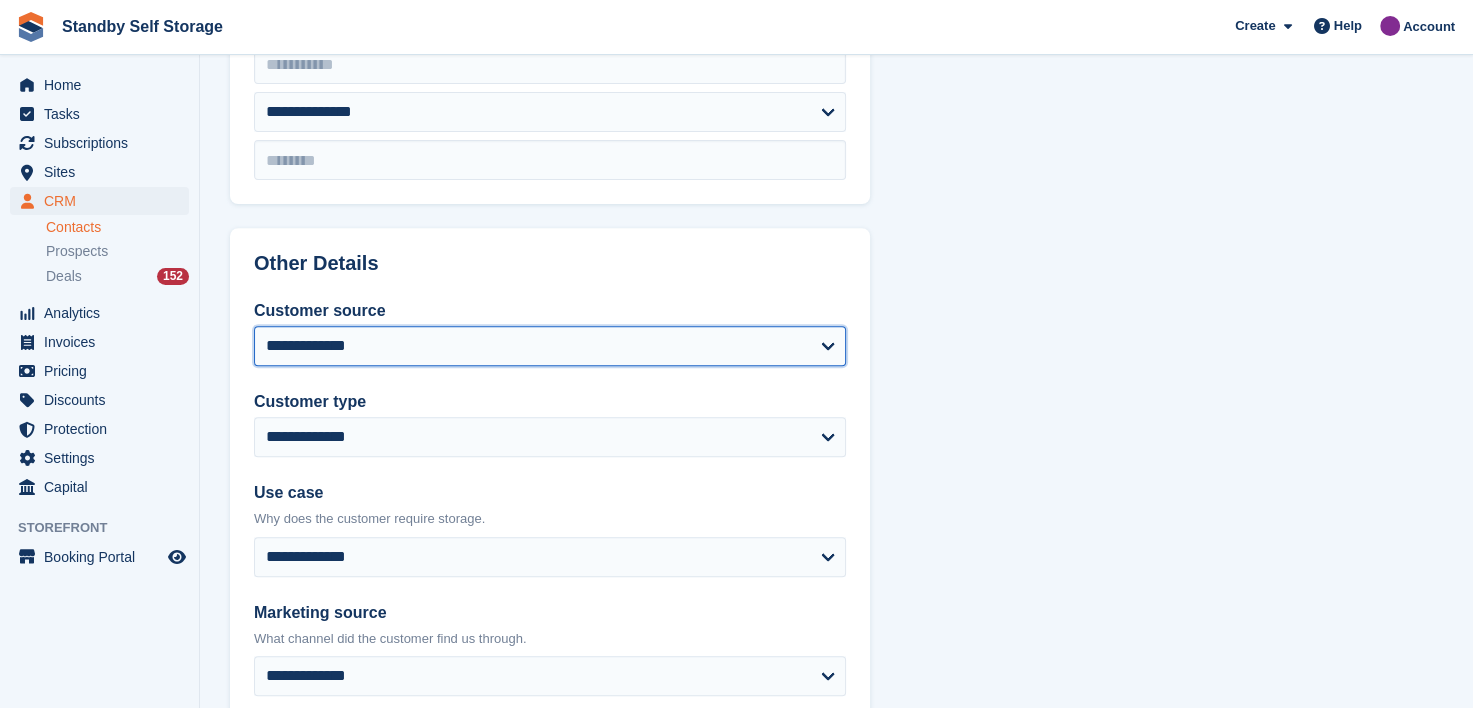 click on "**********" at bounding box center (550, 346) 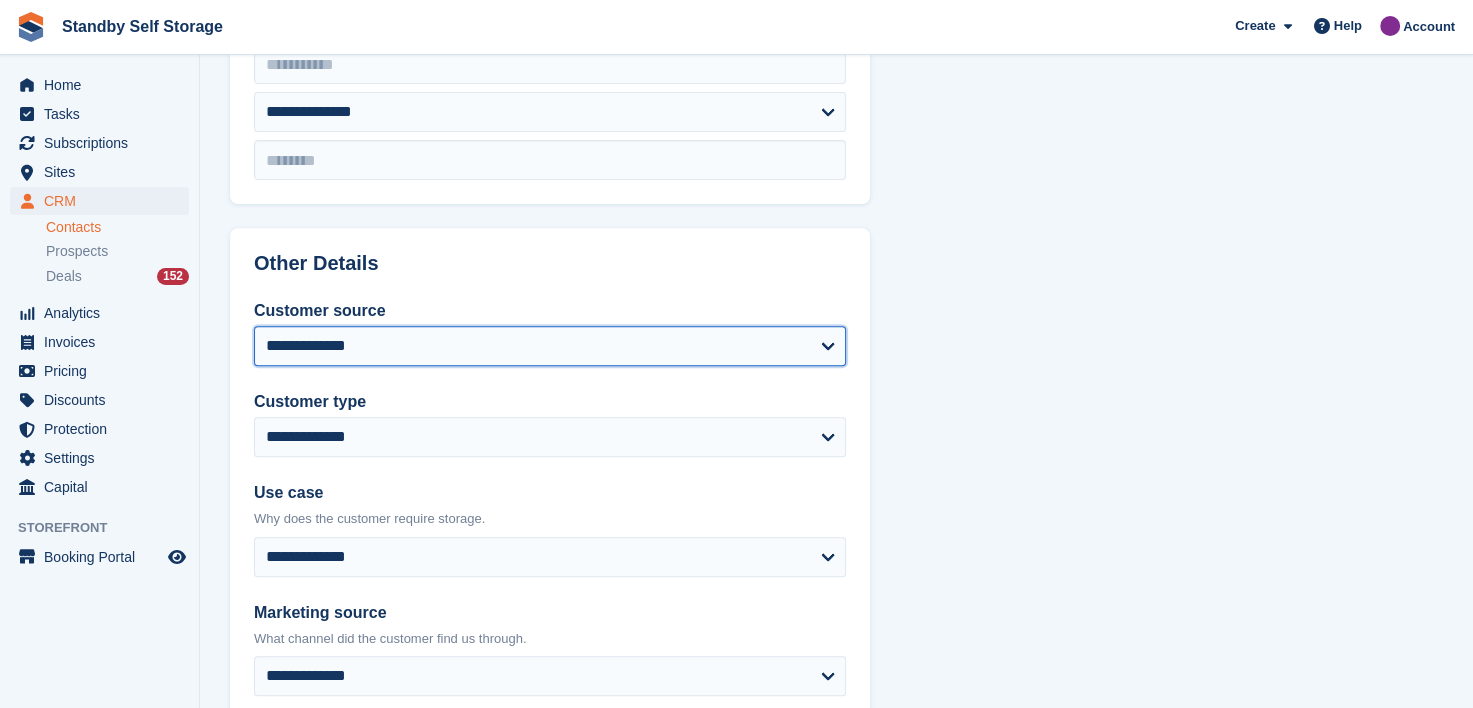 select on "*****" 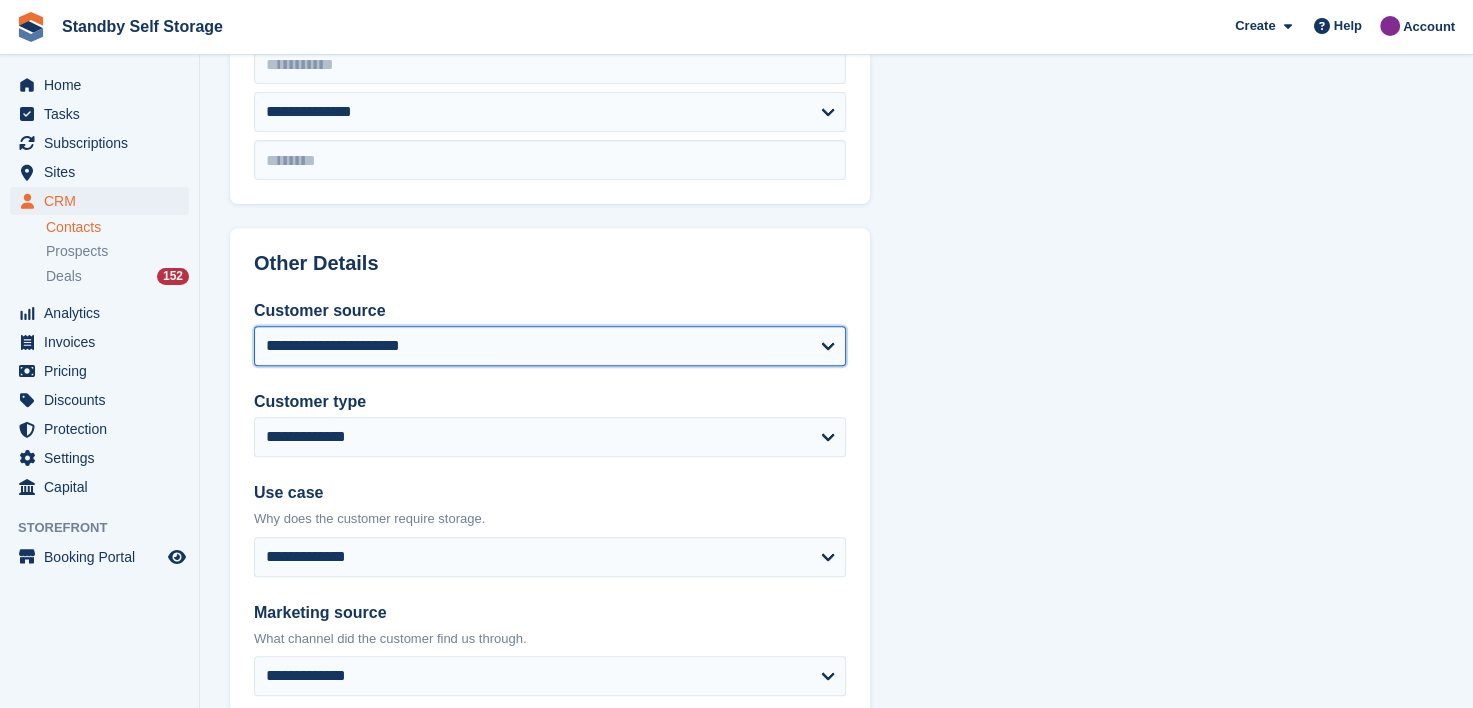 click on "**********" at bounding box center (550, 346) 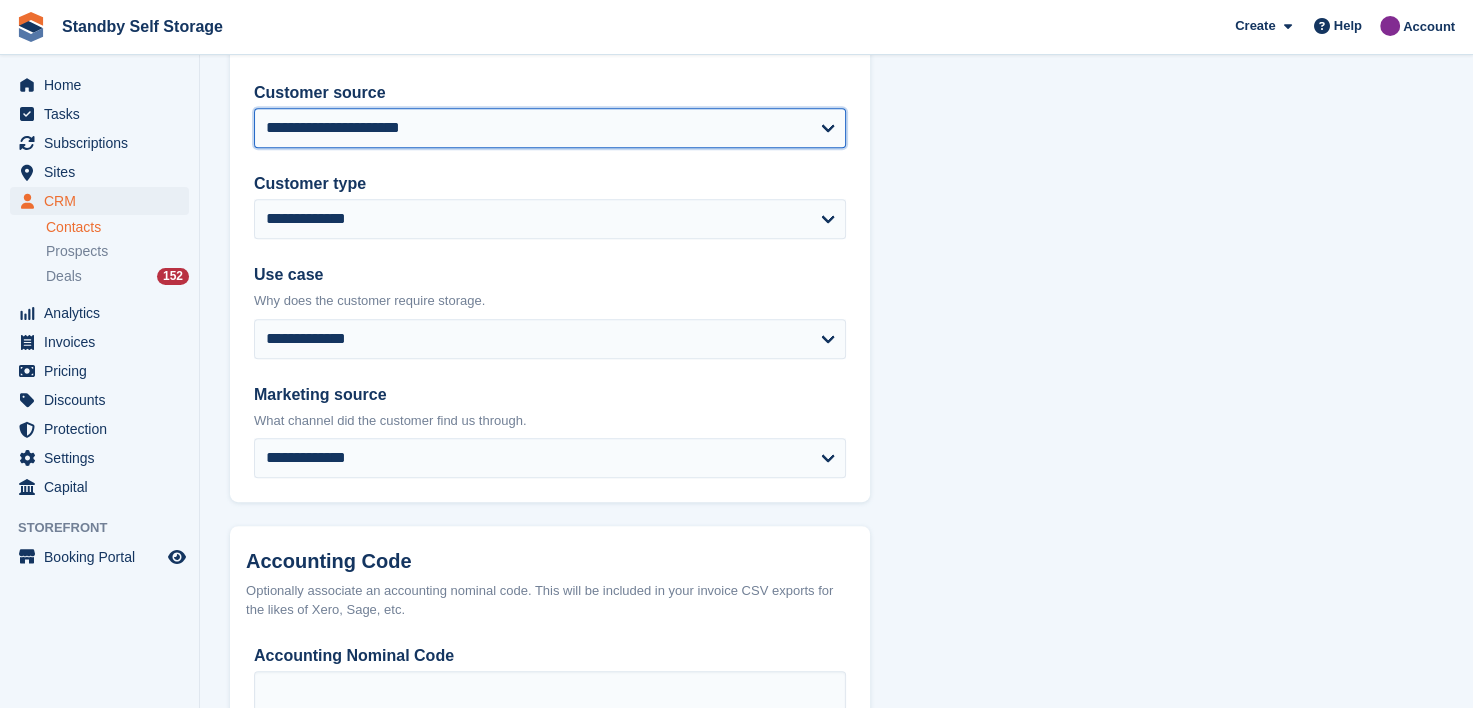 scroll, scrollTop: 1055, scrollLeft: 0, axis: vertical 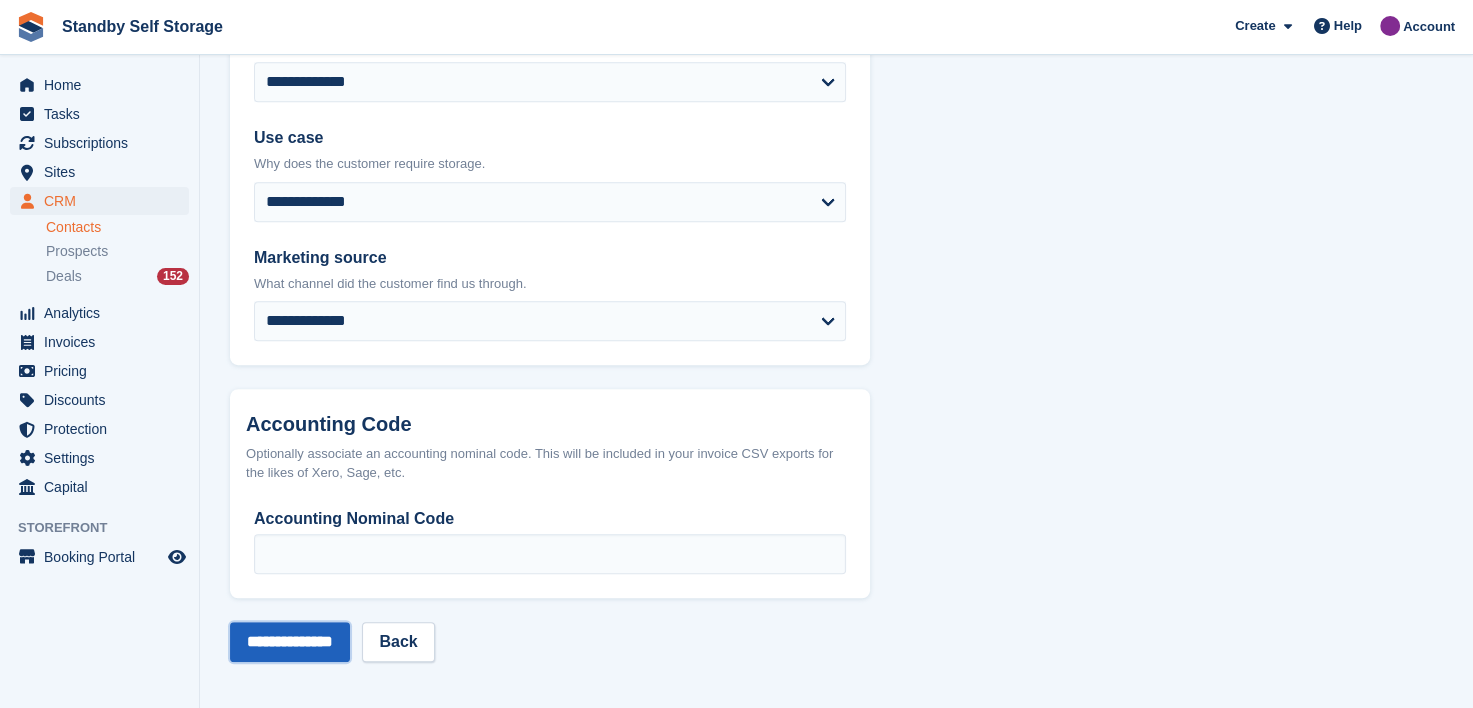 click on "**********" at bounding box center [290, 642] 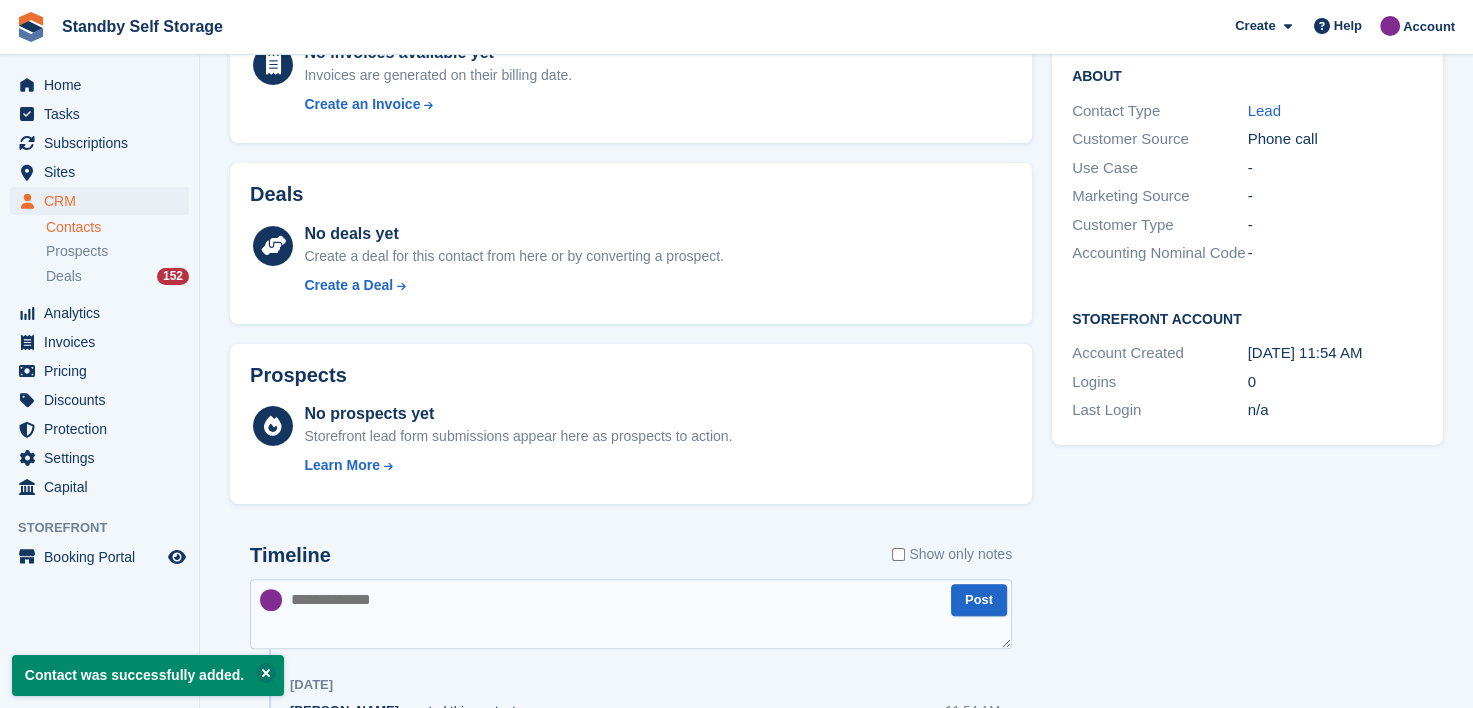 scroll, scrollTop: 400, scrollLeft: 0, axis: vertical 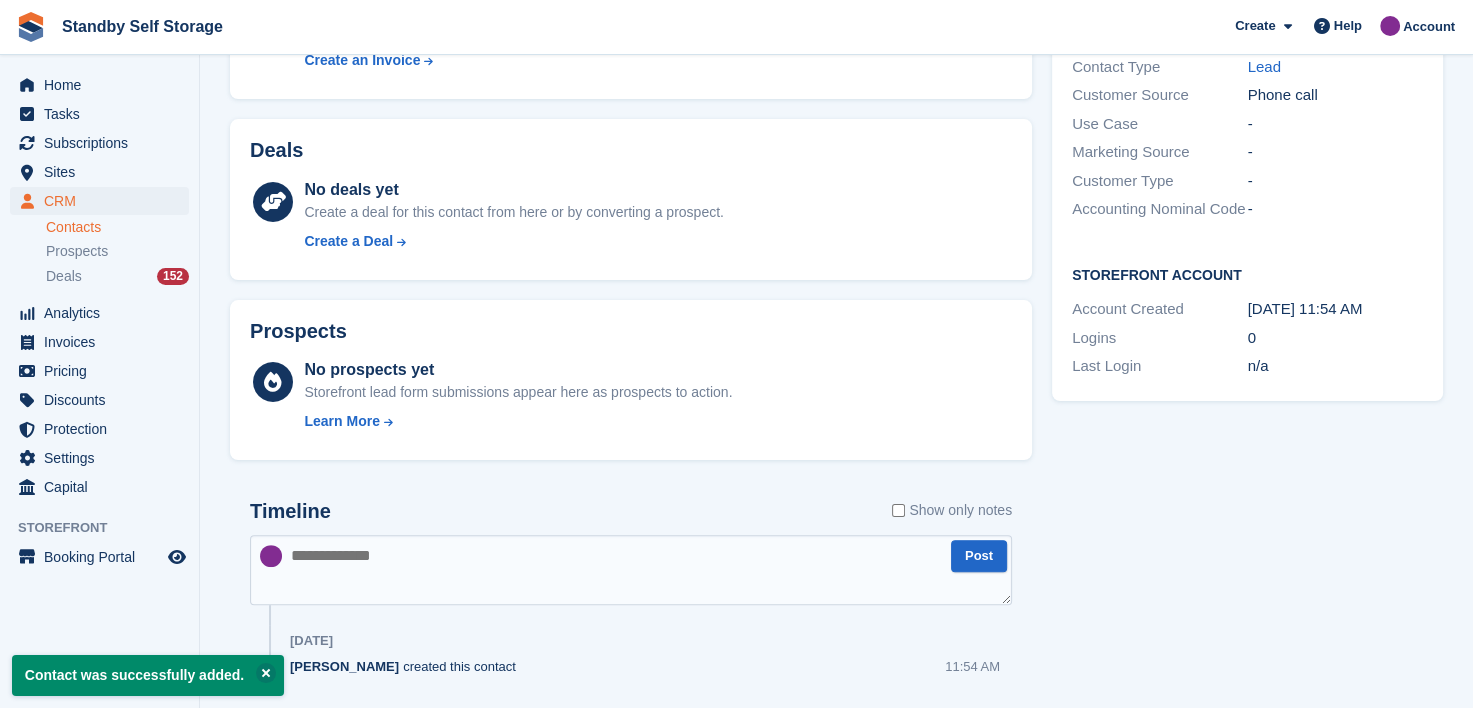click at bounding box center (631, 570) 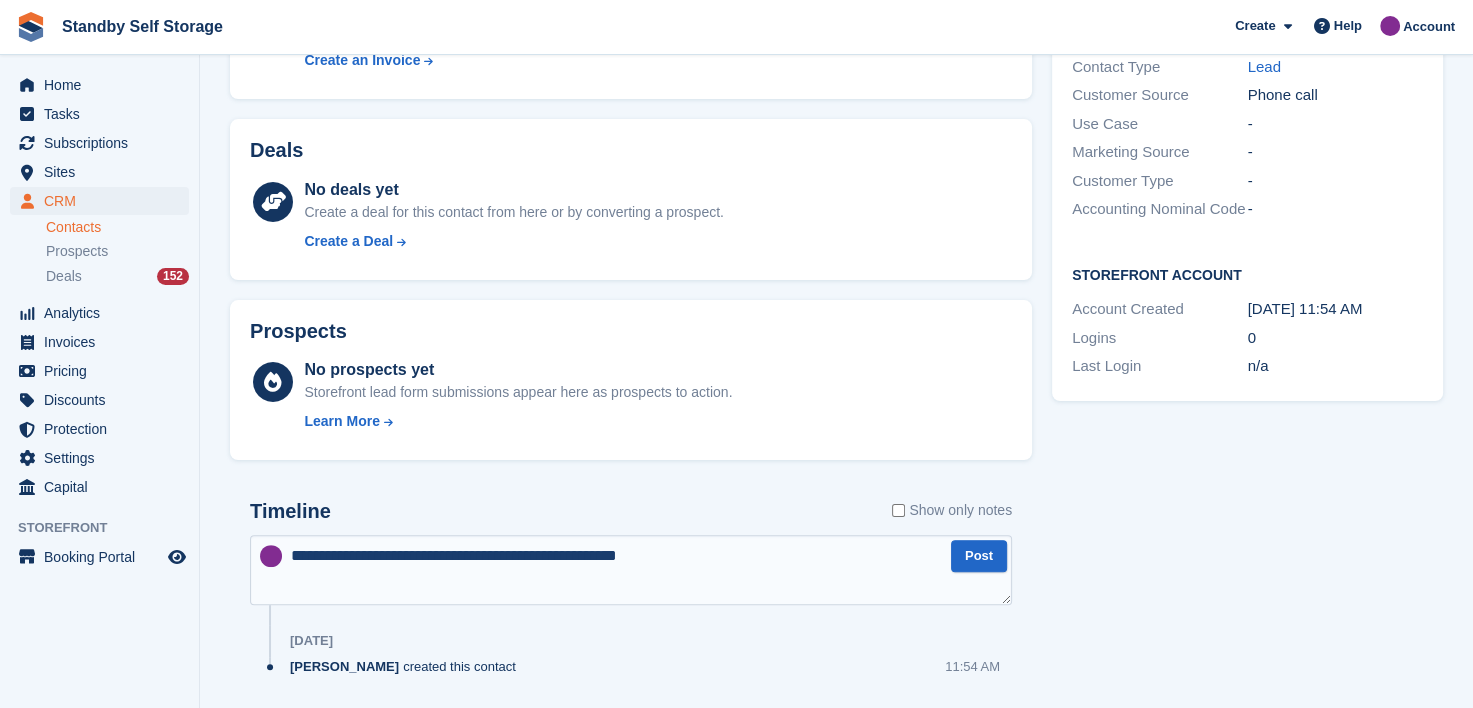 type on "**********" 